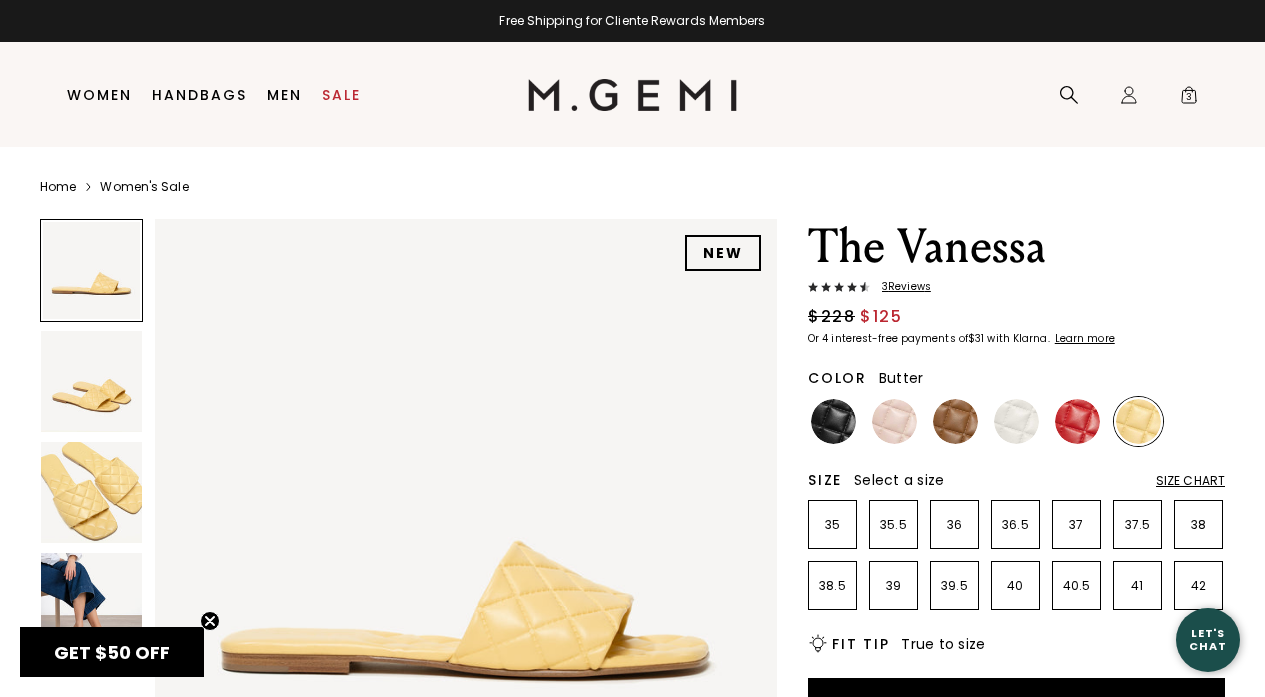 scroll, scrollTop: 0, scrollLeft: 0, axis: both 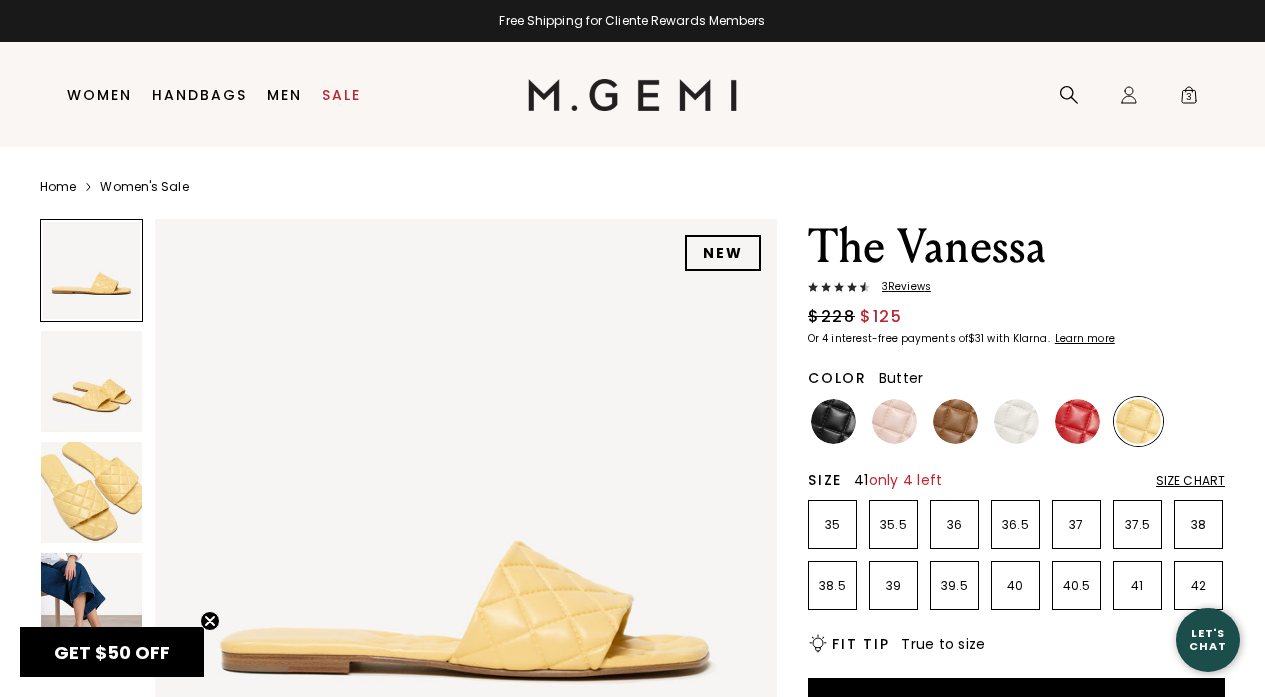 click on "41" at bounding box center (1137, 586) 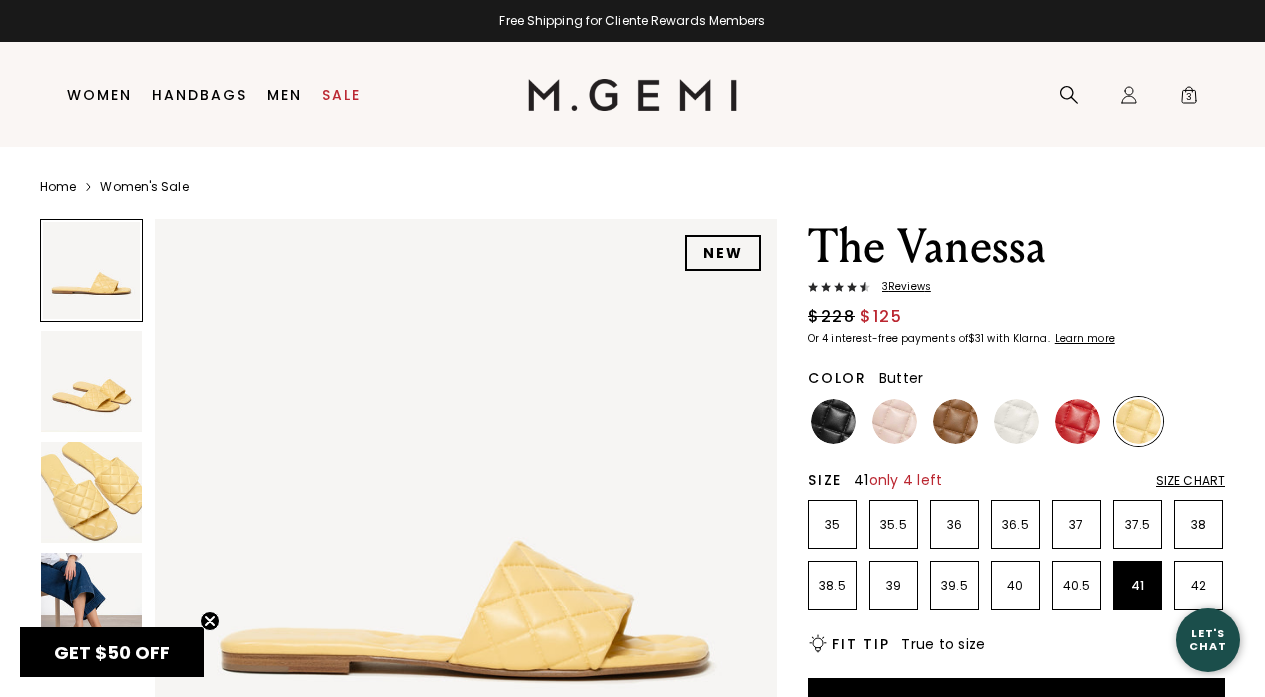 scroll, scrollTop: 0, scrollLeft: 0, axis: both 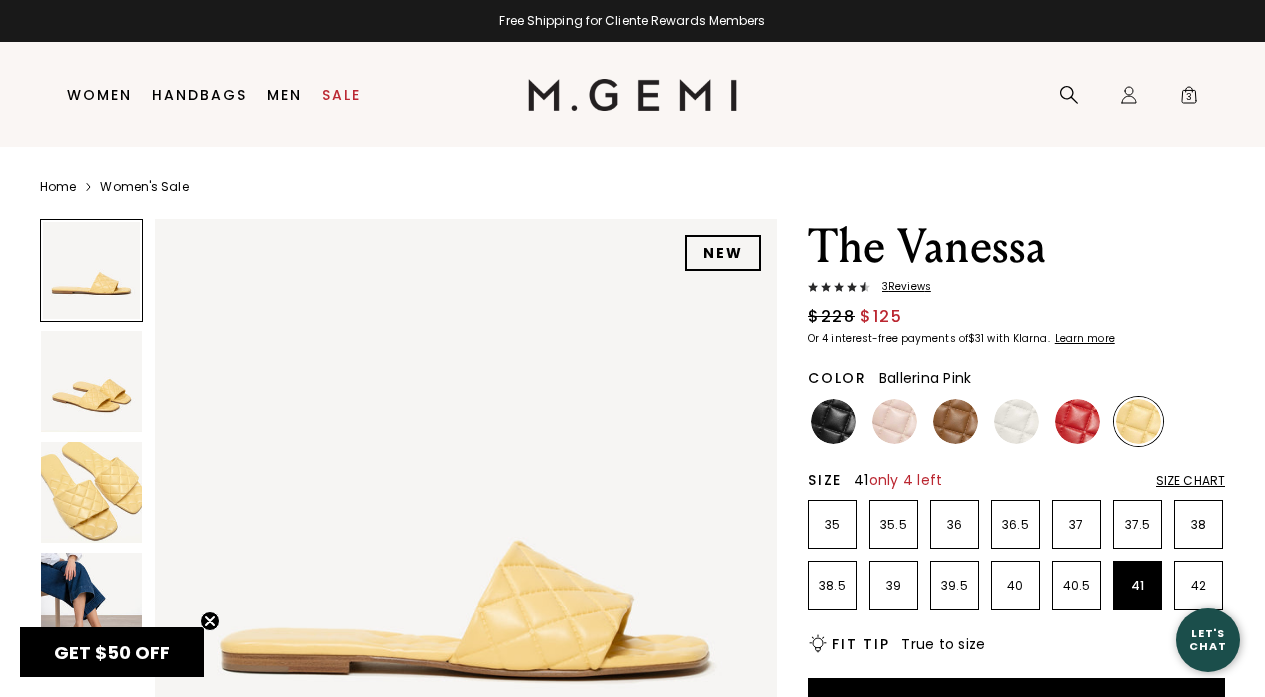 click at bounding box center (894, 421) 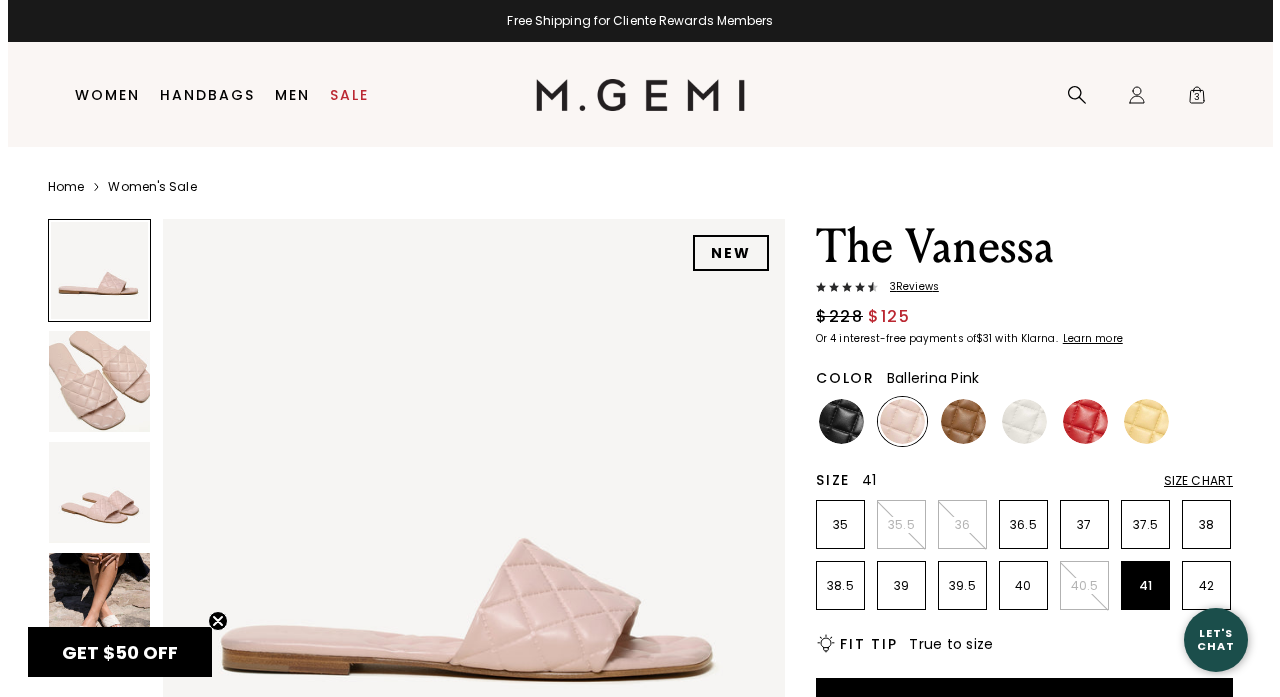 scroll, scrollTop: 0, scrollLeft: 0, axis: both 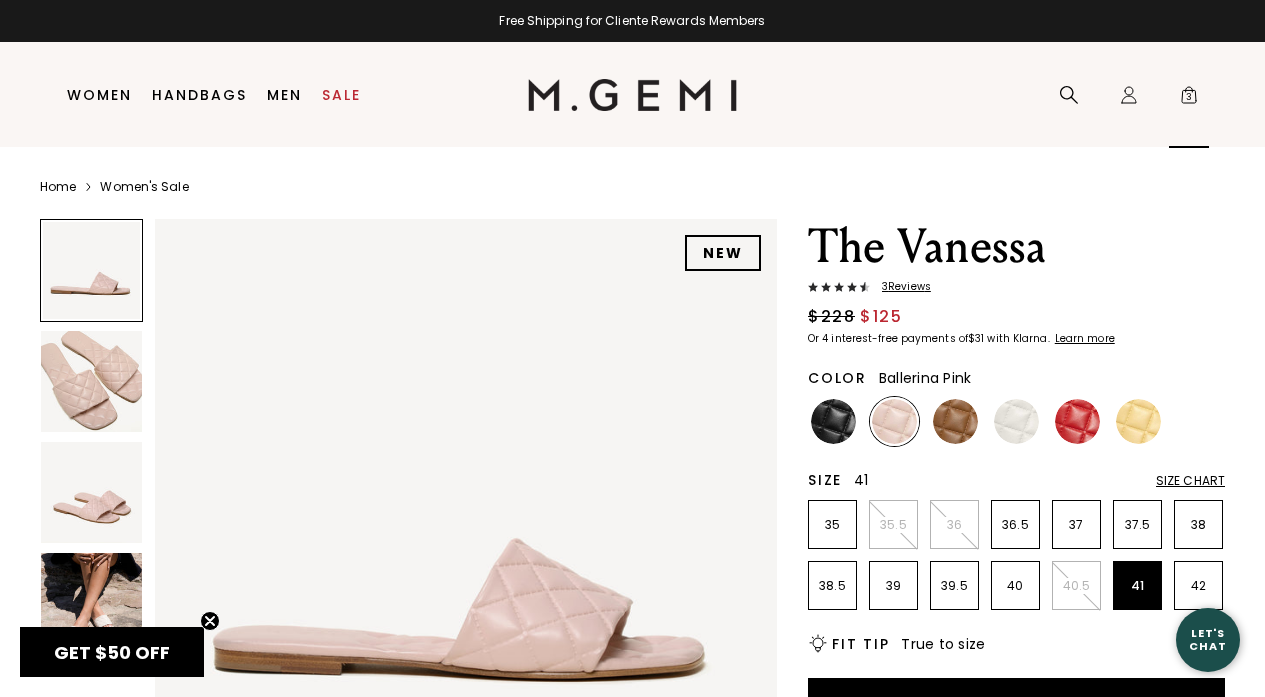 click on "3" at bounding box center [1189, 99] 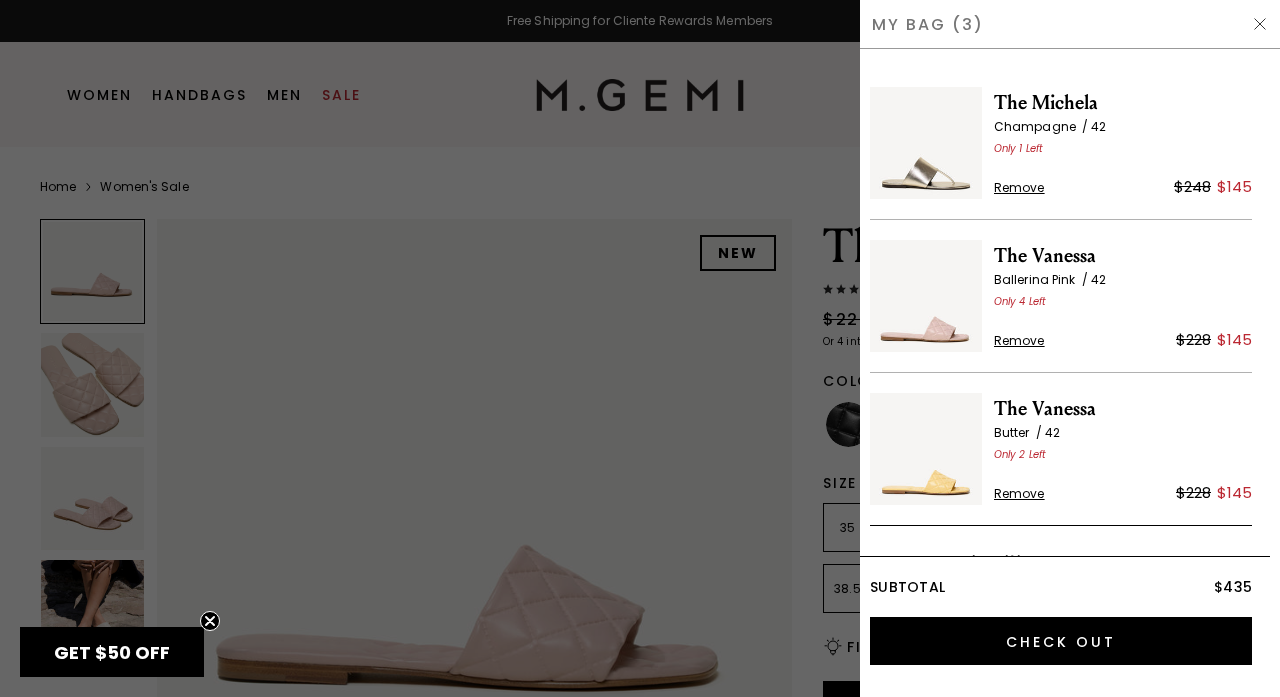 scroll, scrollTop: 0, scrollLeft: 0, axis: both 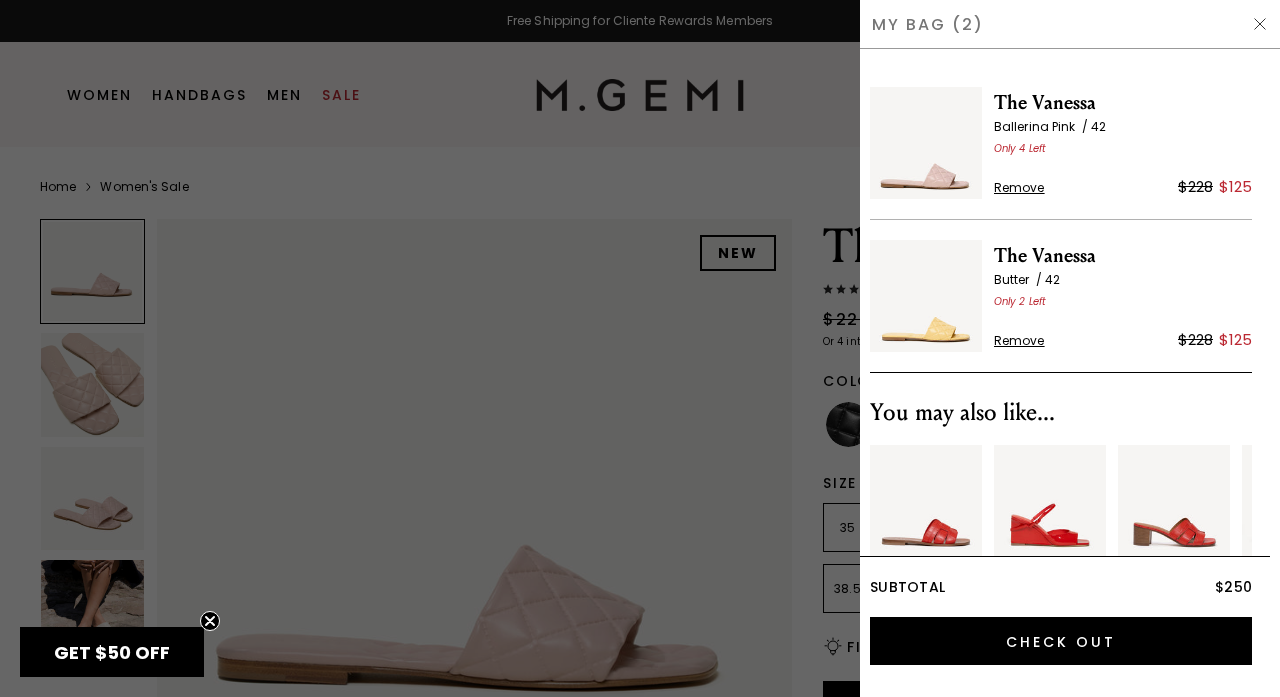 click at bounding box center (640, 348) 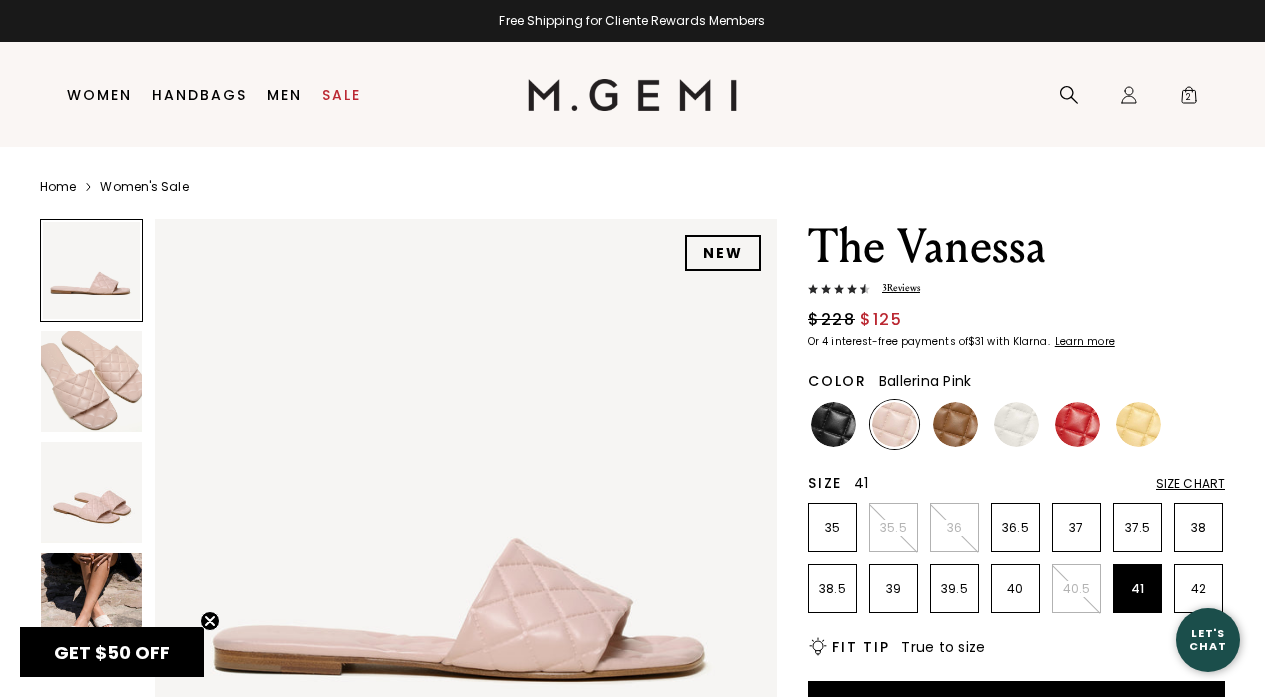 click on "3  Review s" at bounding box center [895, 288] 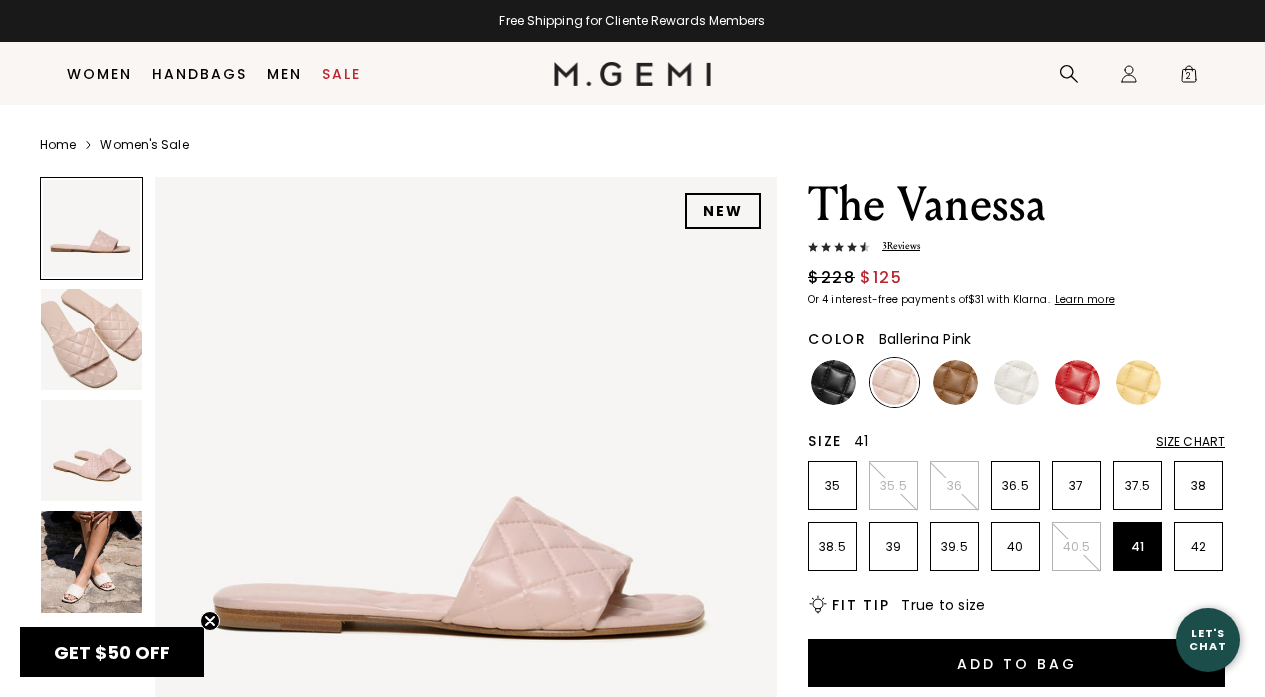 scroll, scrollTop: 3297, scrollLeft: 0, axis: vertical 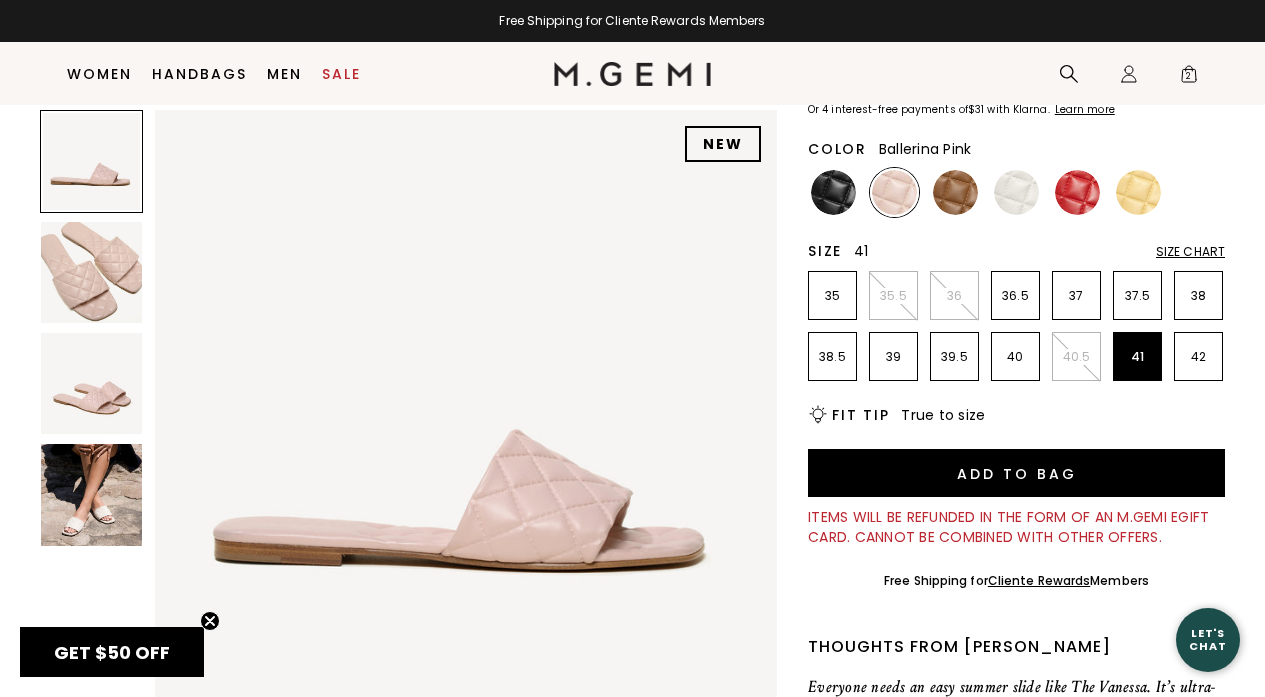 click at bounding box center [91, 494] 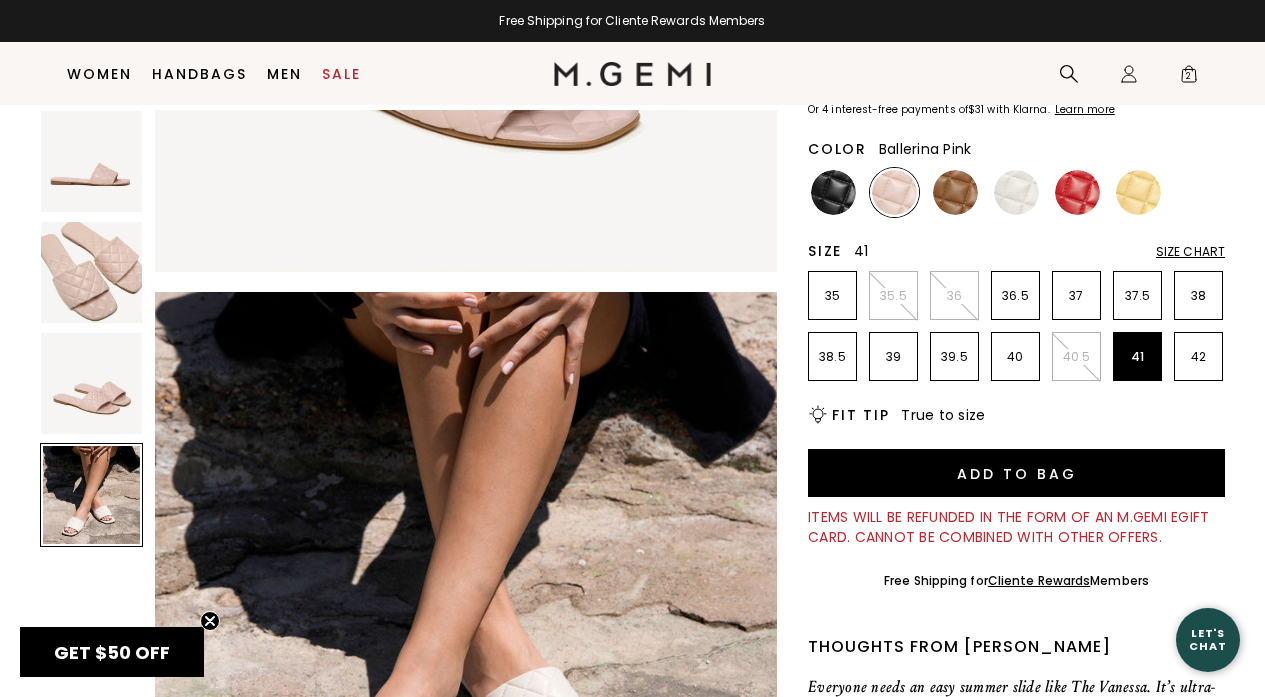 scroll, scrollTop: 1881, scrollLeft: 0, axis: vertical 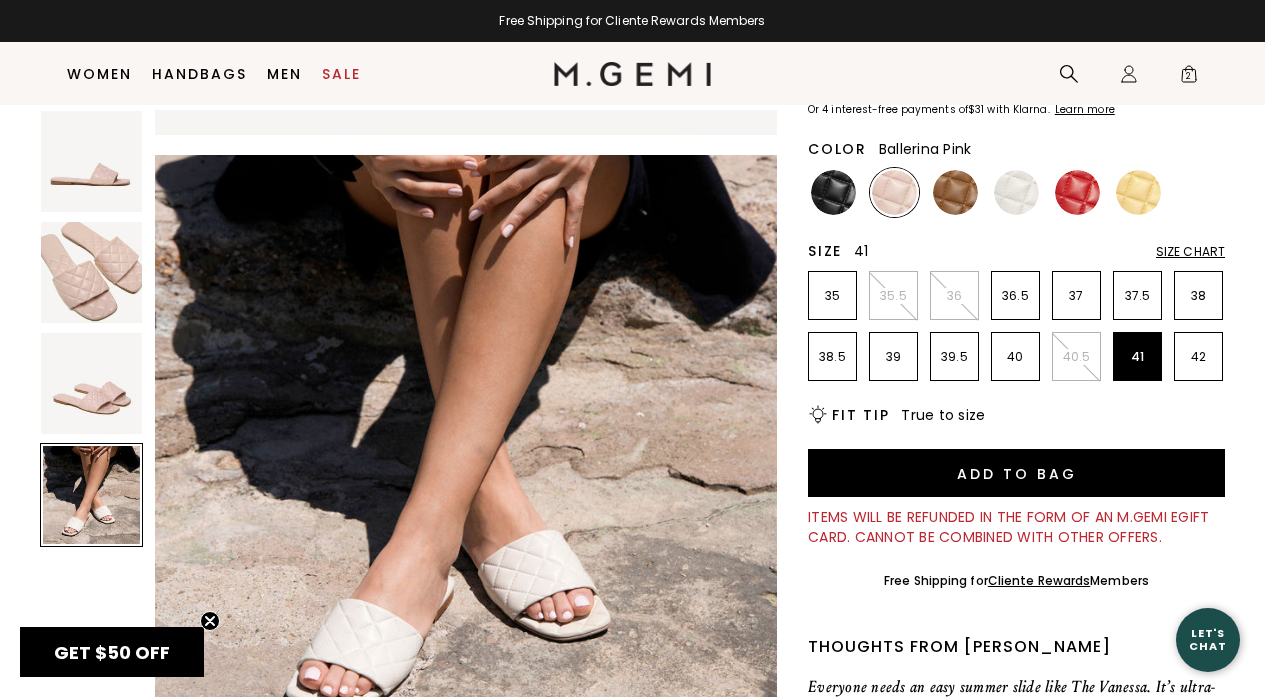 click at bounding box center [466, 466] 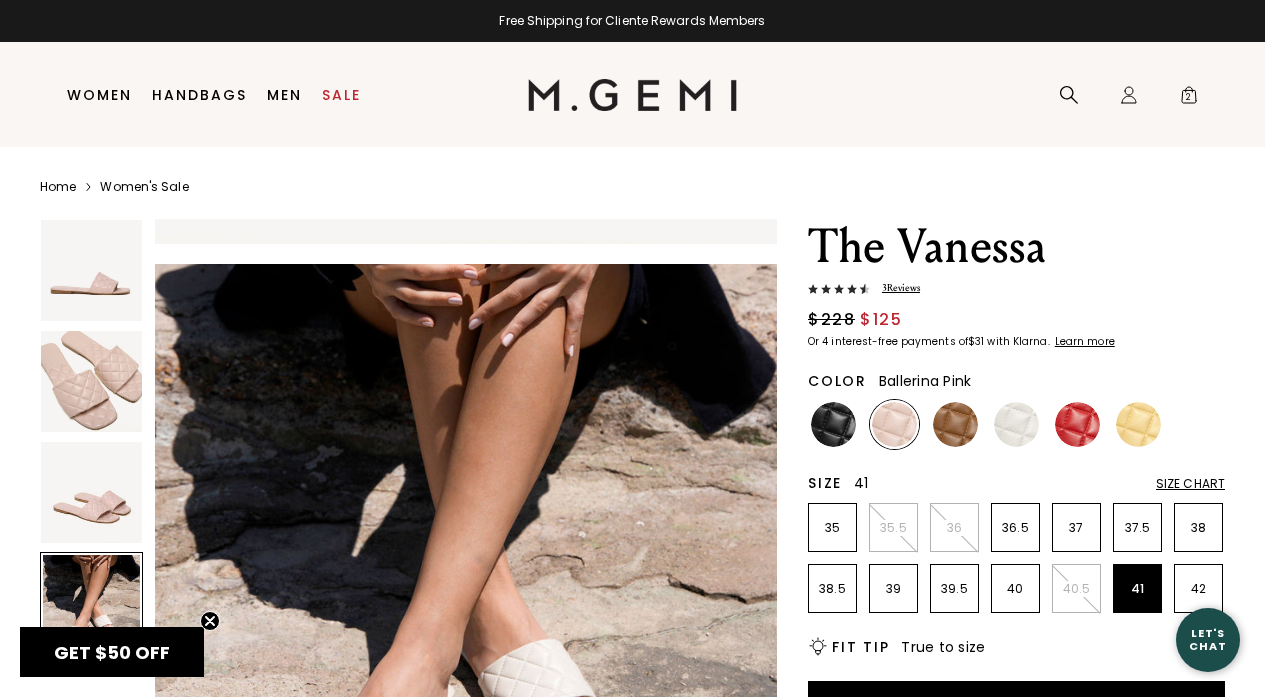 scroll, scrollTop: 8, scrollLeft: 0, axis: vertical 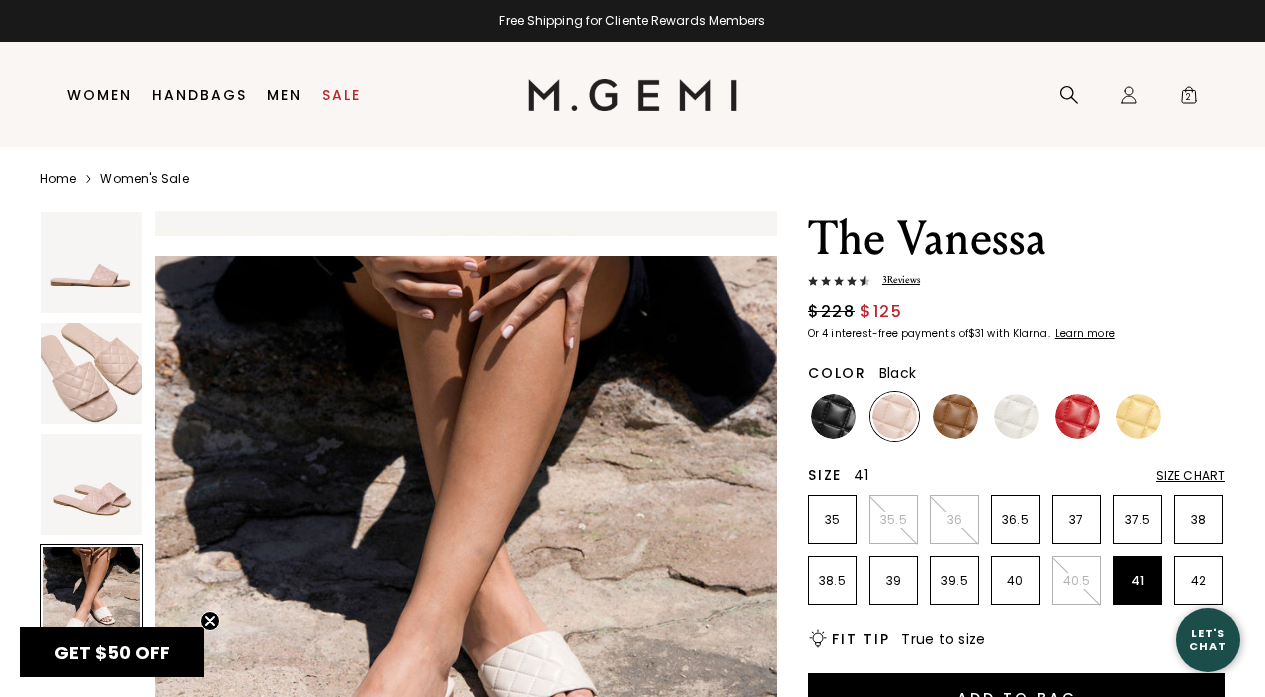 click at bounding box center (833, 416) 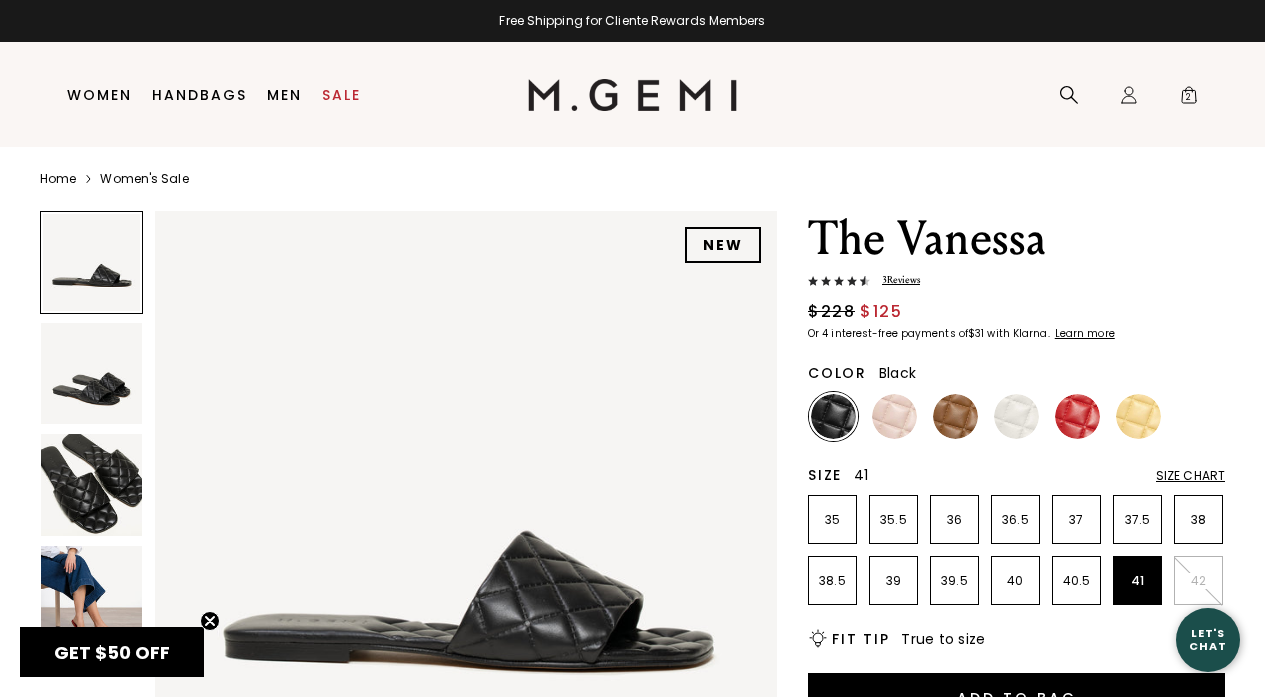 scroll, scrollTop: 0, scrollLeft: 0, axis: both 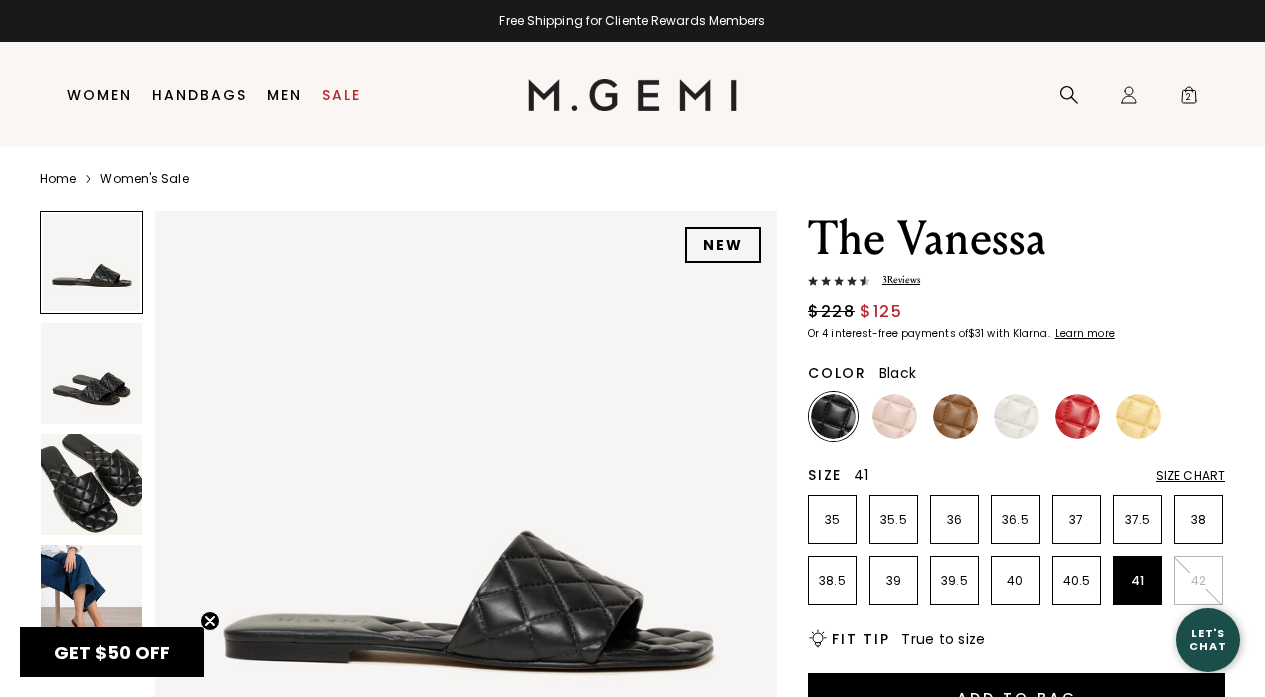click at bounding box center [91, 484] 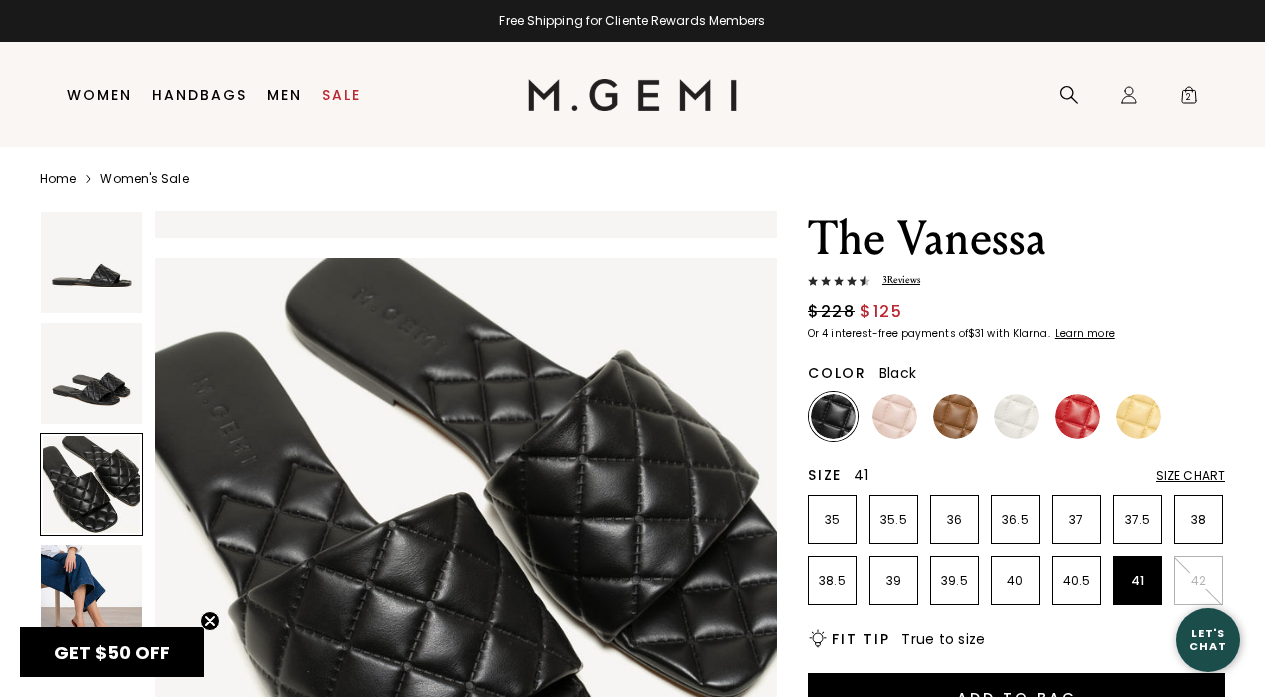 scroll, scrollTop: 1254, scrollLeft: 0, axis: vertical 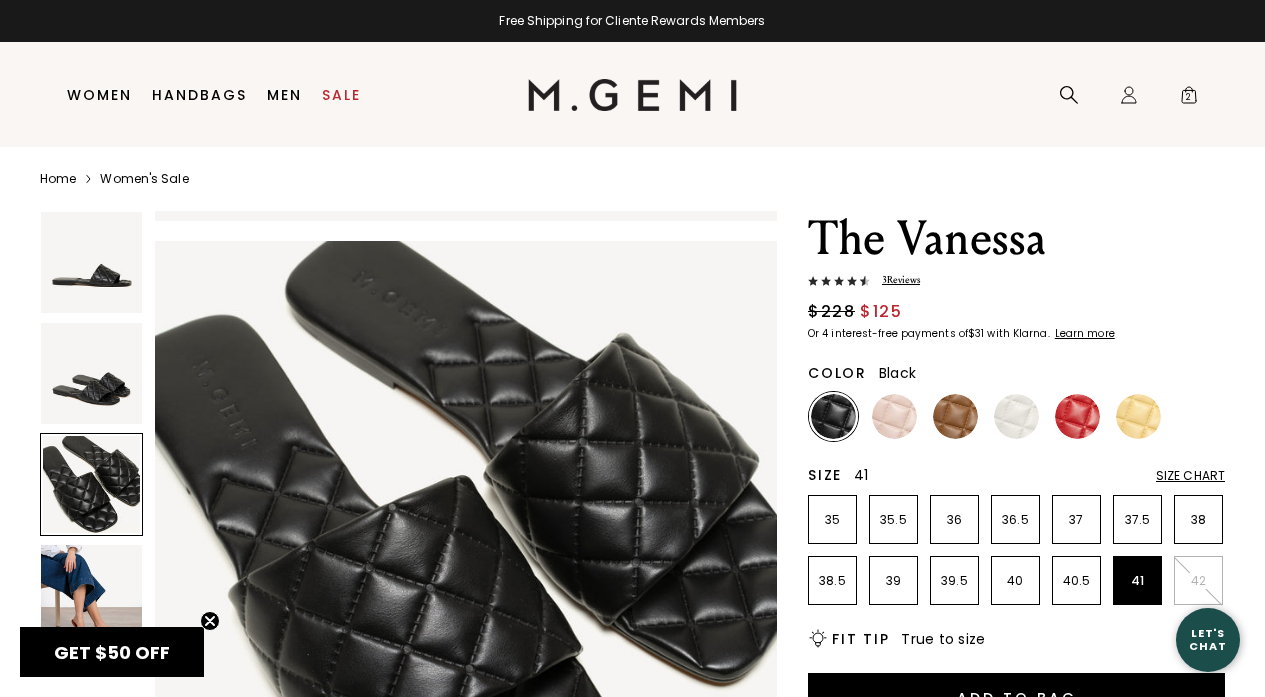 click on "Size Chart" at bounding box center [1190, 476] 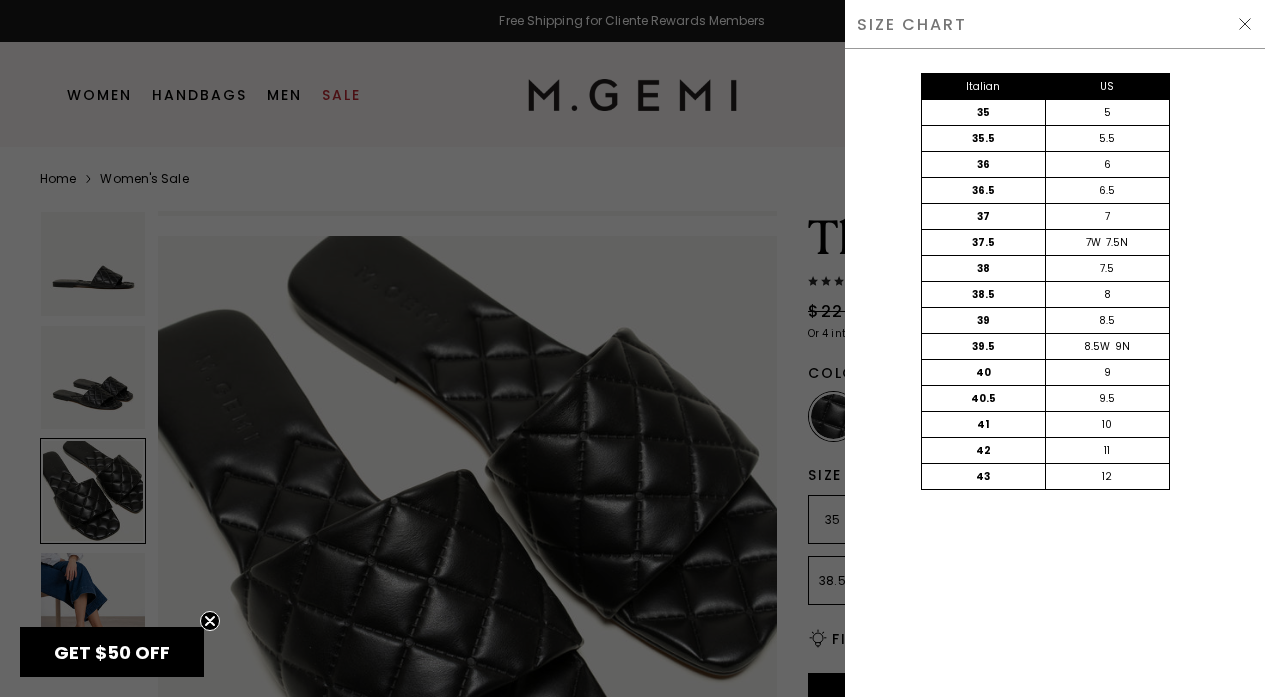 scroll, scrollTop: 0, scrollLeft: 0, axis: both 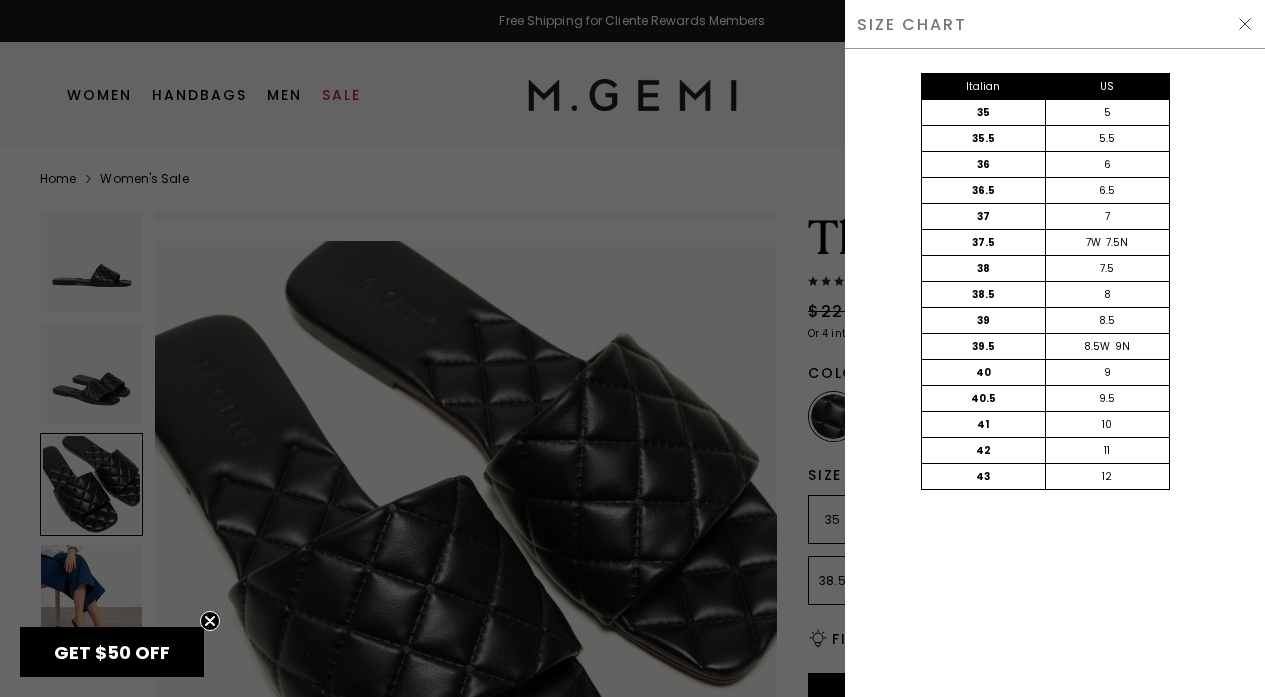 click at bounding box center [1245, 24] 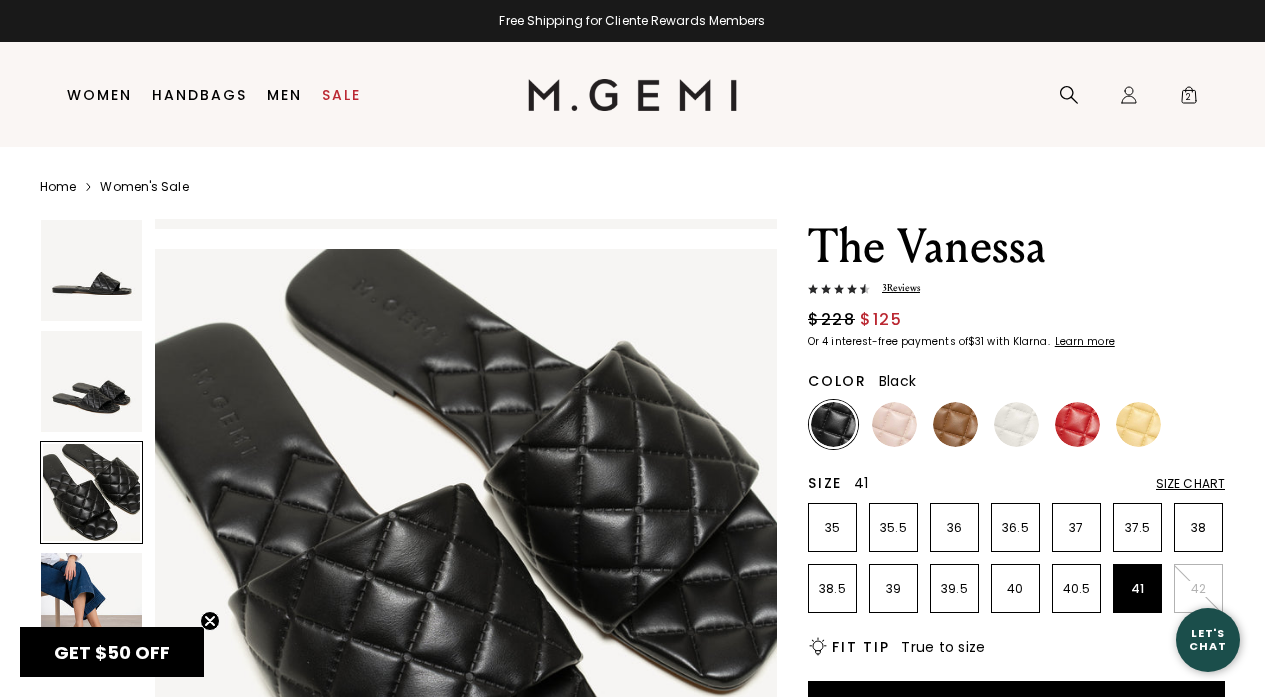 scroll, scrollTop: 8, scrollLeft: 0, axis: vertical 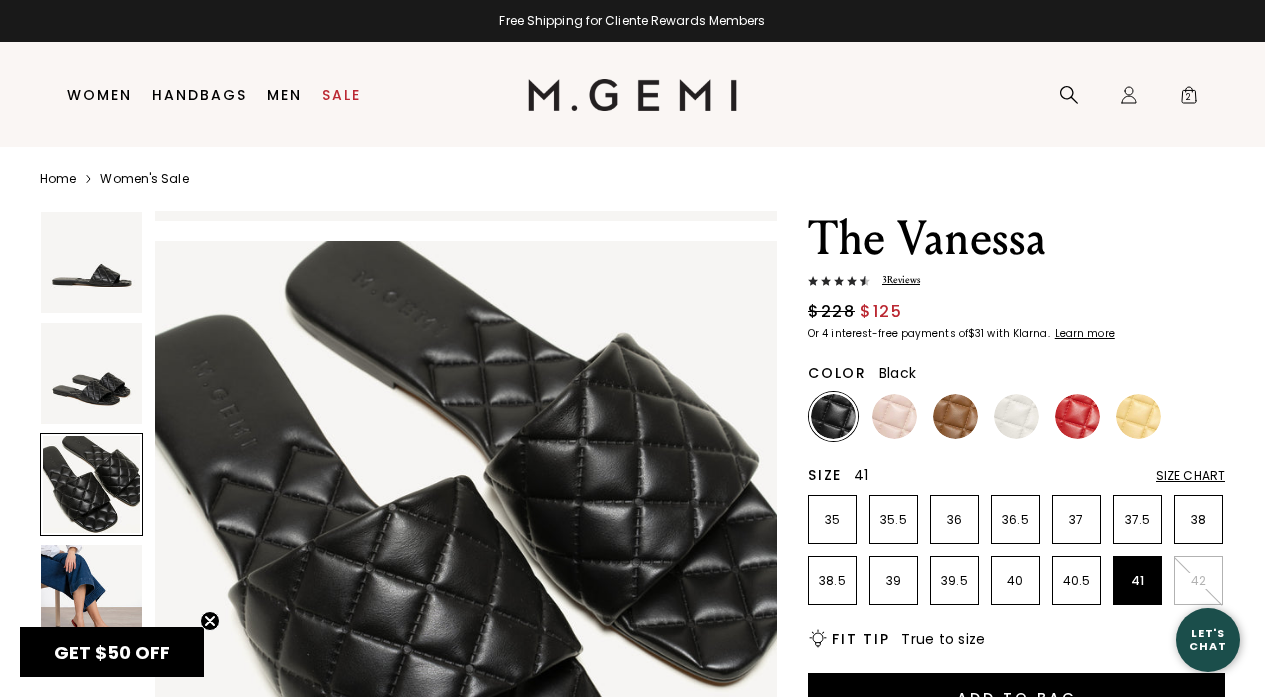 click on "Size Chart" at bounding box center [1190, 476] 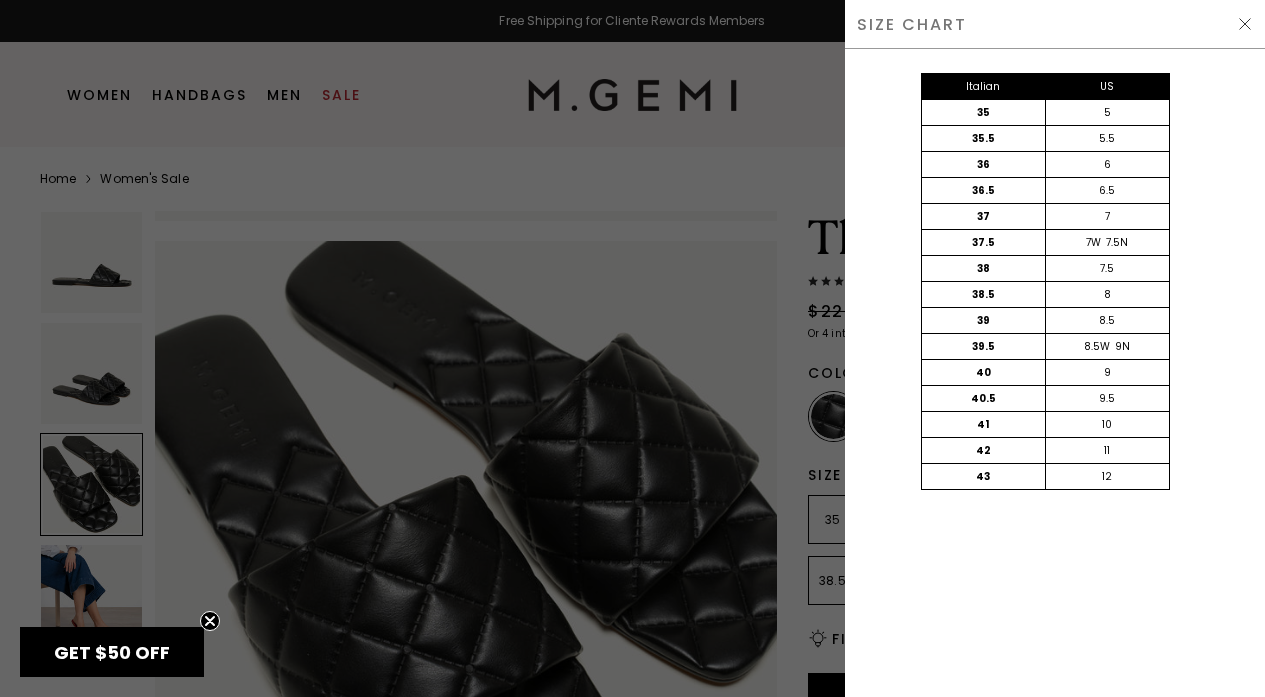 scroll, scrollTop: 1, scrollLeft: 0, axis: vertical 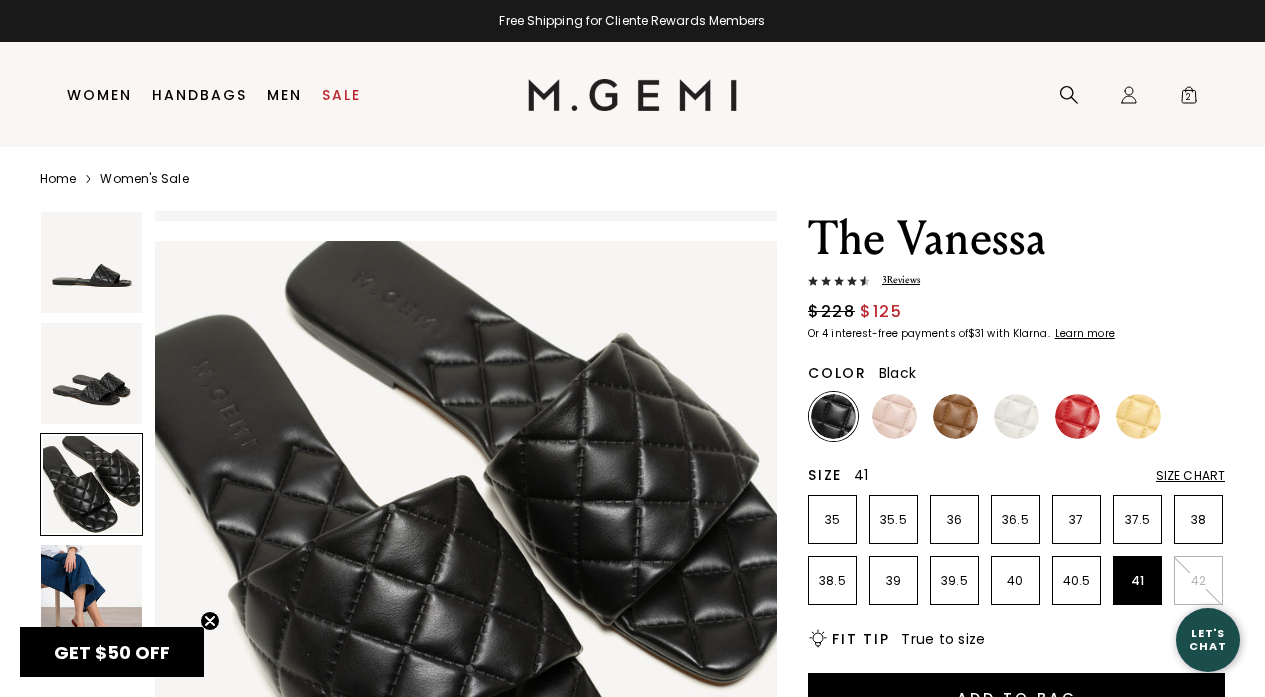 click at bounding box center (466, 552) 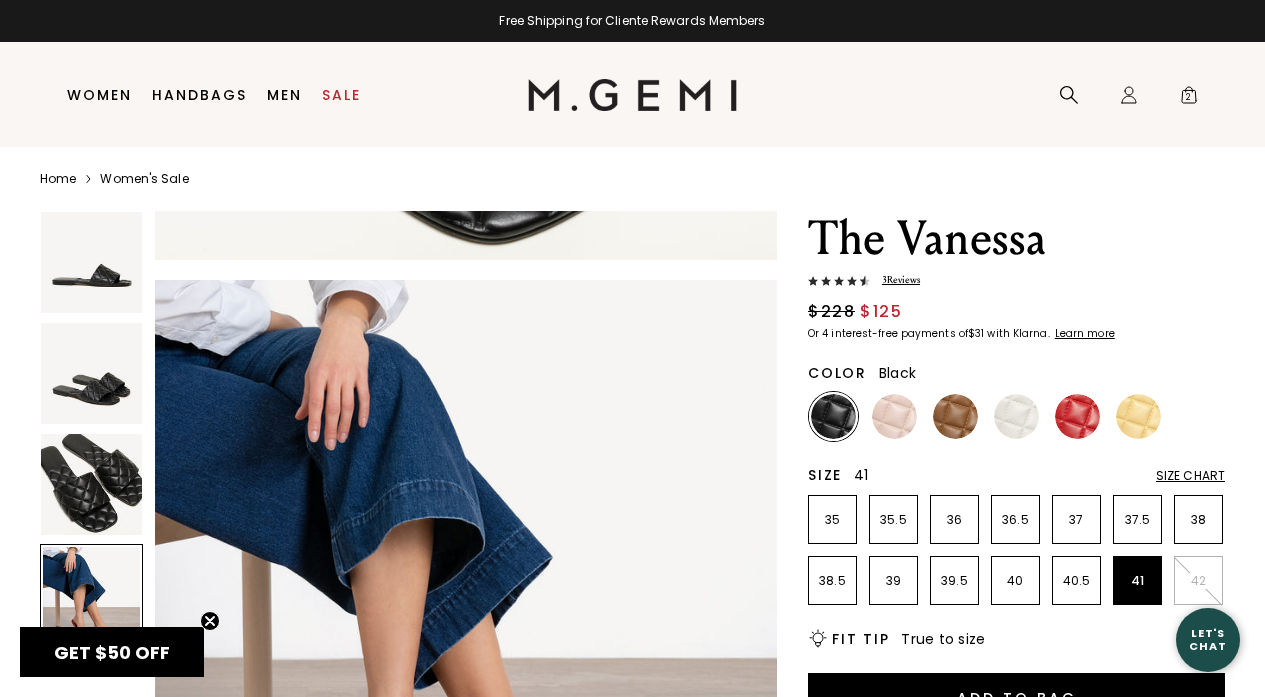 scroll, scrollTop: 1881, scrollLeft: 0, axis: vertical 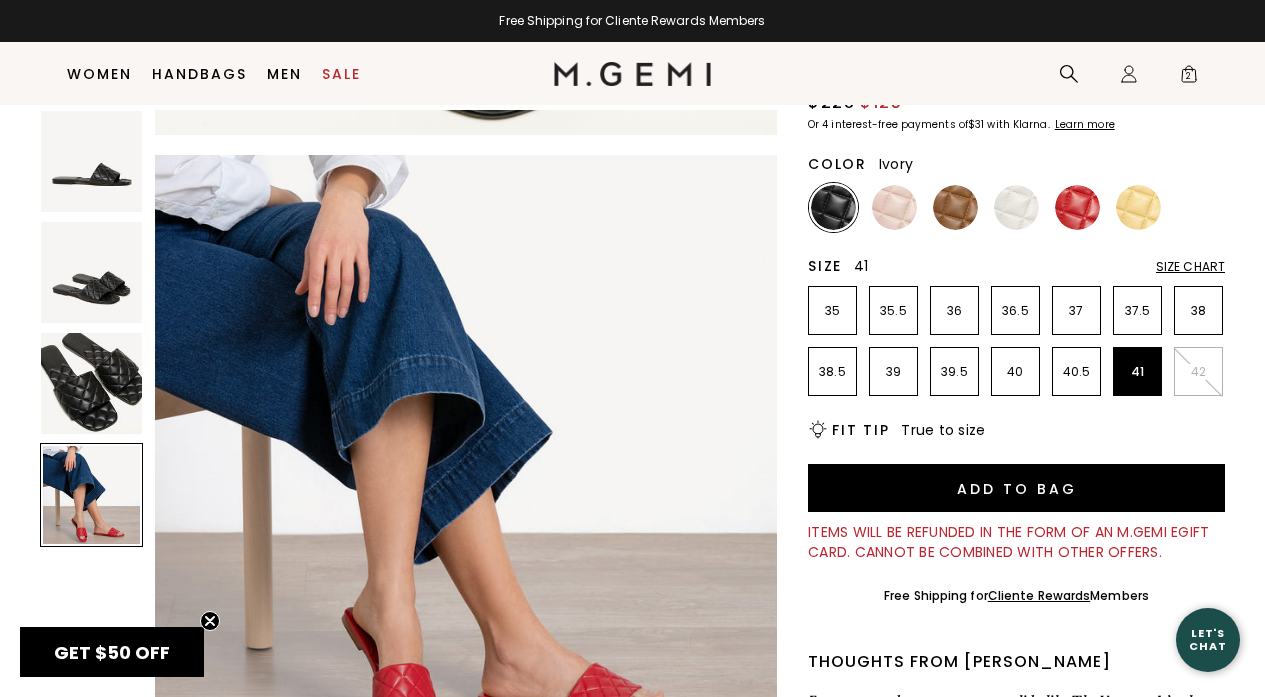 click at bounding box center (1016, 207) 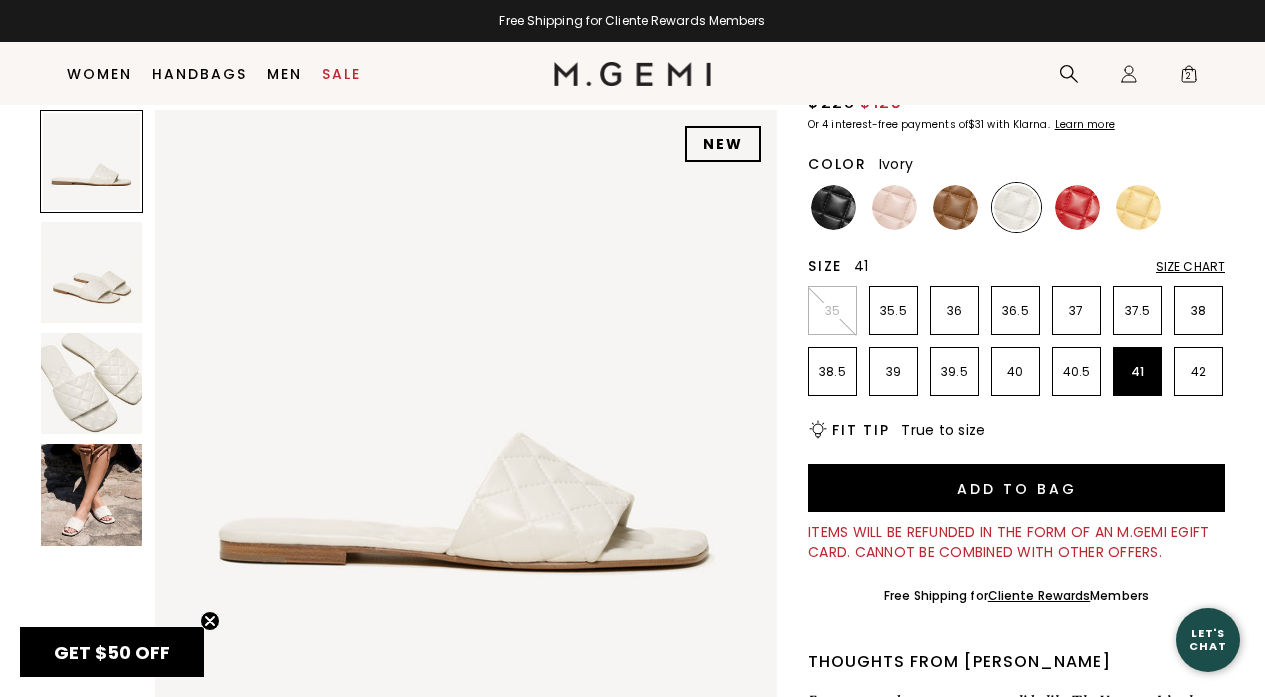 scroll, scrollTop: 0, scrollLeft: 0, axis: both 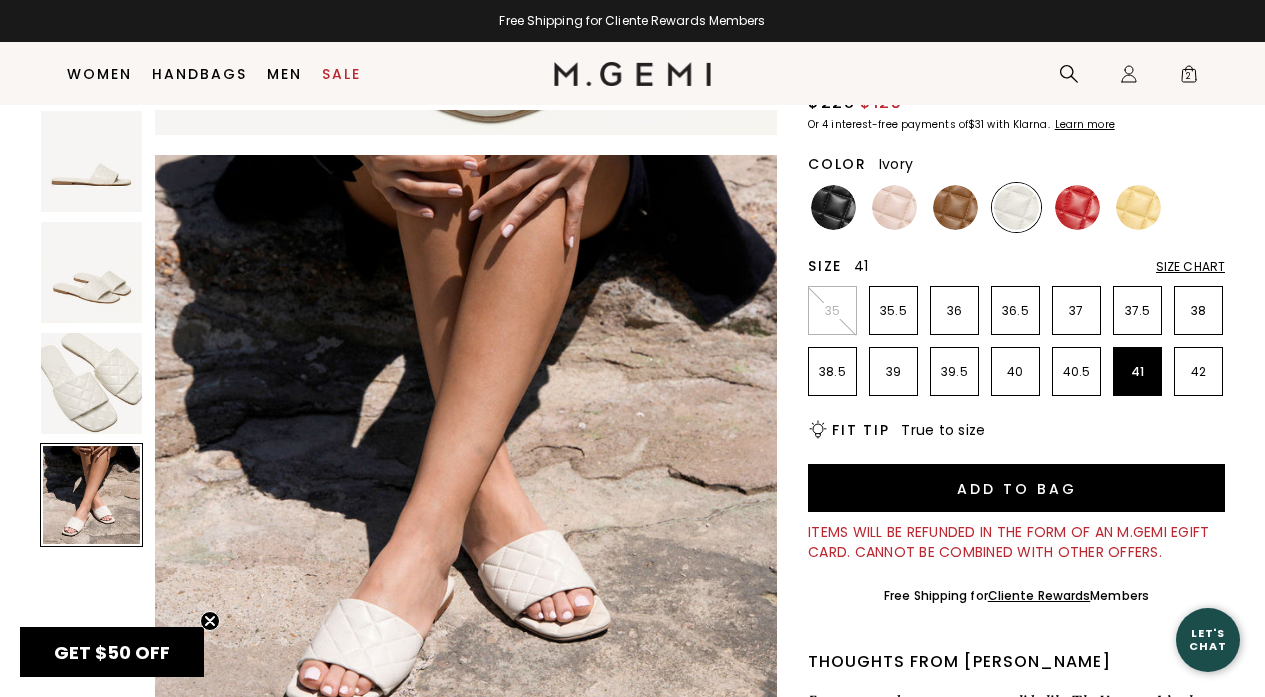click at bounding box center (91, 383) 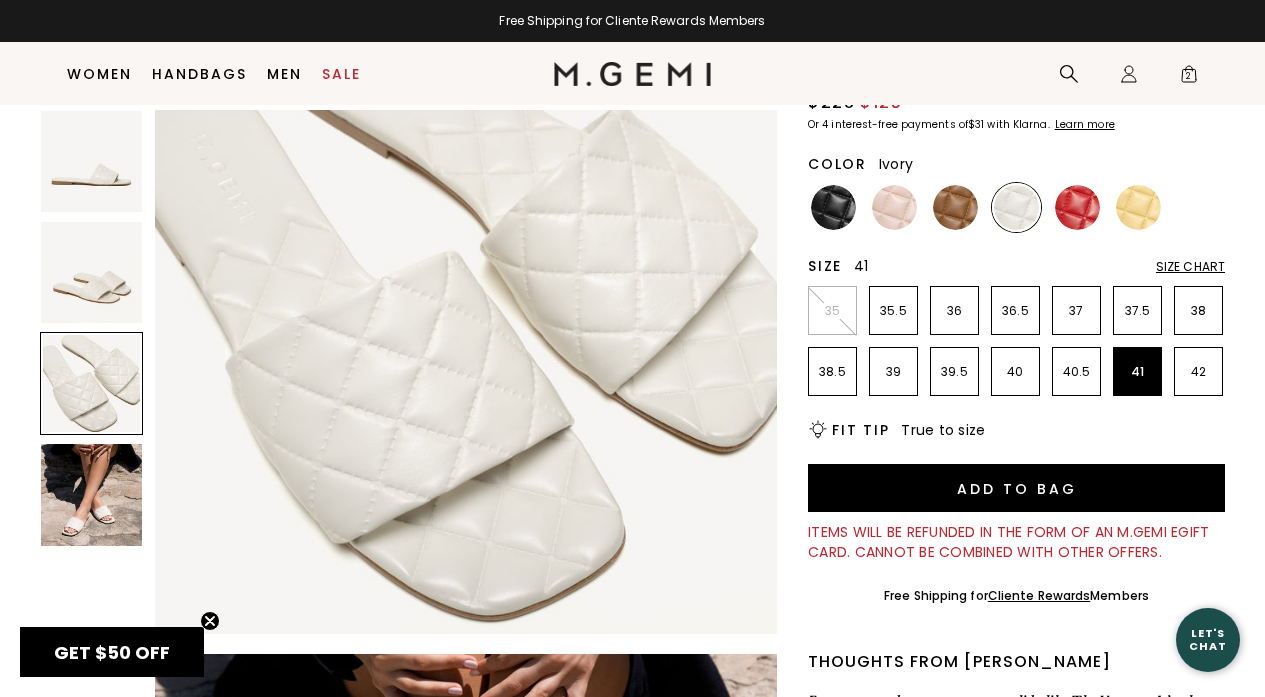 scroll, scrollTop: 1254, scrollLeft: 0, axis: vertical 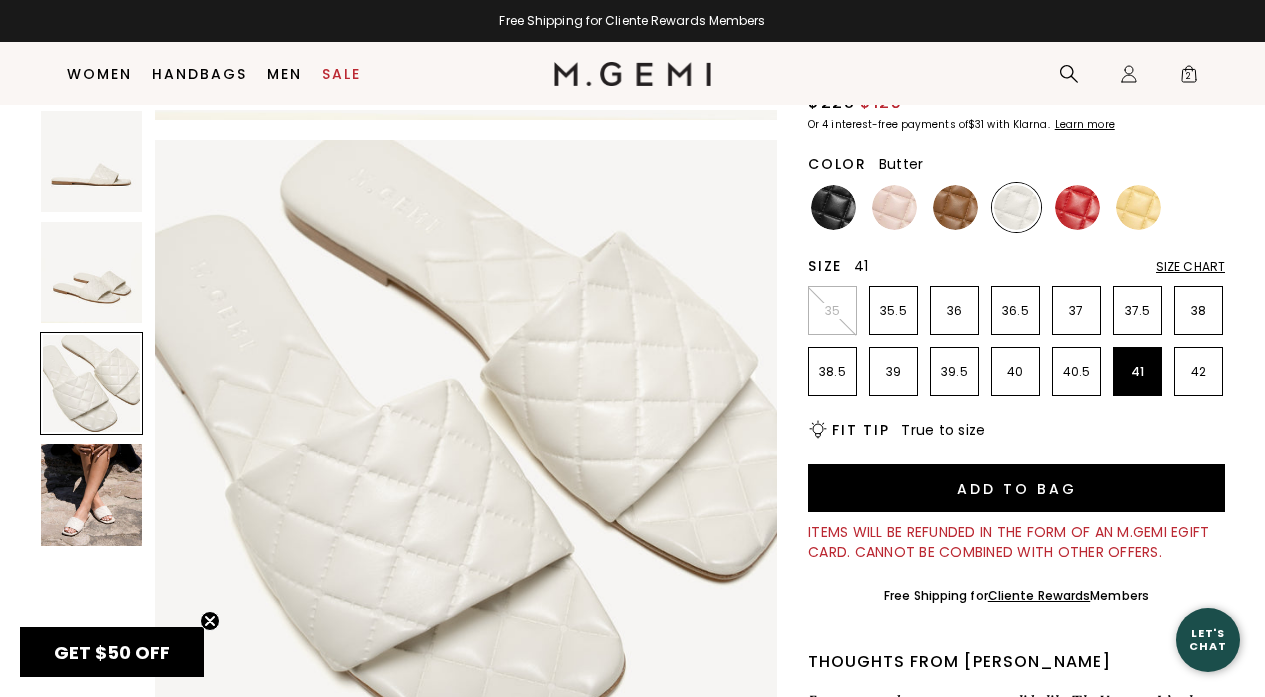 click at bounding box center (1138, 207) 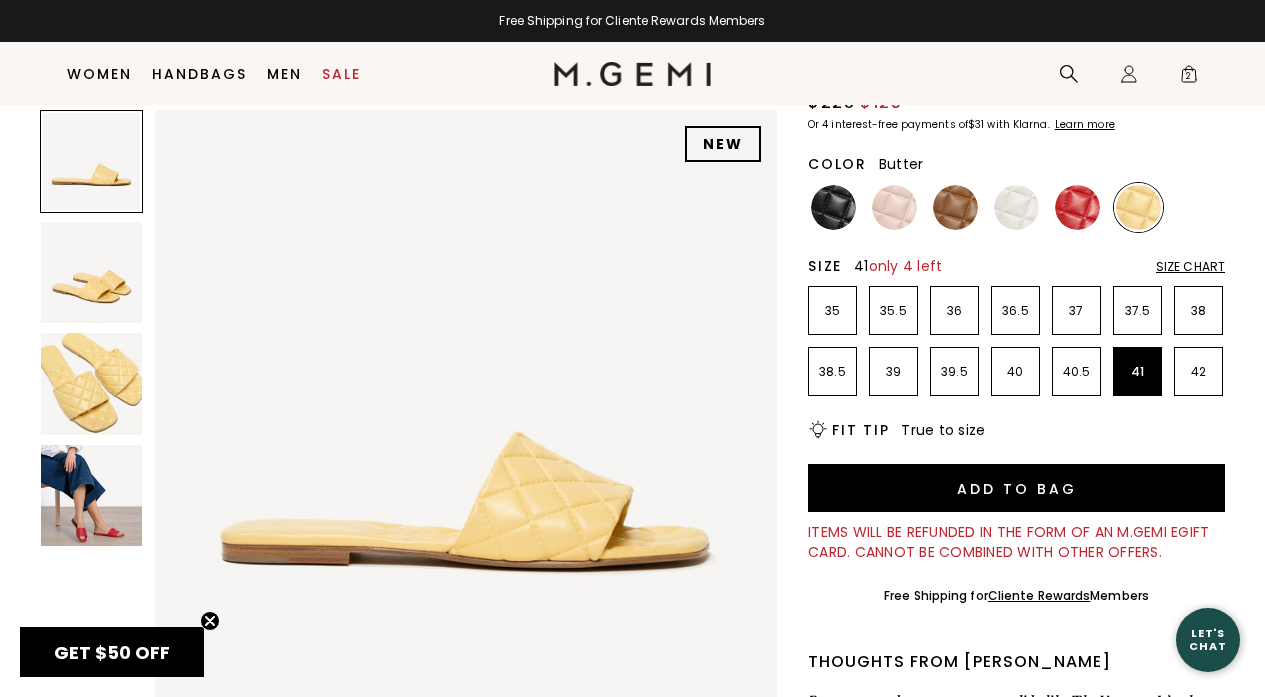 scroll, scrollTop: 0, scrollLeft: 0, axis: both 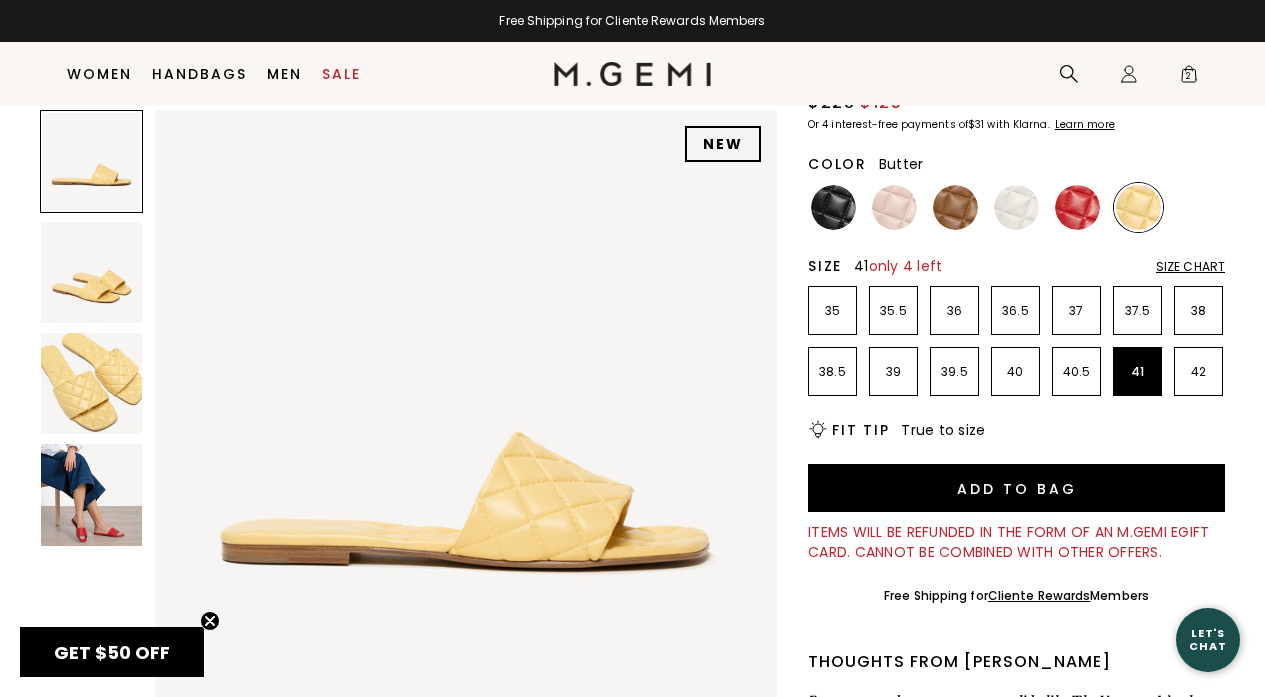 click at bounding box center [91, 383] 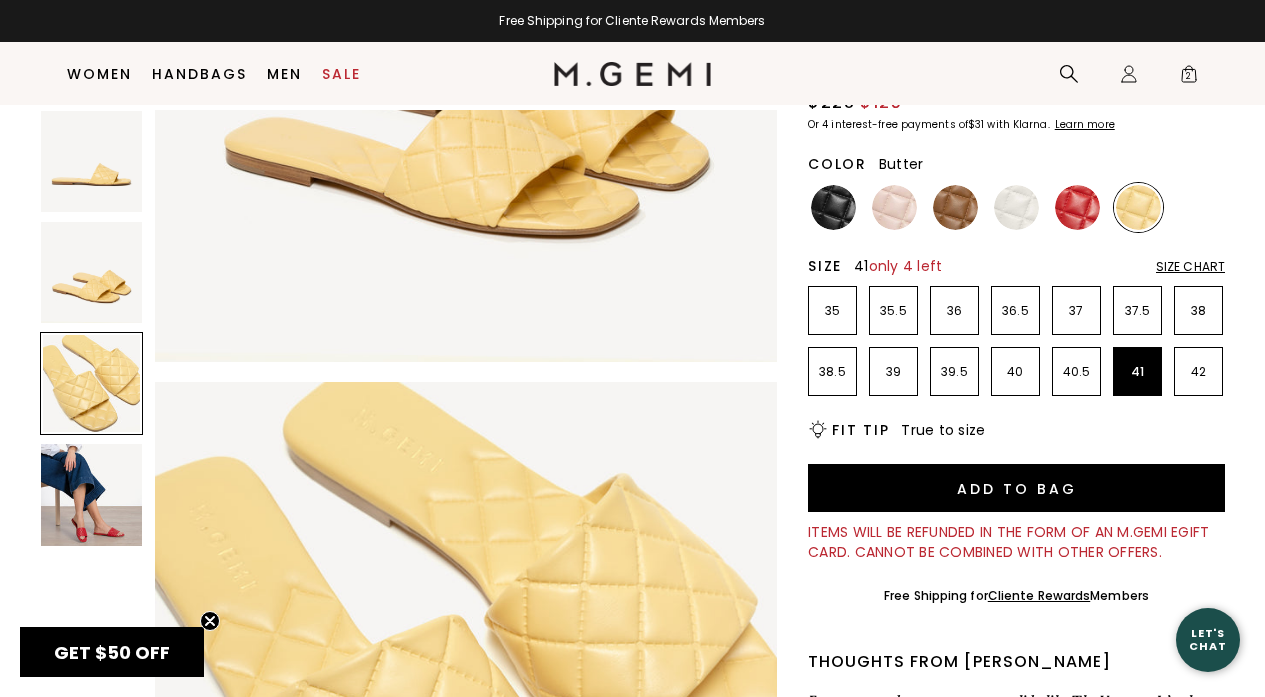 scroll, scrollTop: 1254, scrollLeft: 0, axis: vertical 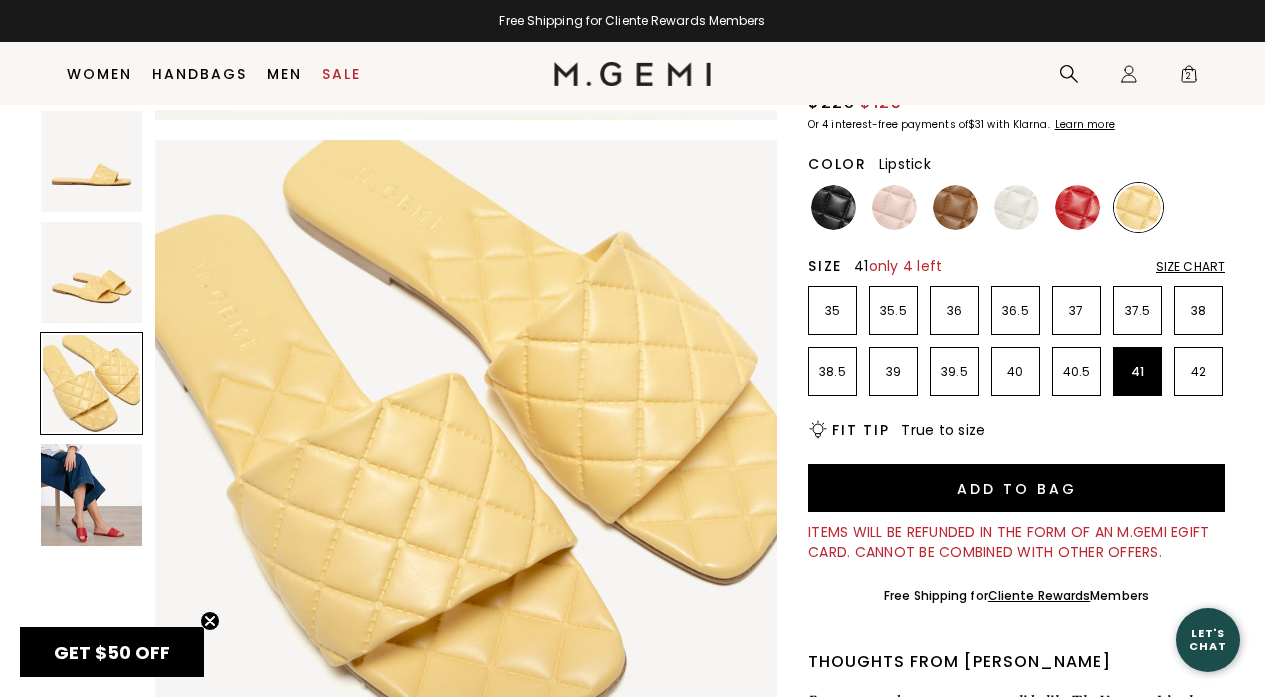 click at bounding box center [1077, 207] 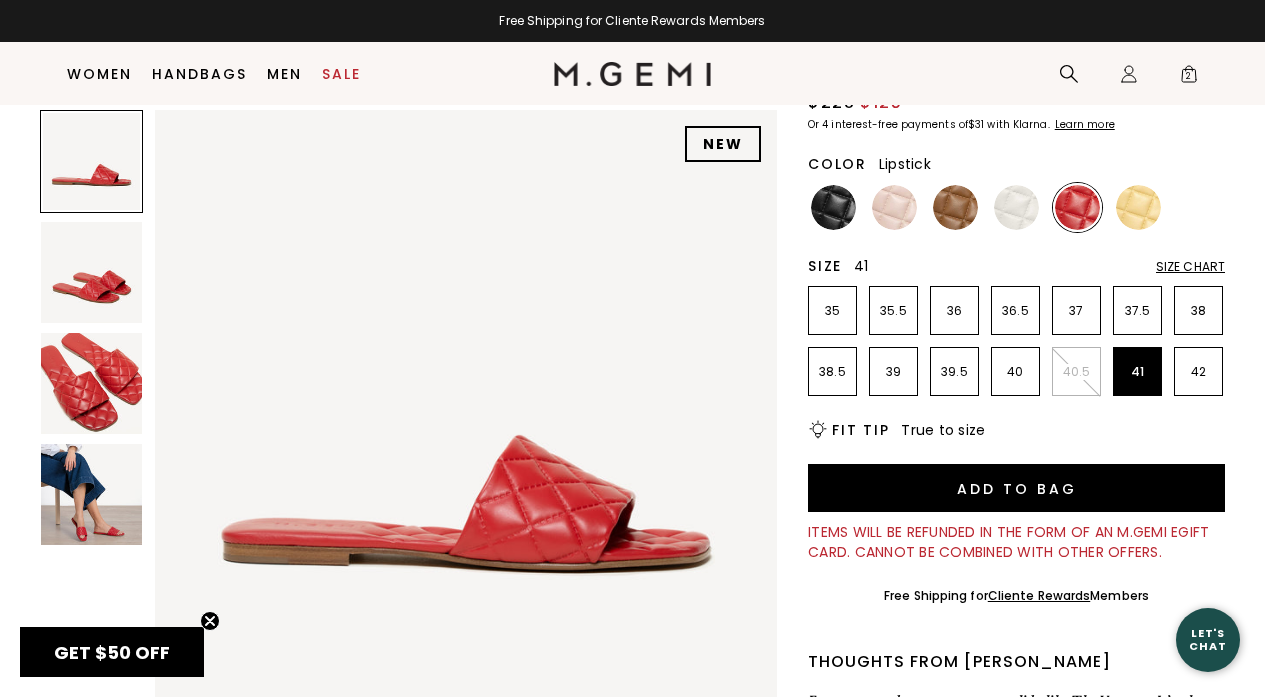 scroll, scrollTop: 0, scrollLeft: 0, axis: both 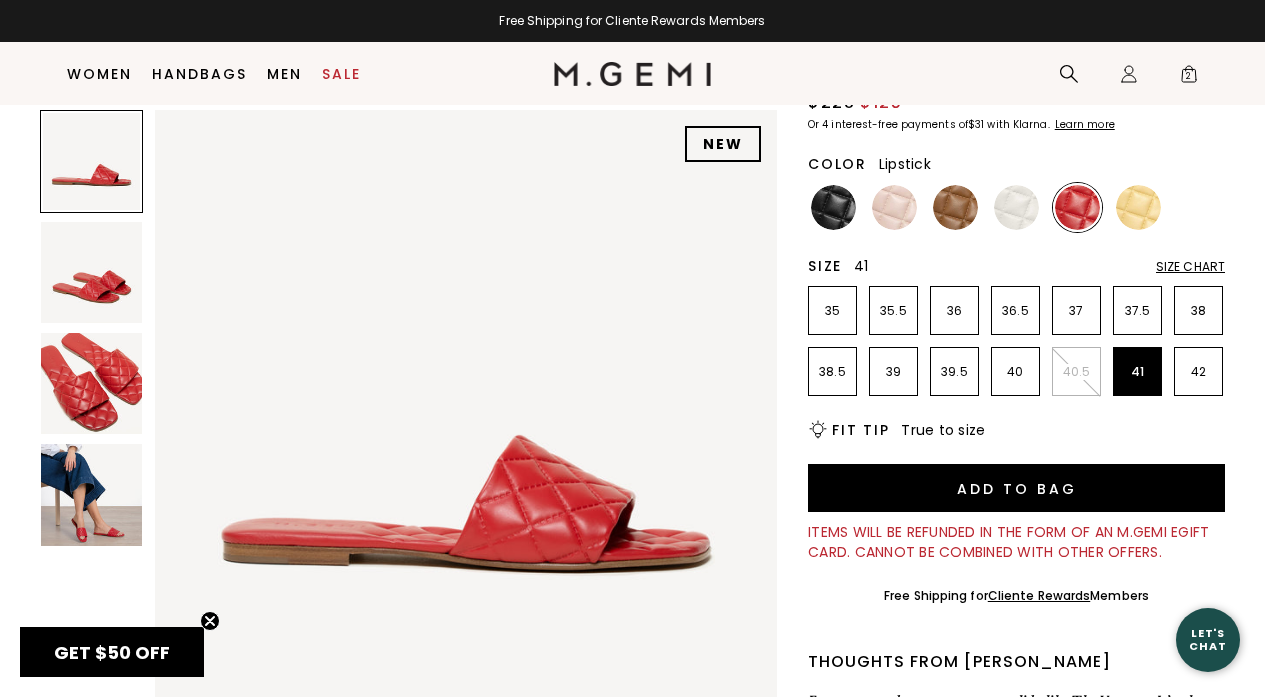 click at bounding box center (91, 383) 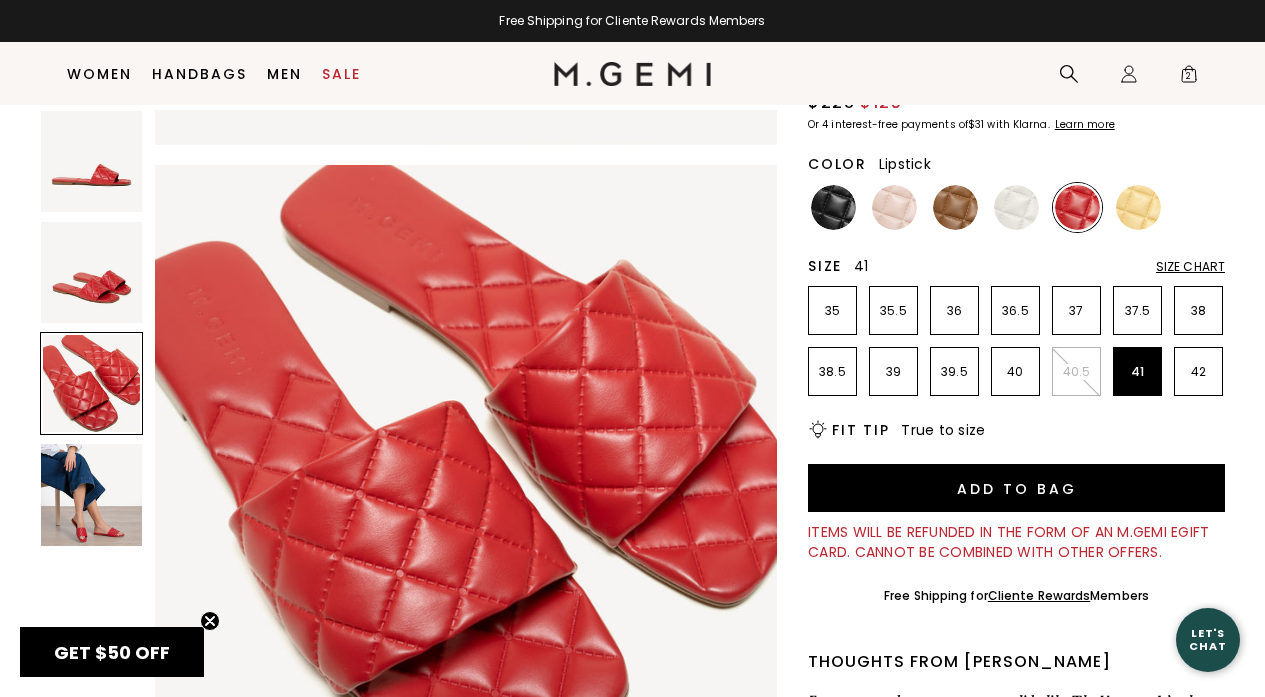 scroll, scrollTop: 1254, scrollLeft: 0, axis: vertical 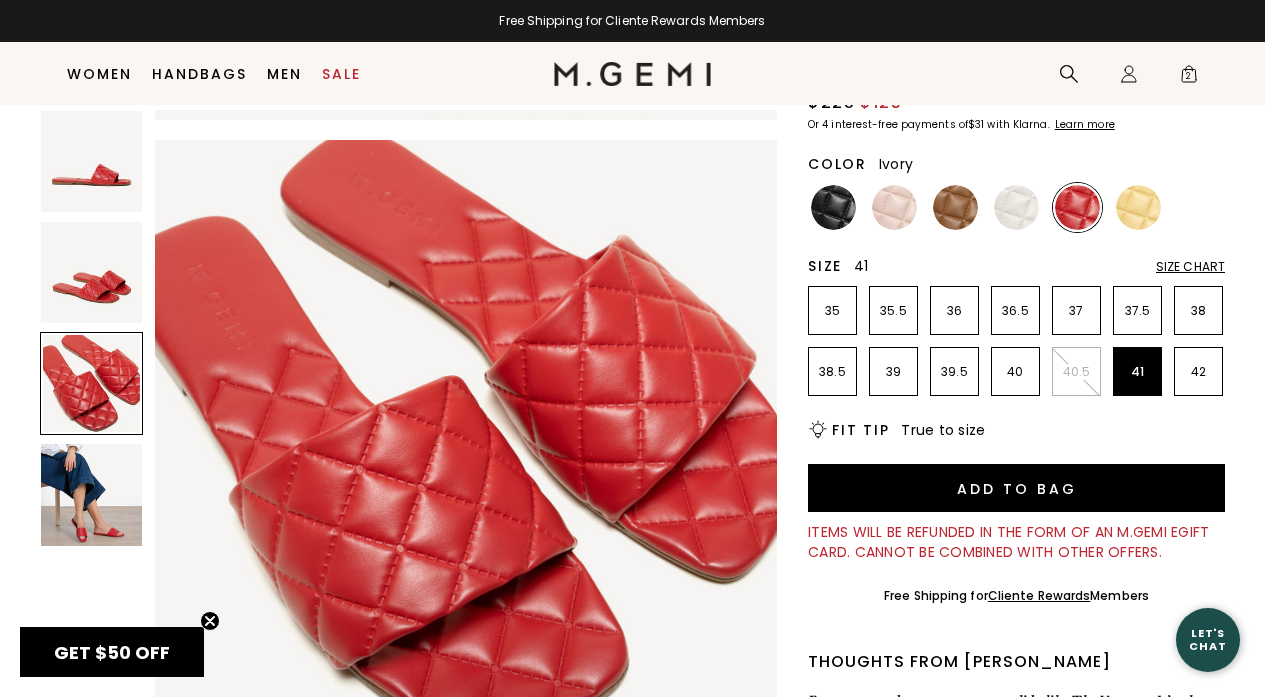 click at bounding box center (1016, 207) 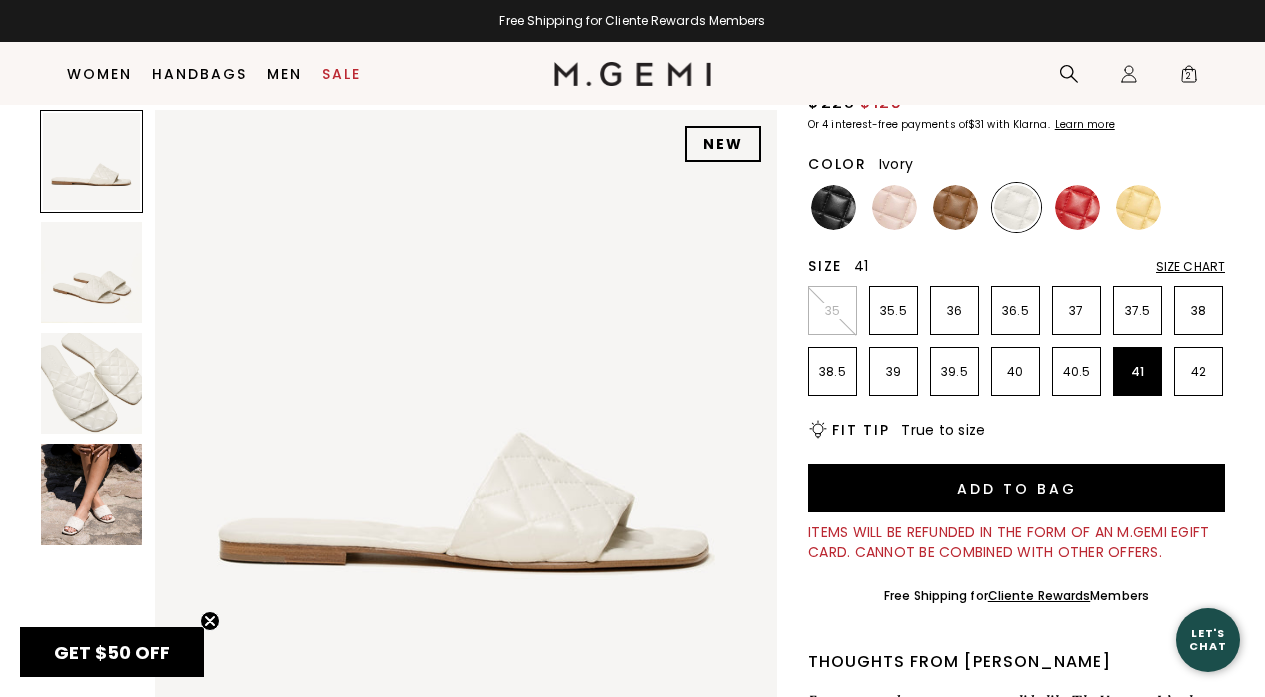 scroll, scrollTop: 0, scrollLeft: 0, axis: both 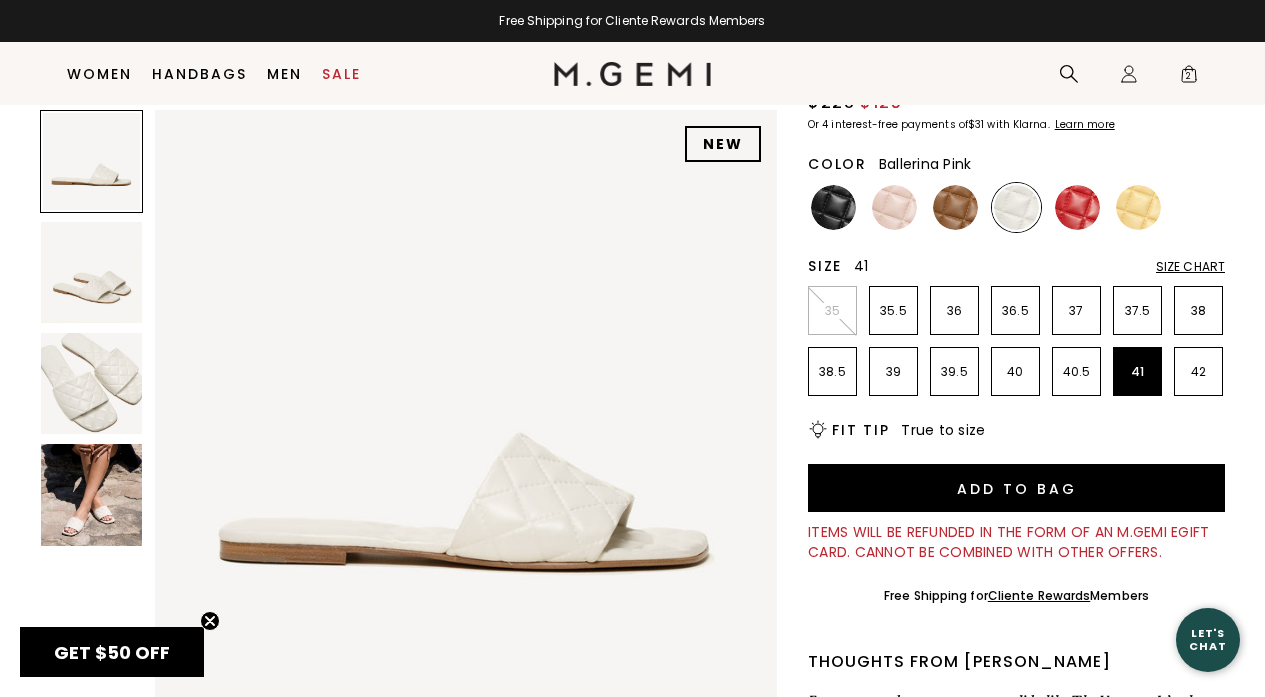 click at bounding box center [894, 207] 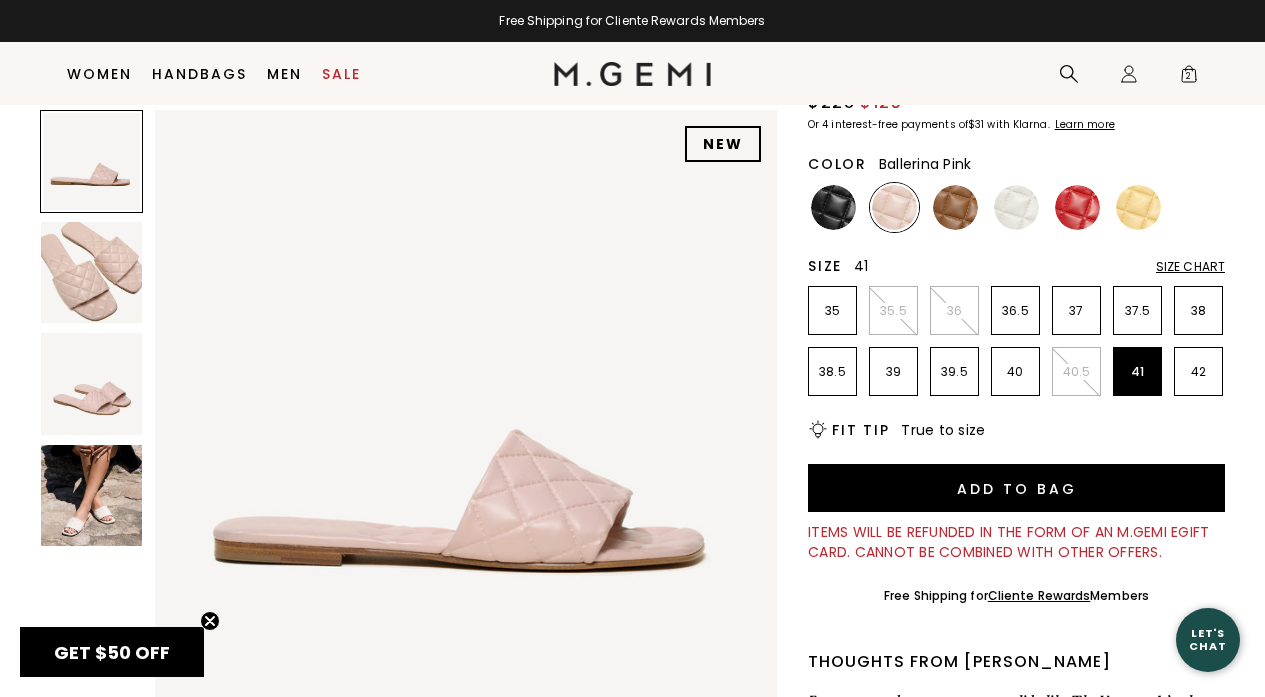 scroll, scrollTop: 0, scrollLeft: 0, axis: both 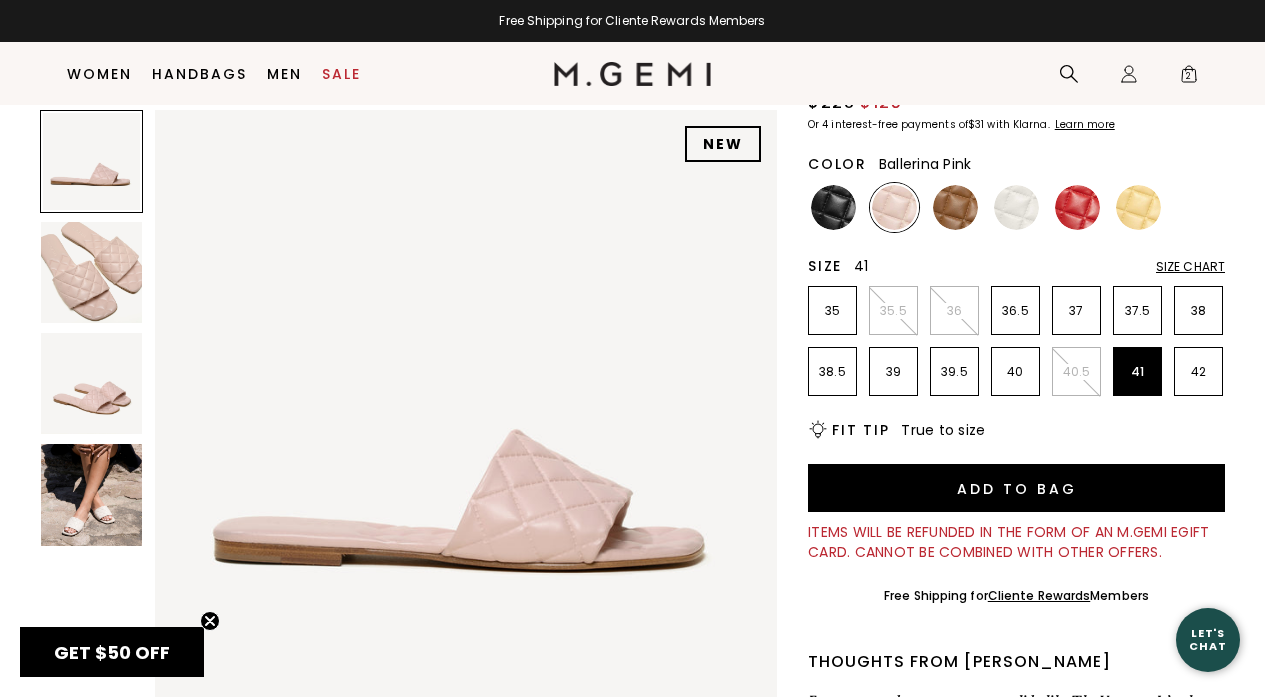 click at bounding box center (91, 494) 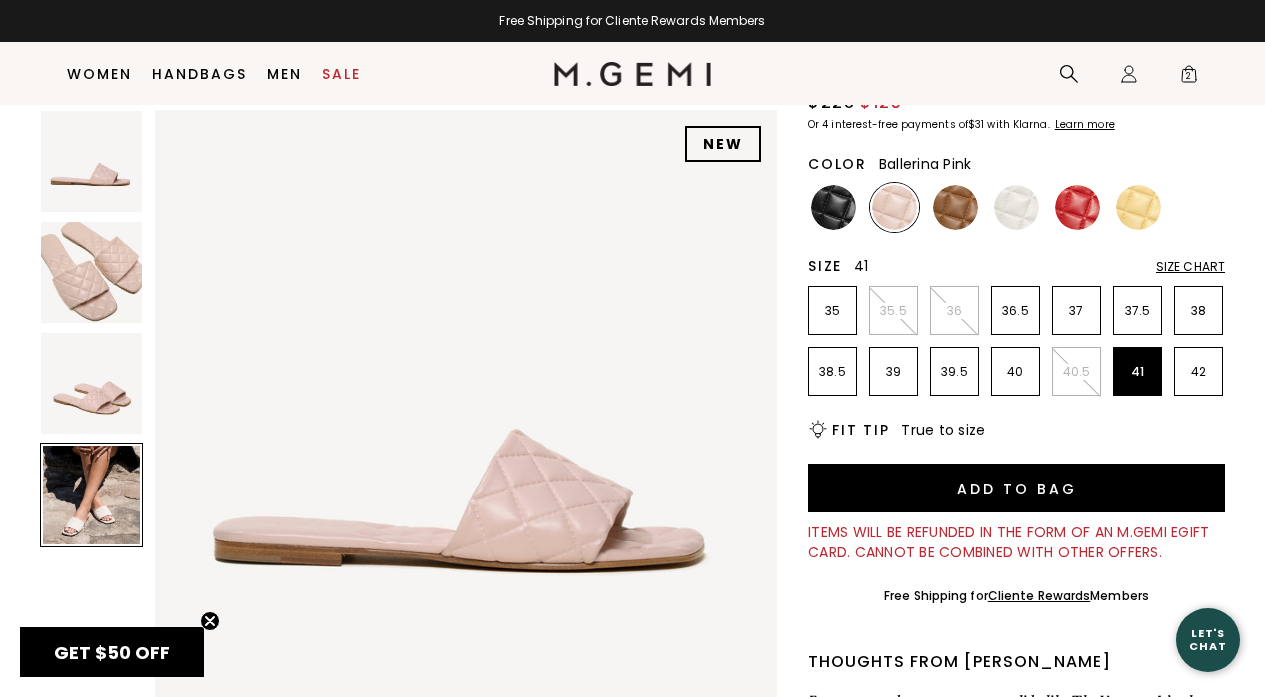 scroll, scrollTop: 1881, scrollLeft: 0, axis: vertical 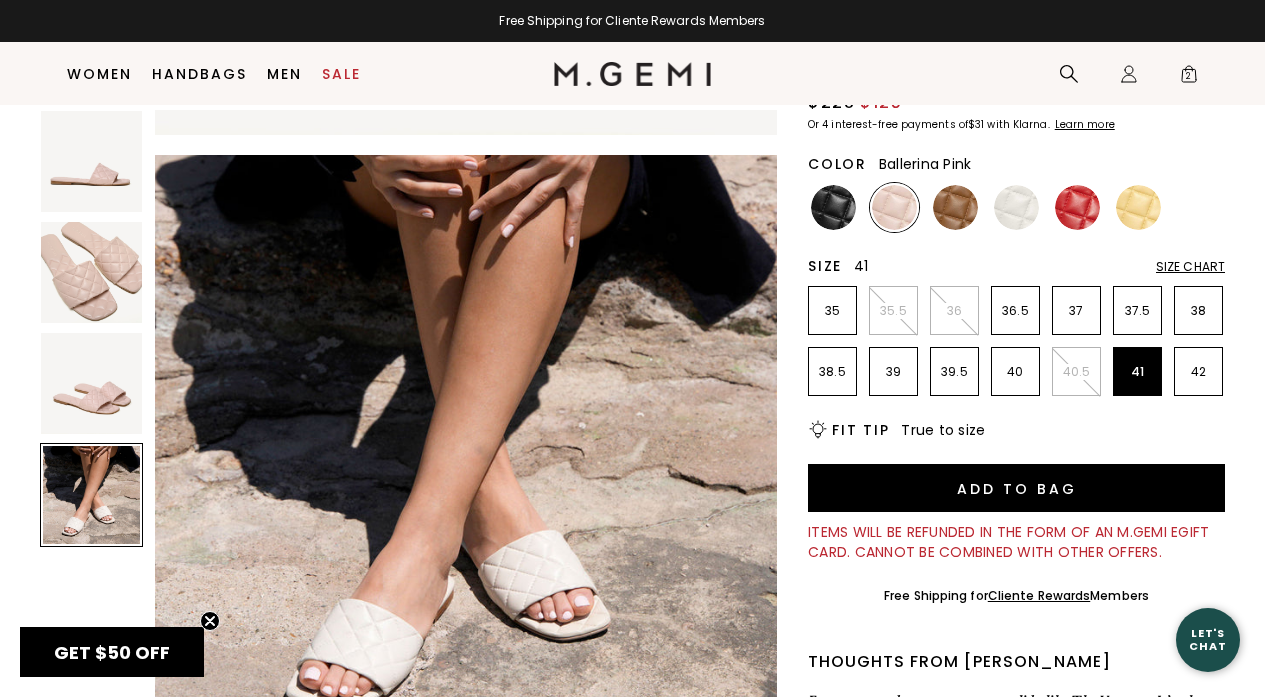 click at bounding box center [91, 383] 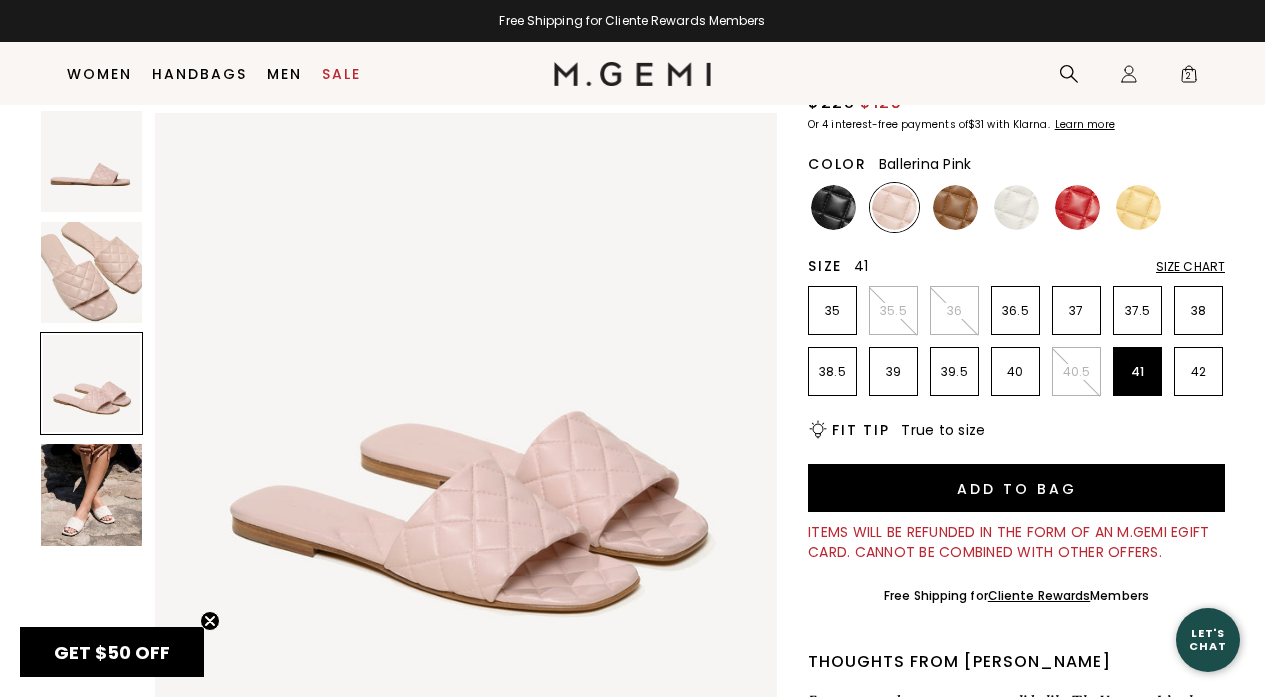 scroll, scrollTop: 1254, scrollLeft: 0, axis: vertical 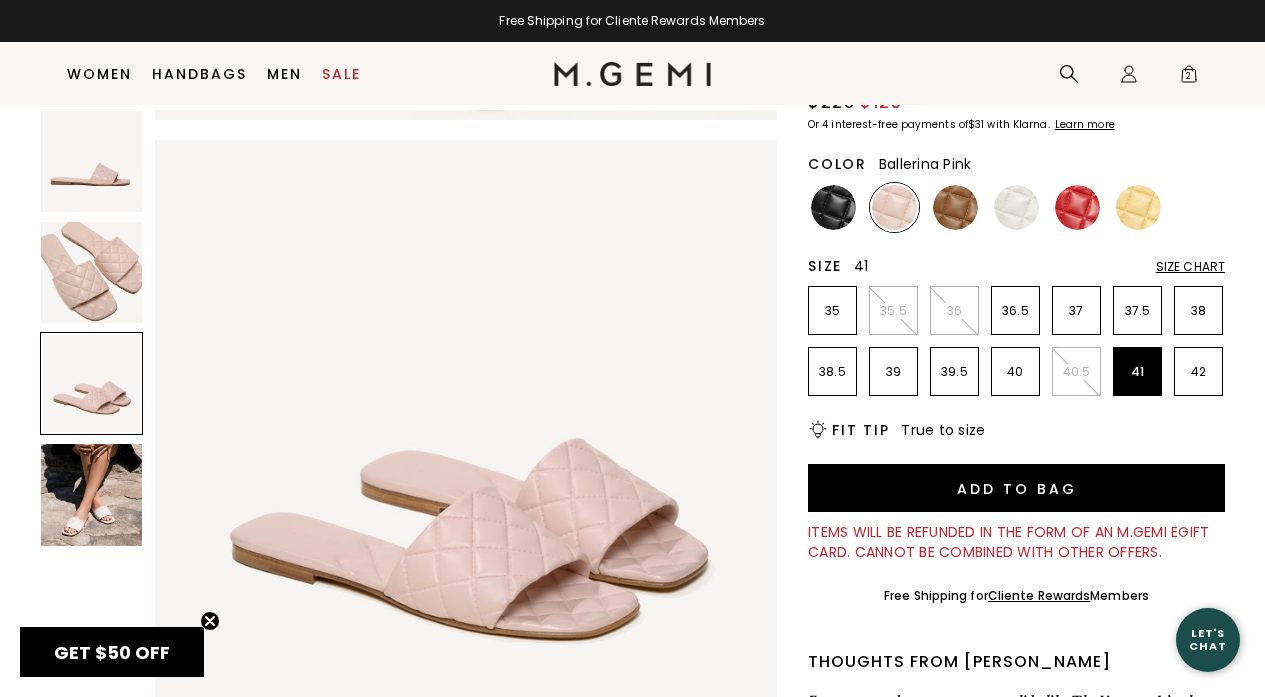 click at bounding box center (91, 272) 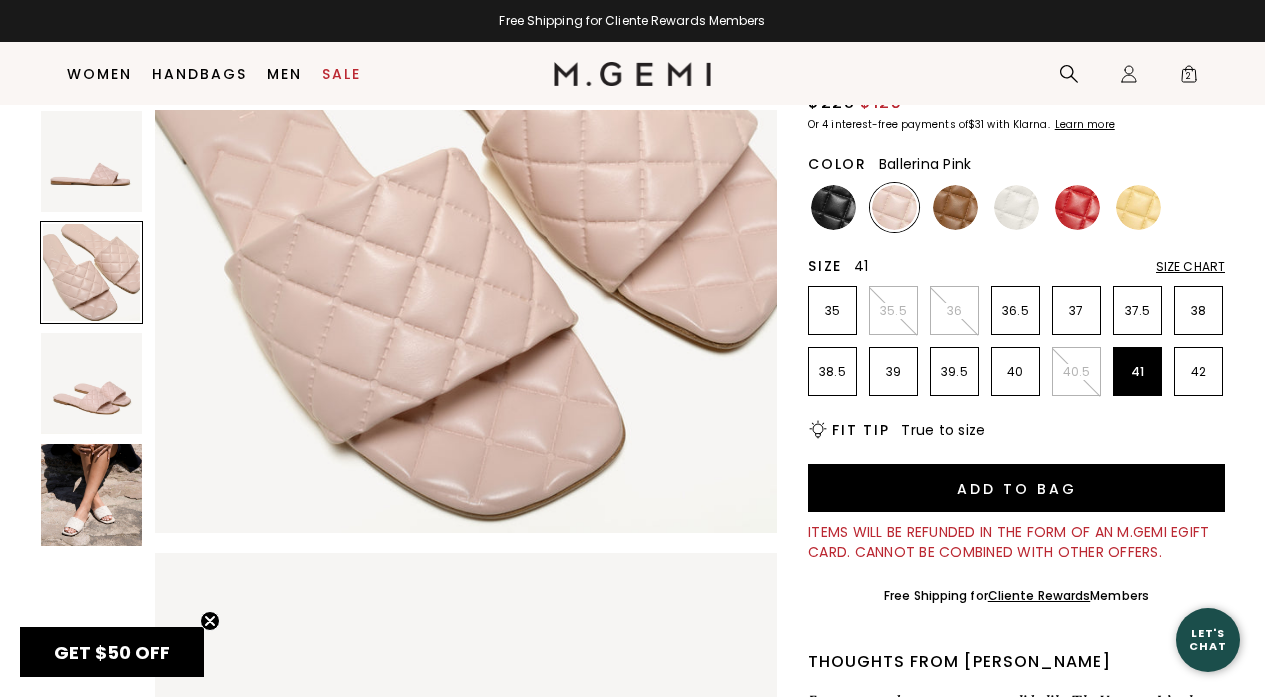 scroll, scrollTop: 627, scrollLeft: 0, axis: vertical 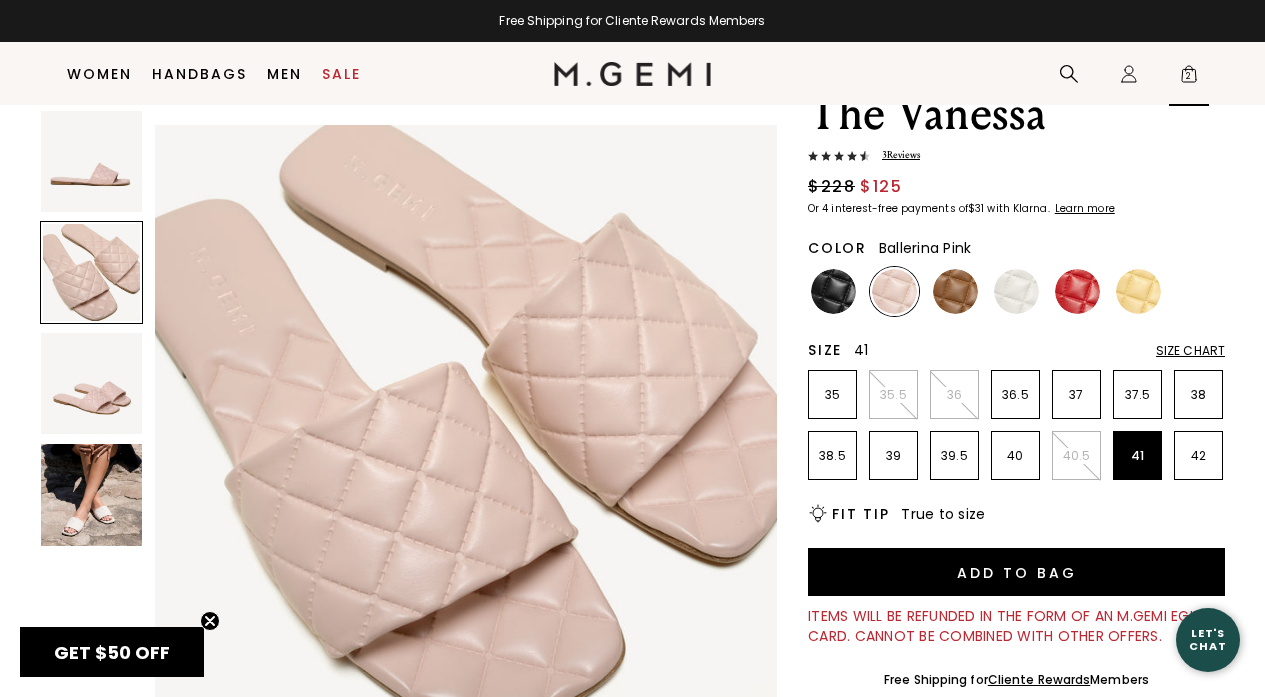 click on "2" at bounding box center (1189, 78) 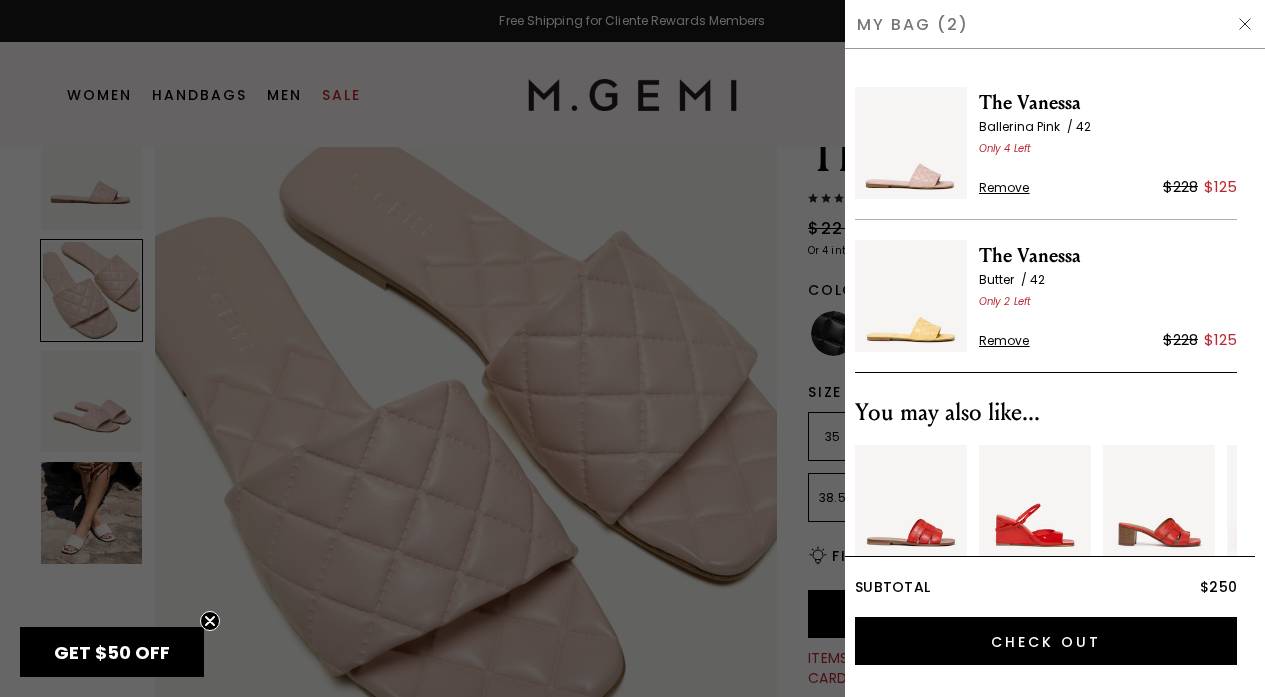 scroll, scrollTop: 0, scrollLeft: 0, axis: both 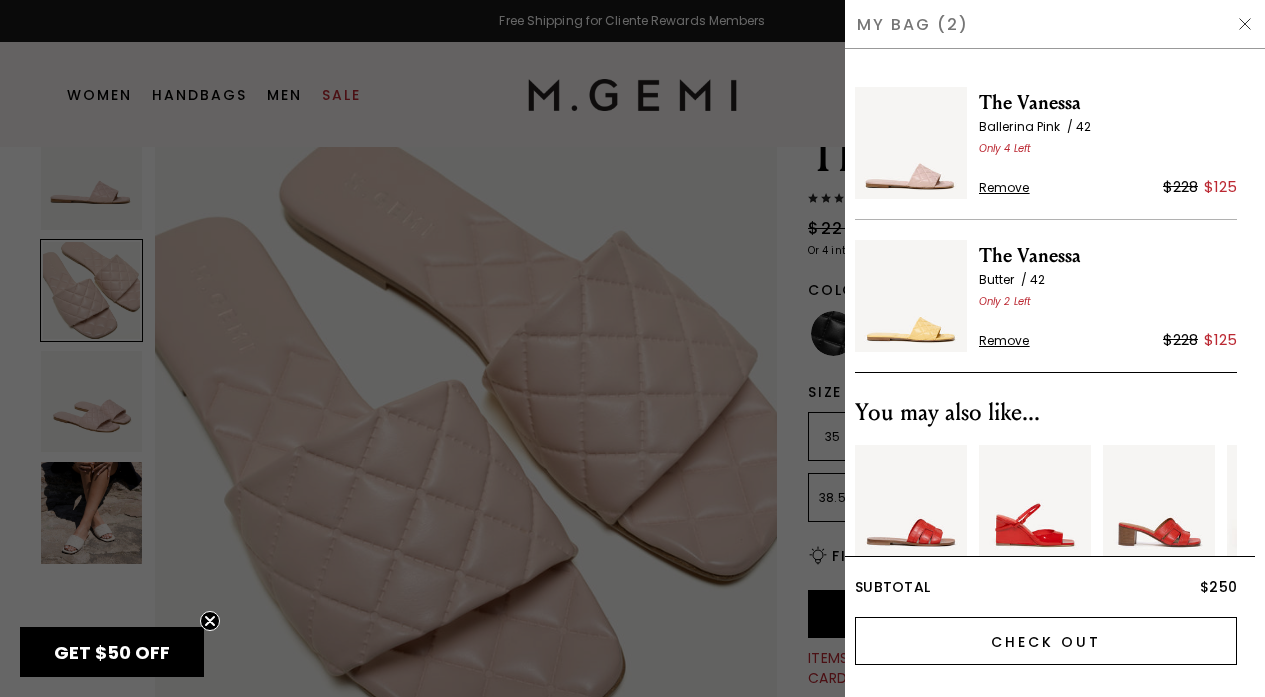 click on "Check Out" at bounding box center [1046, 641] 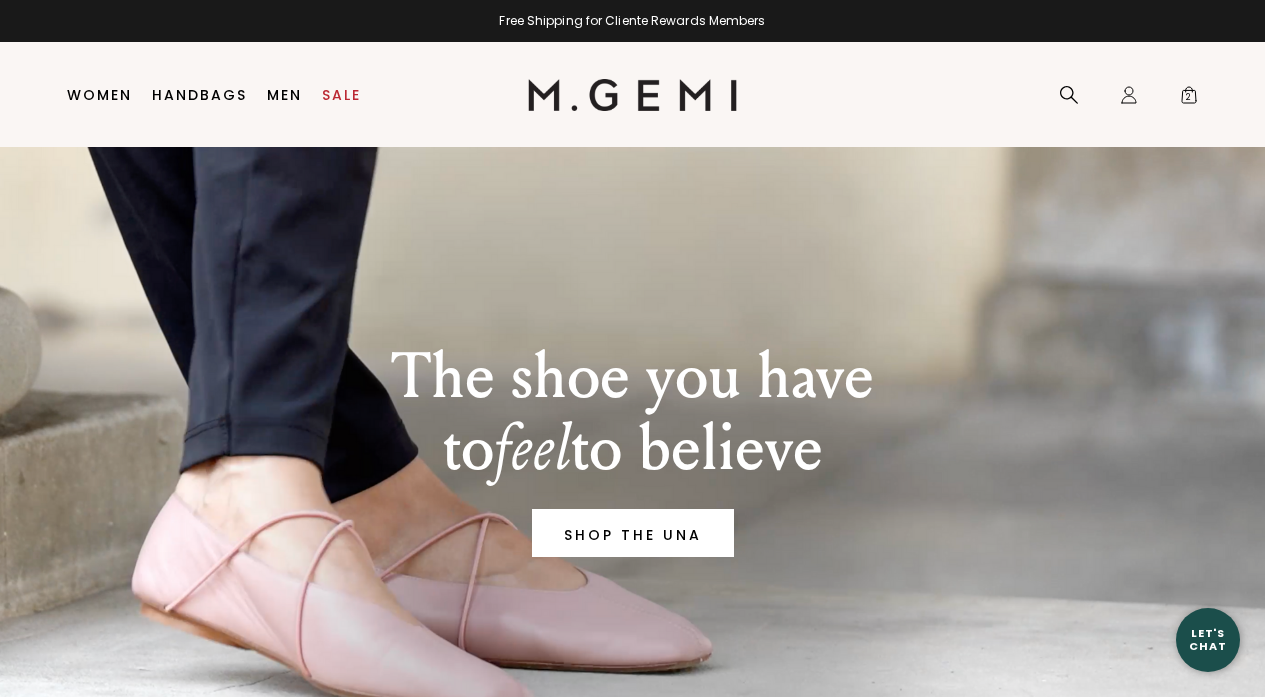scroll, scrollTop: 0, scrollLeft: 0, axis: both 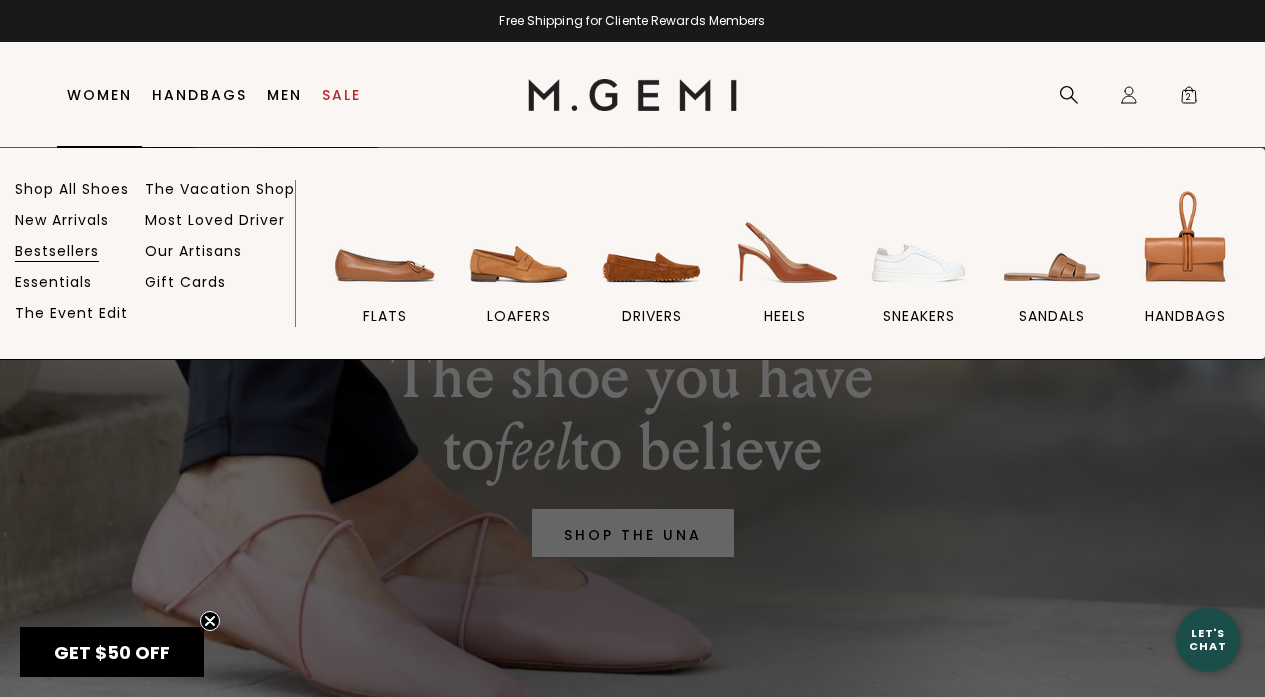 click on "Bestsellers" at bounding box center [57, 251] 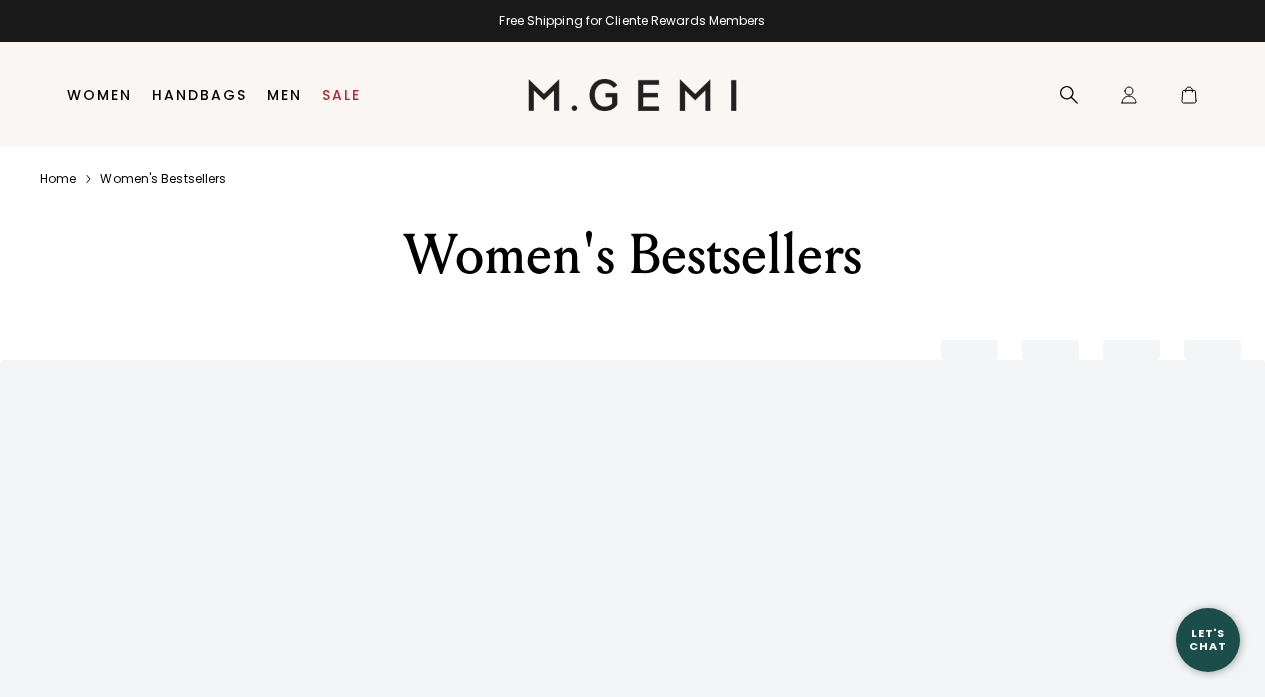 scroll, scrollTop: 0, scrollLeft: 0, axis: both 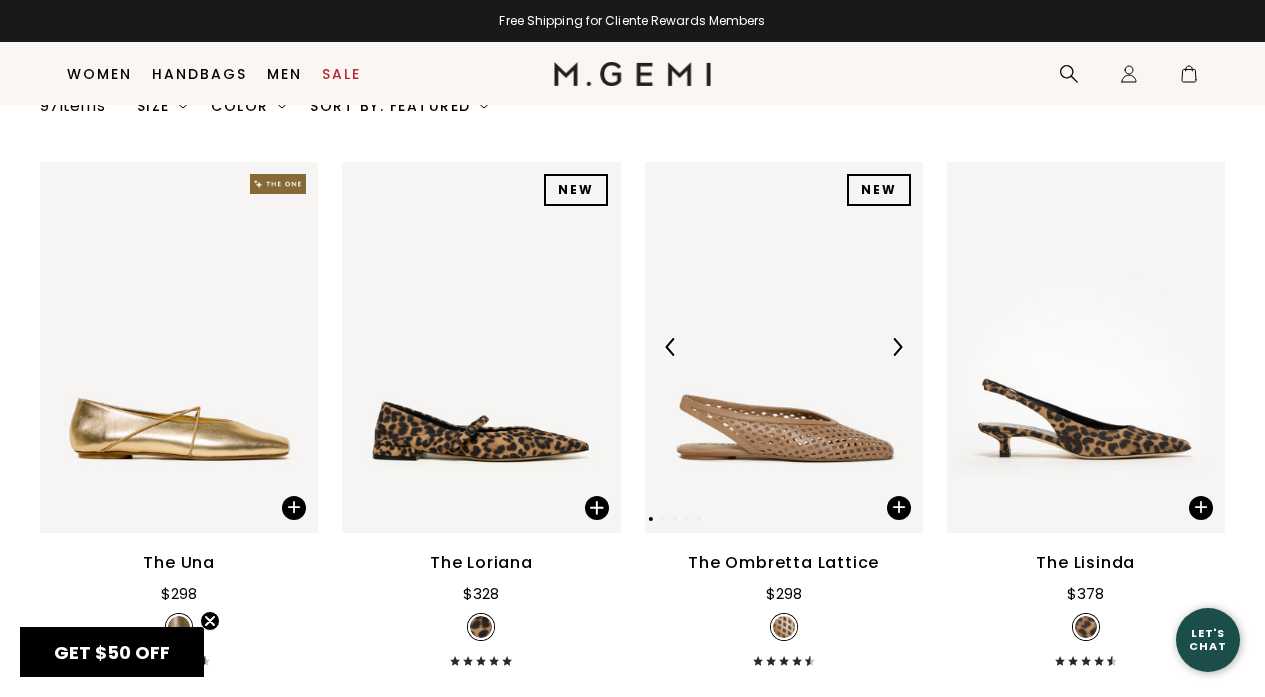 click at bounding box center (897, 347) 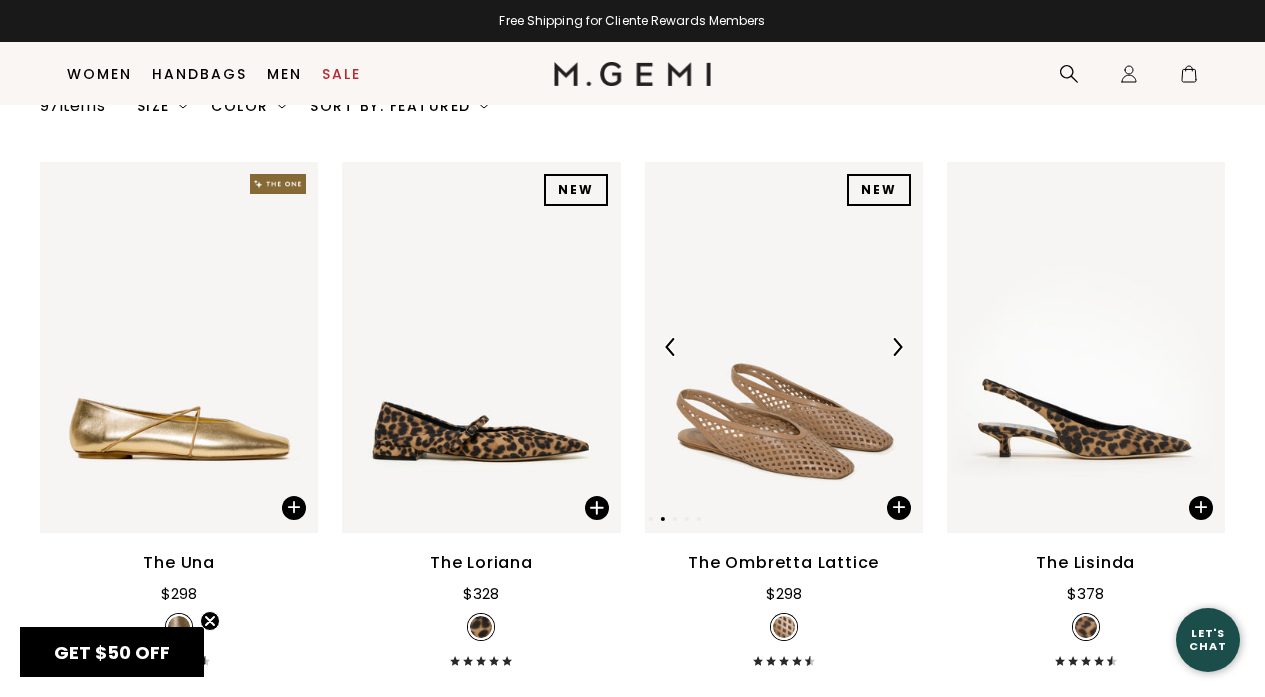 click at bounding box center [897, 347] 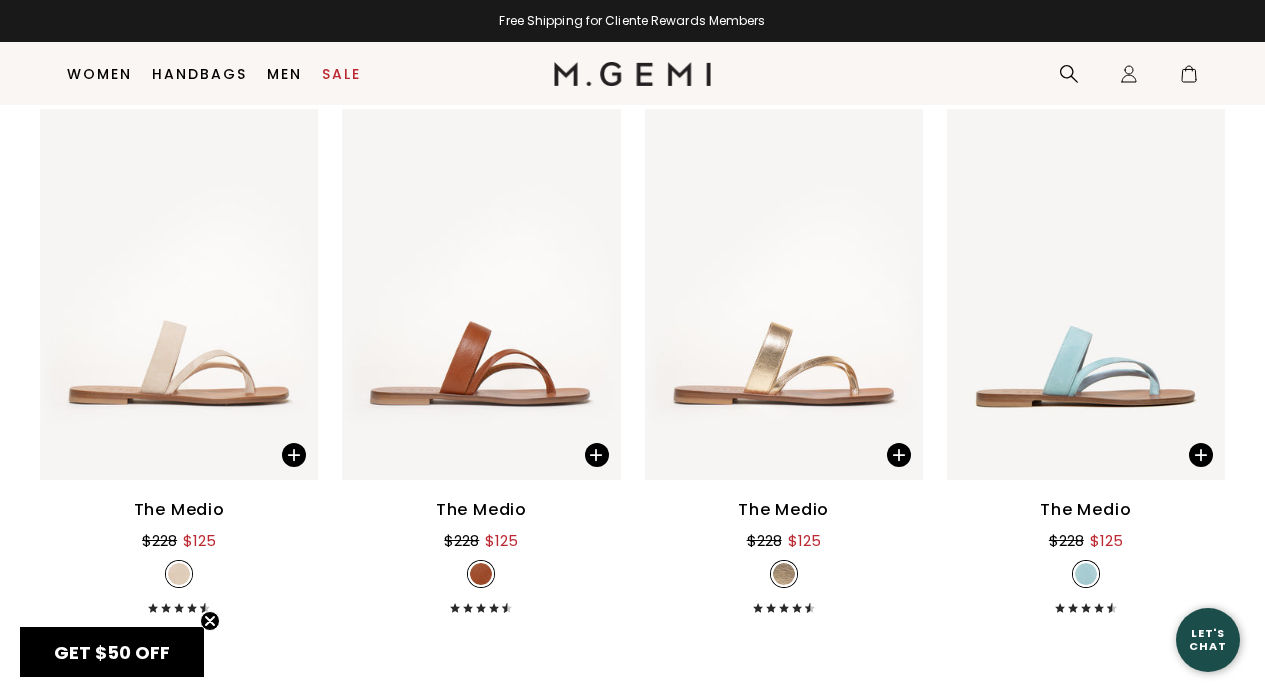scroll, scrollTop: 1409, scrollLeft: 0, axis: vertical 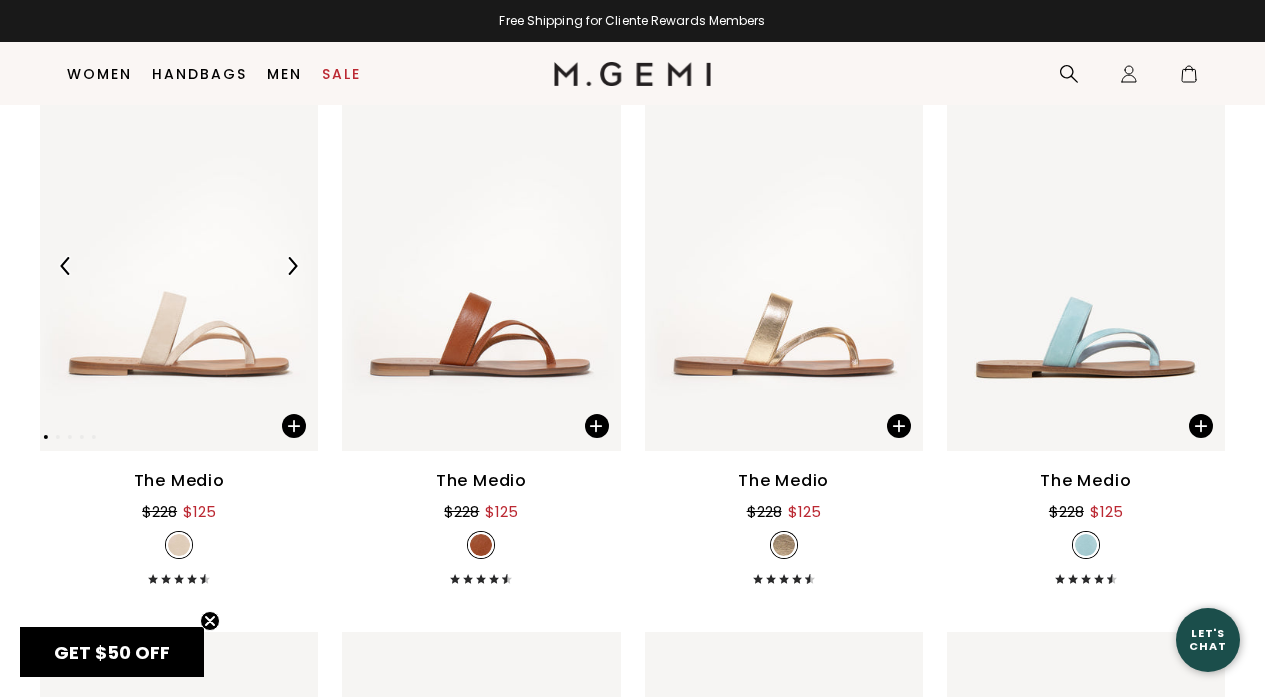 click at bounding box center [292, 266] 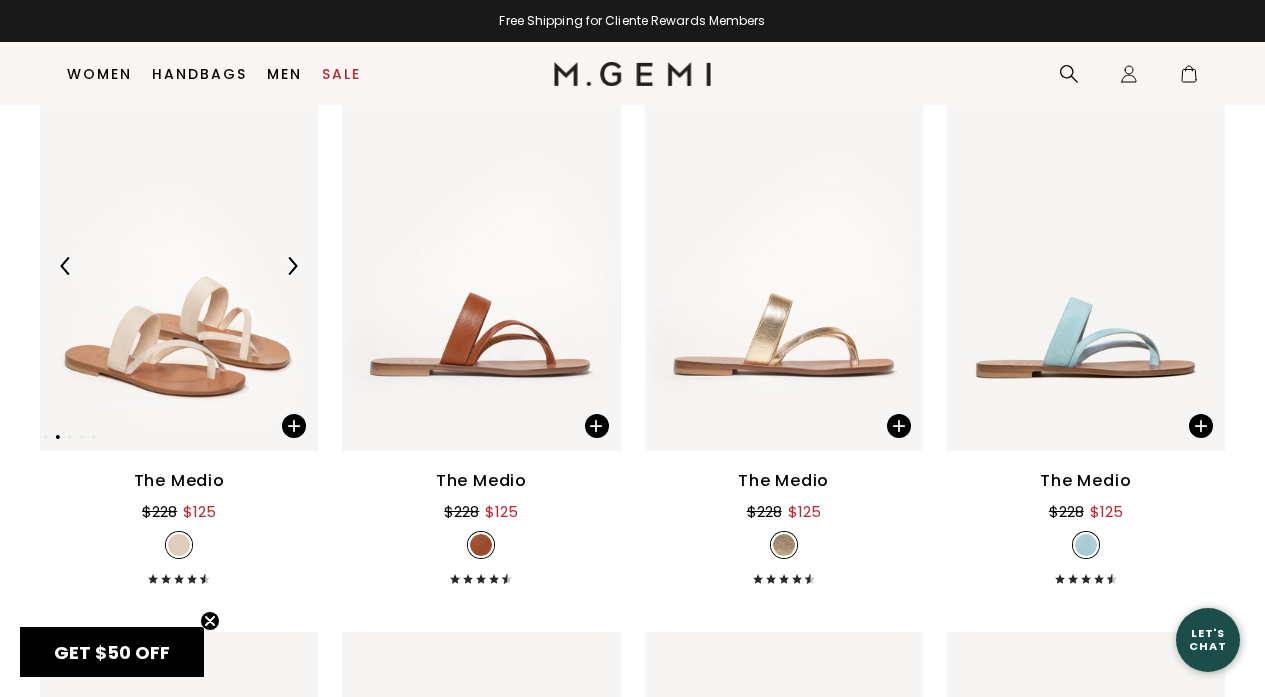 click at bounding box center [292, 266] 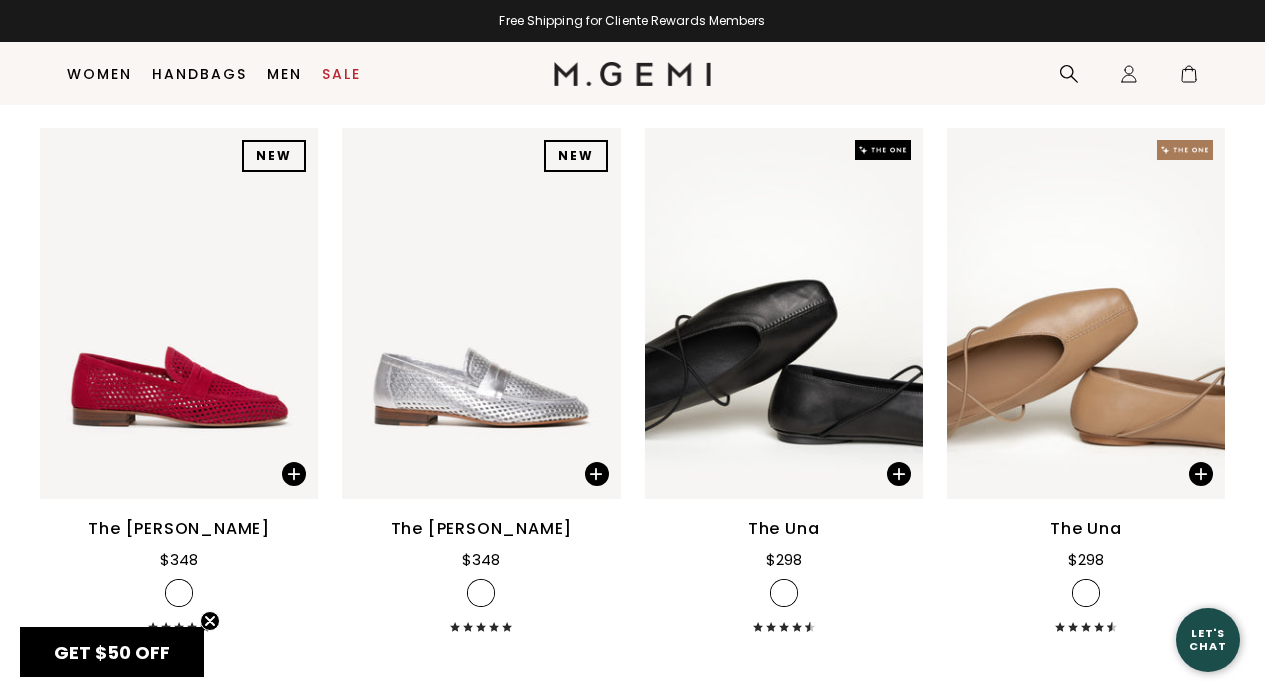 scroll, scrollTop: 3031, scrollLeft: 0, axis: vertical 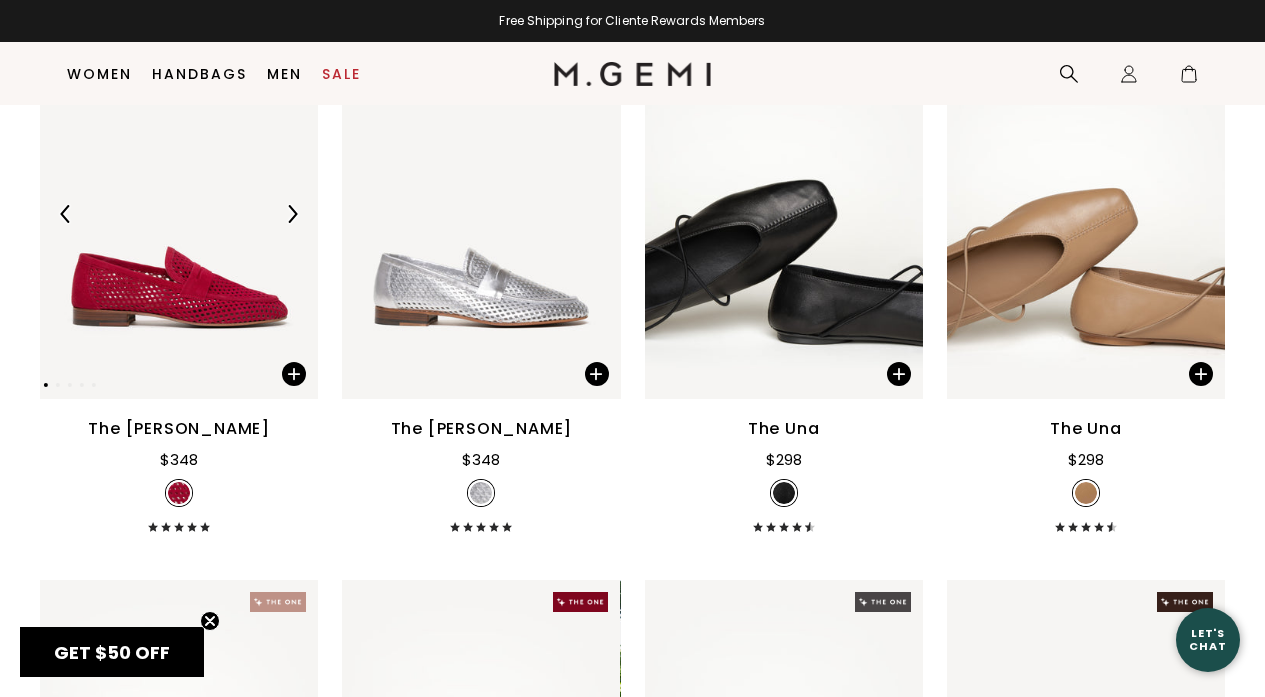 click at bounding box center (292, 214) 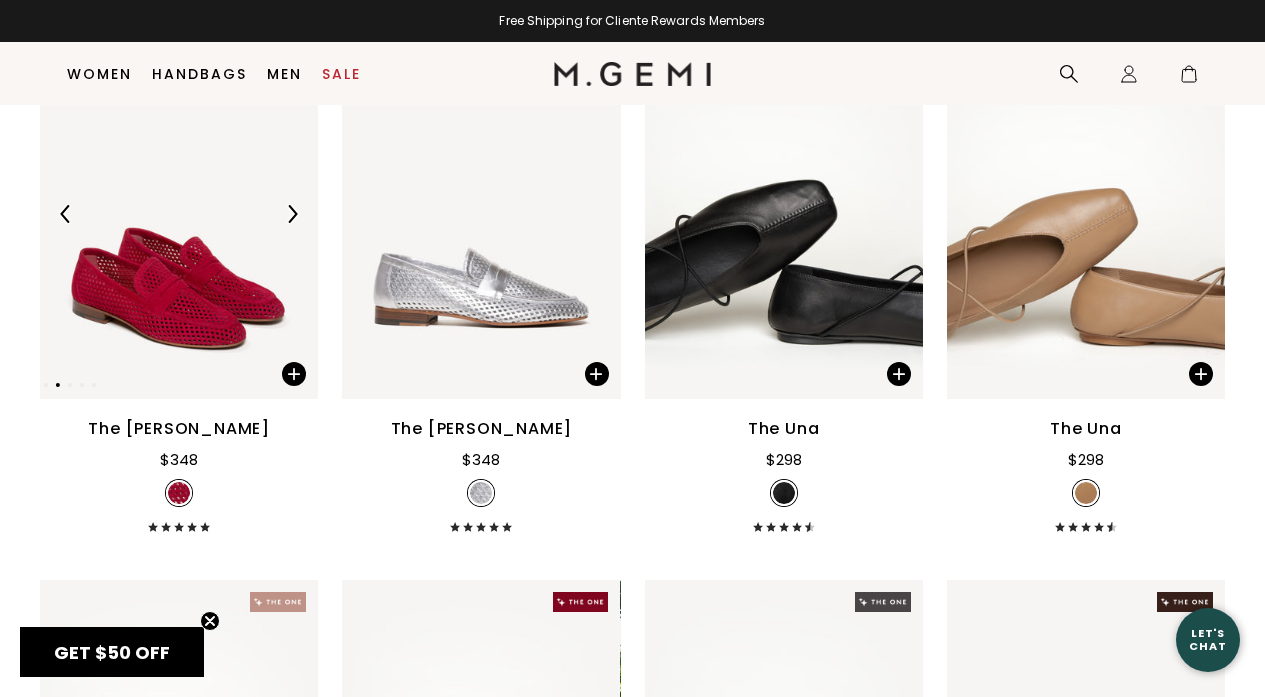 click at bounding box center (292, 214) 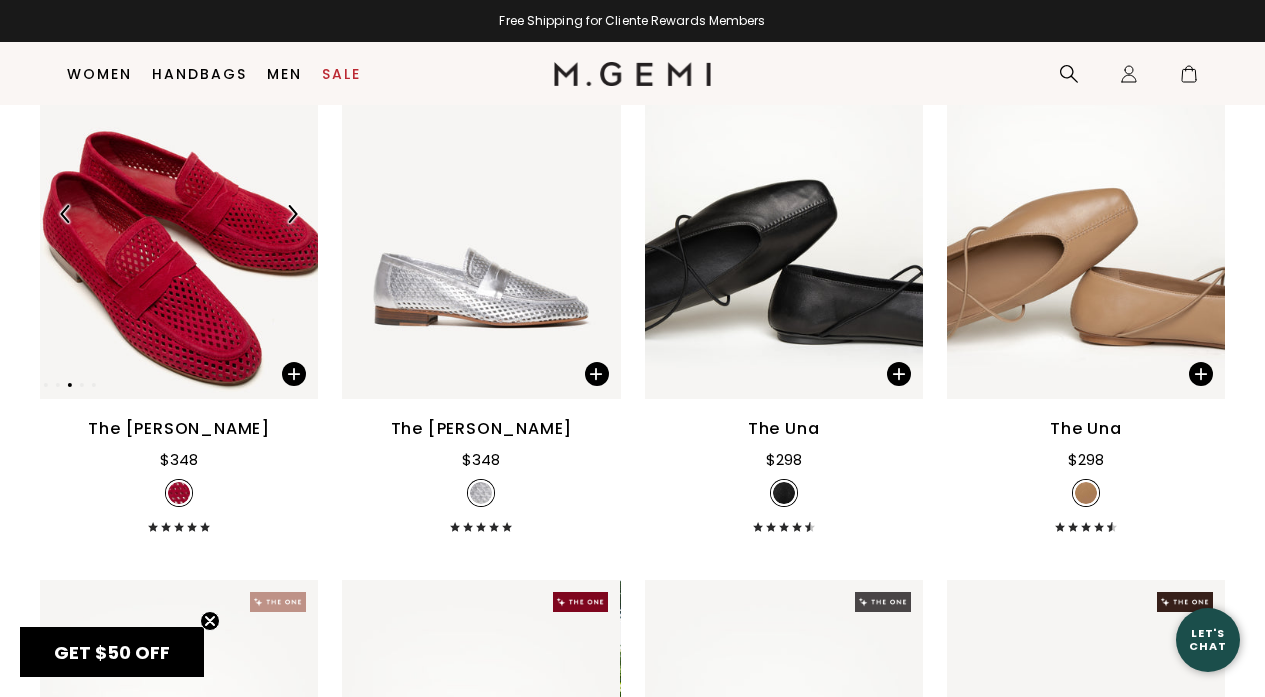 click at bounding box center (292, 214) 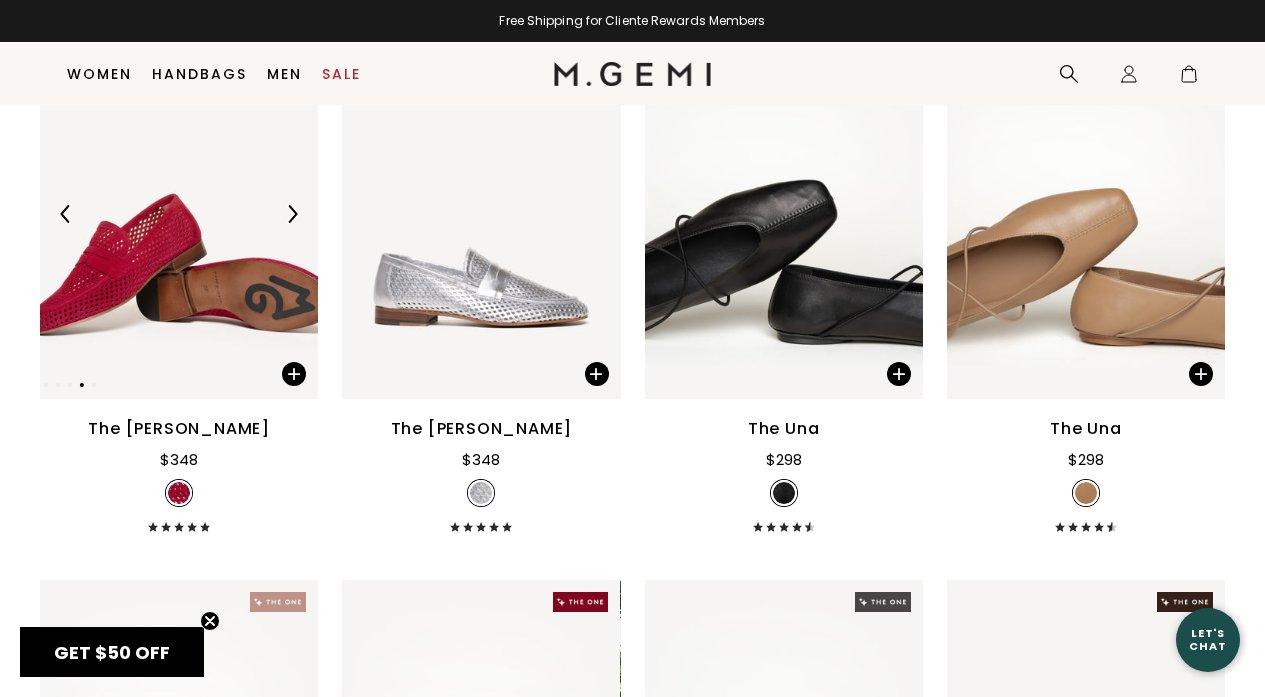 click at bounding box center [292, 214] 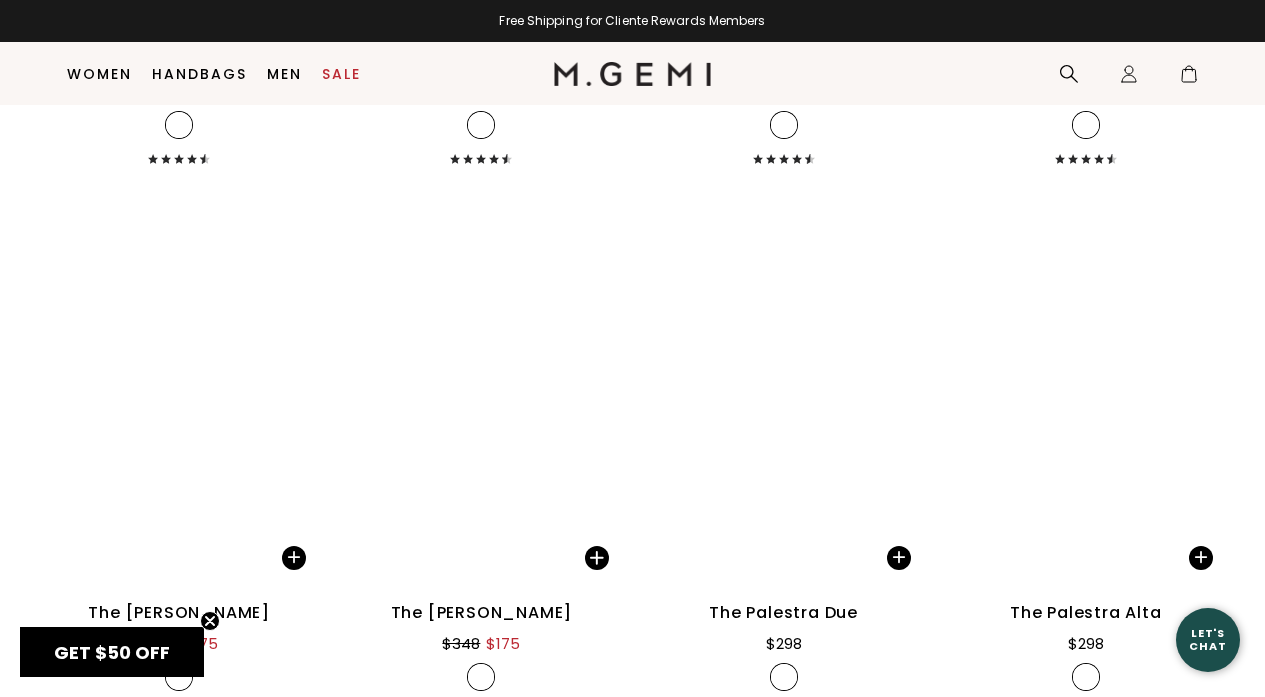 scroll, scrollTop: 5306, scrollLeft: 0, axis: vertical 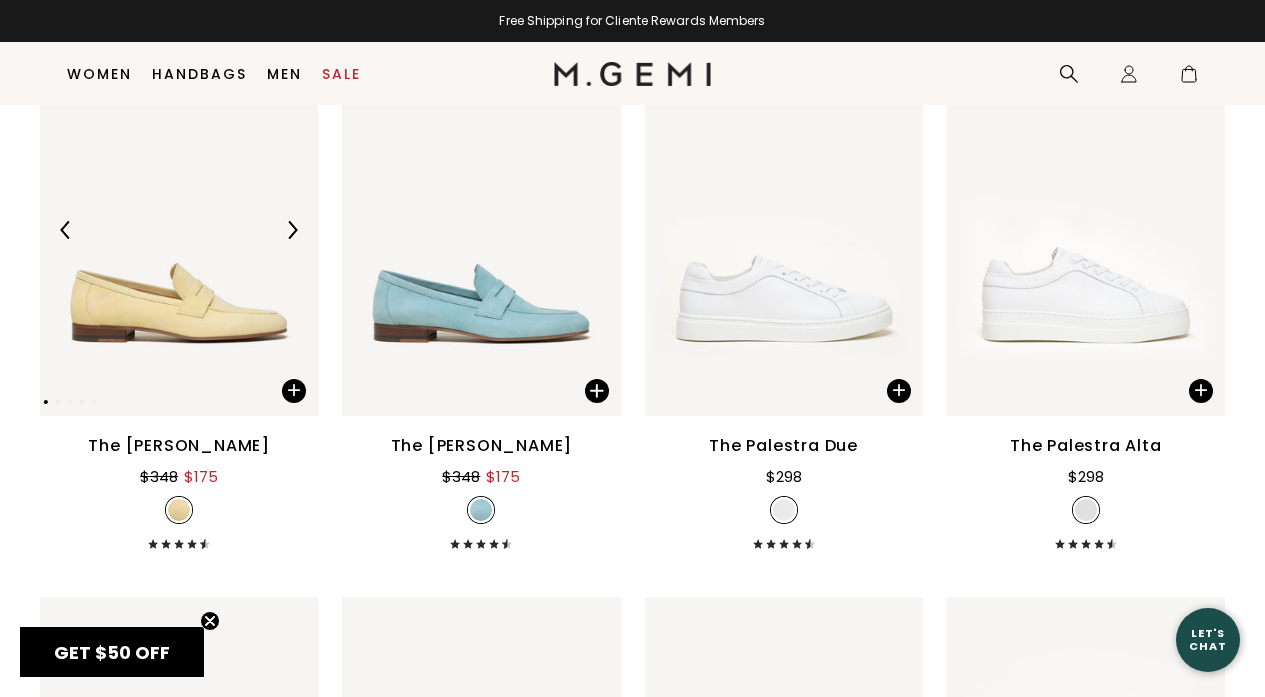 click at bounding box center (292, 230) 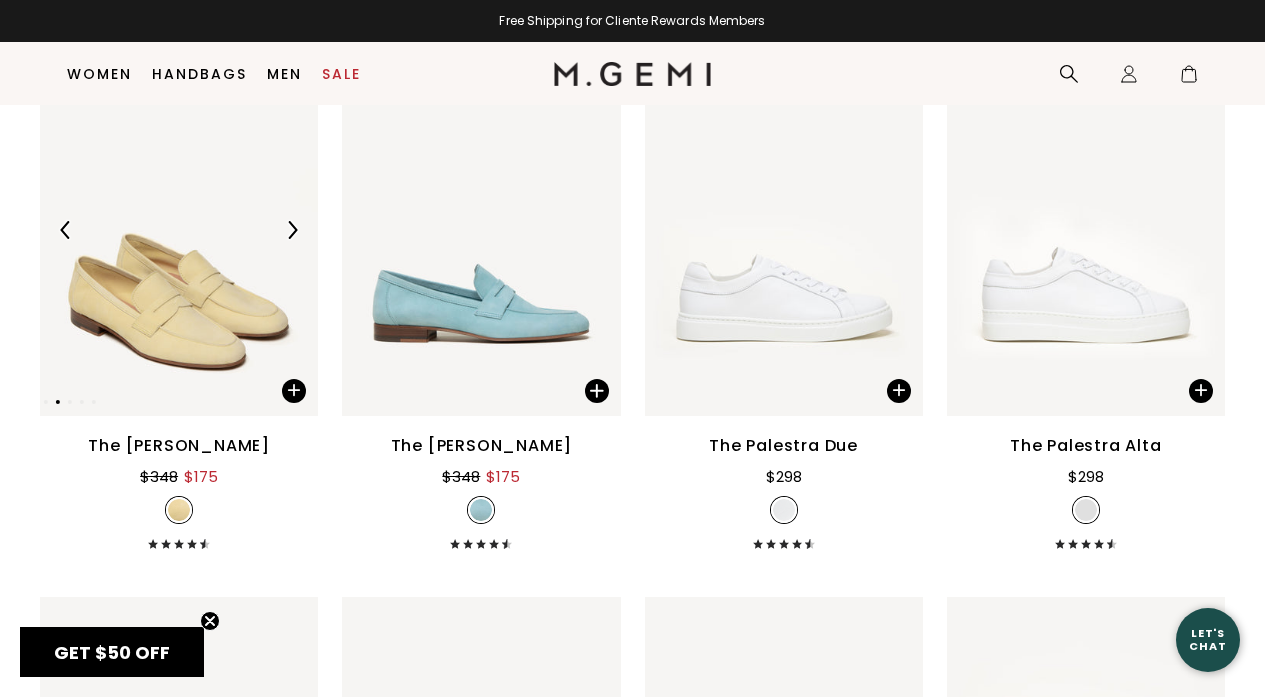 click at bounding box center (292, 230) 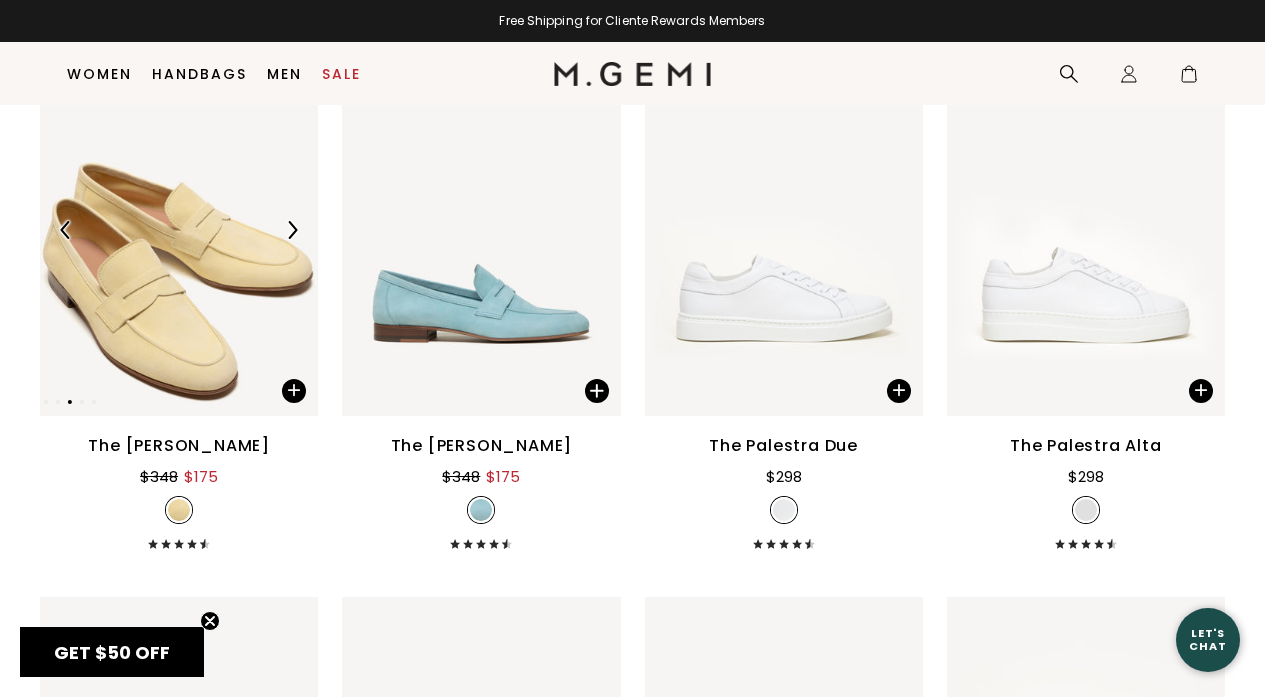 click at bounding box center (292, 230) 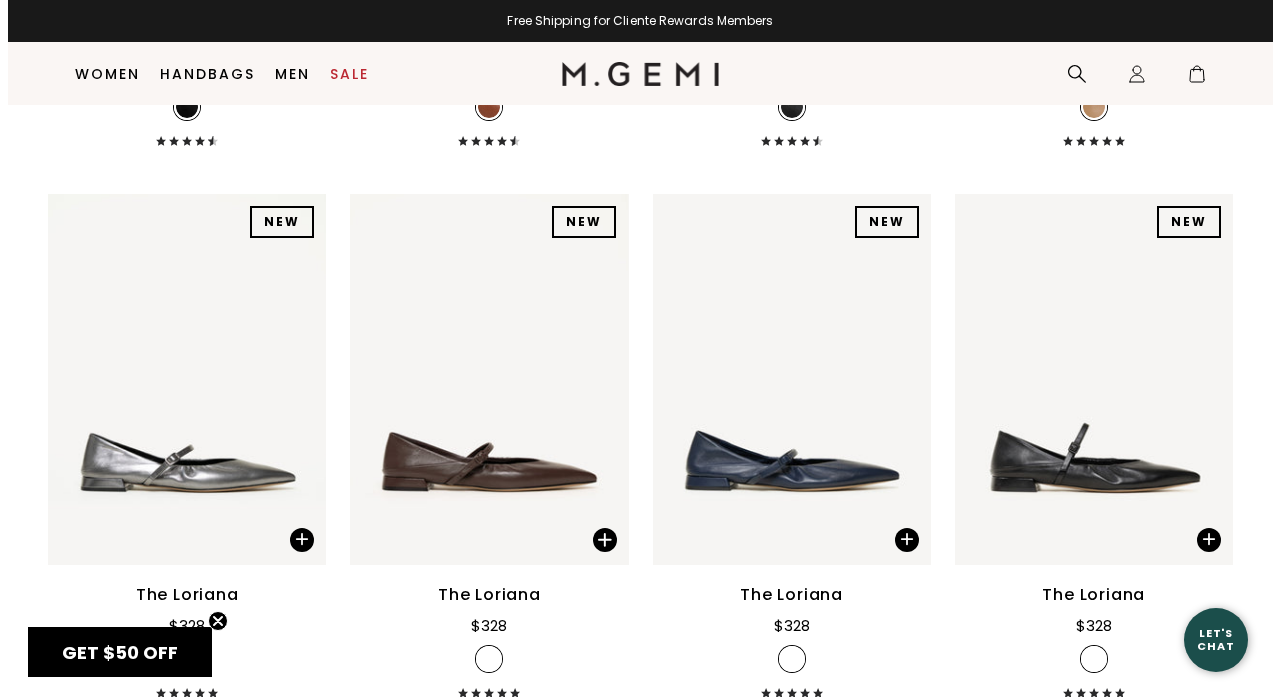 scroll, scrollTop: 0, scrollLeft: 0, axis: both 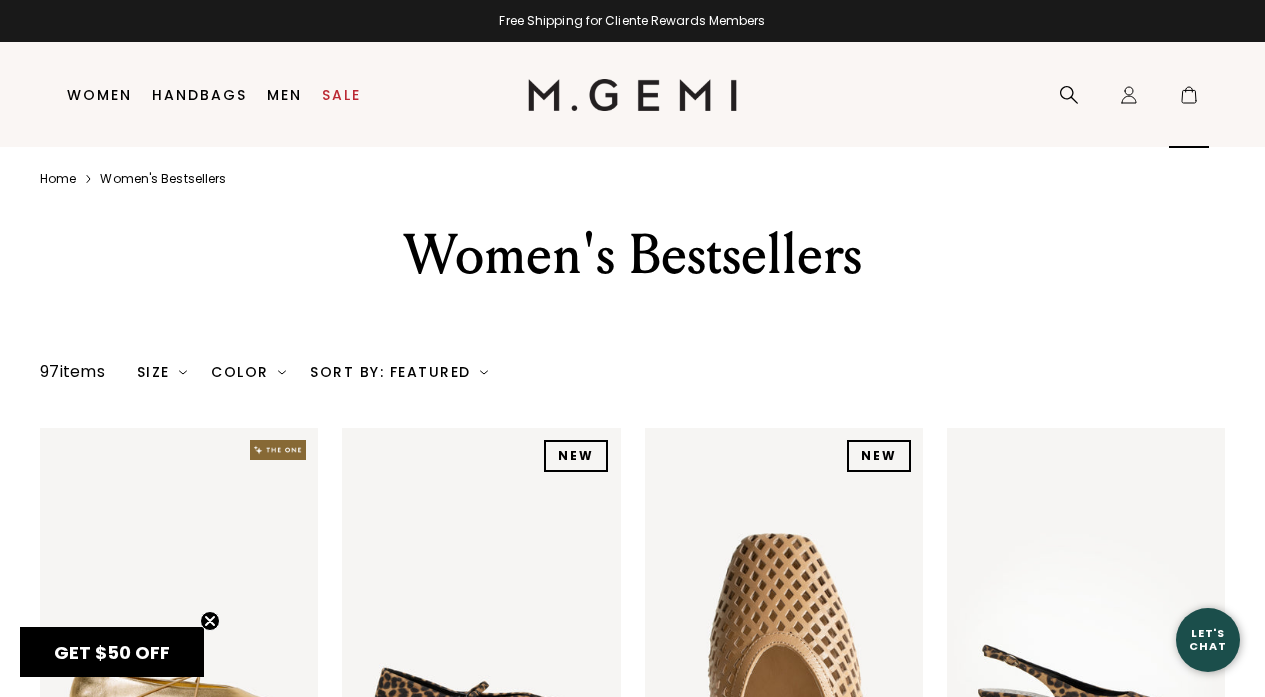 click at bounding box center (1189, 99) 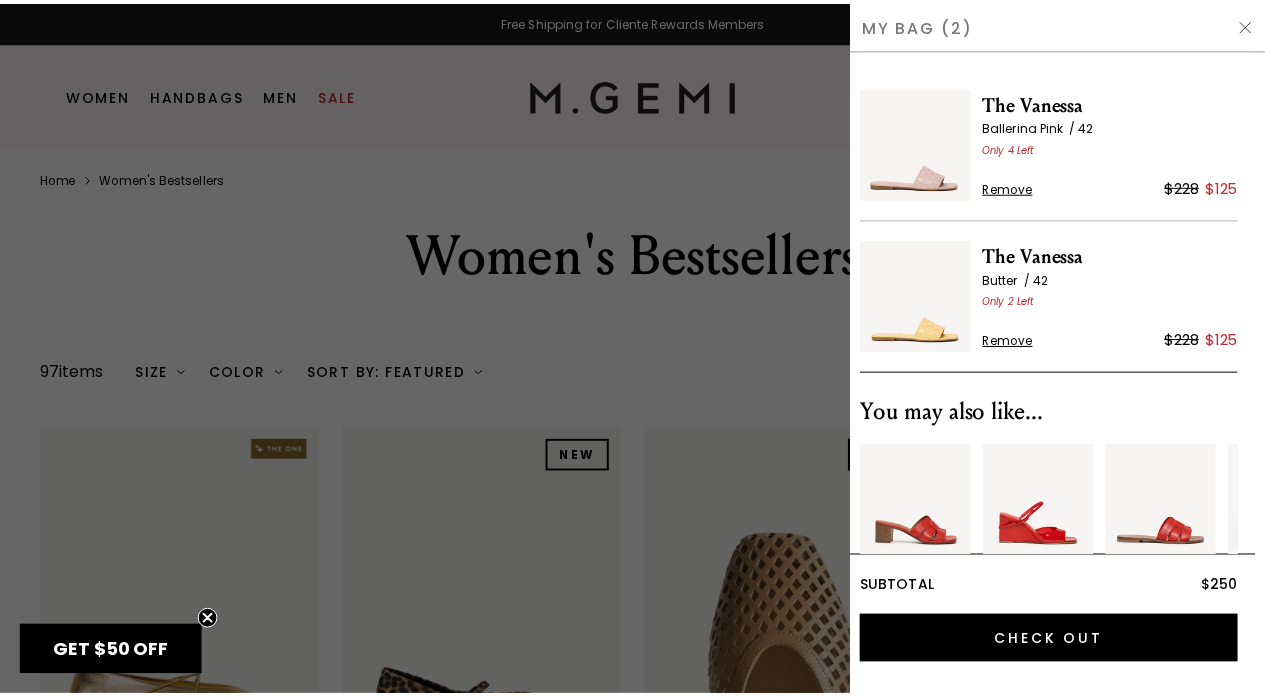 scroll, scrollTop: 0, scrollLeft: 0, axis: both 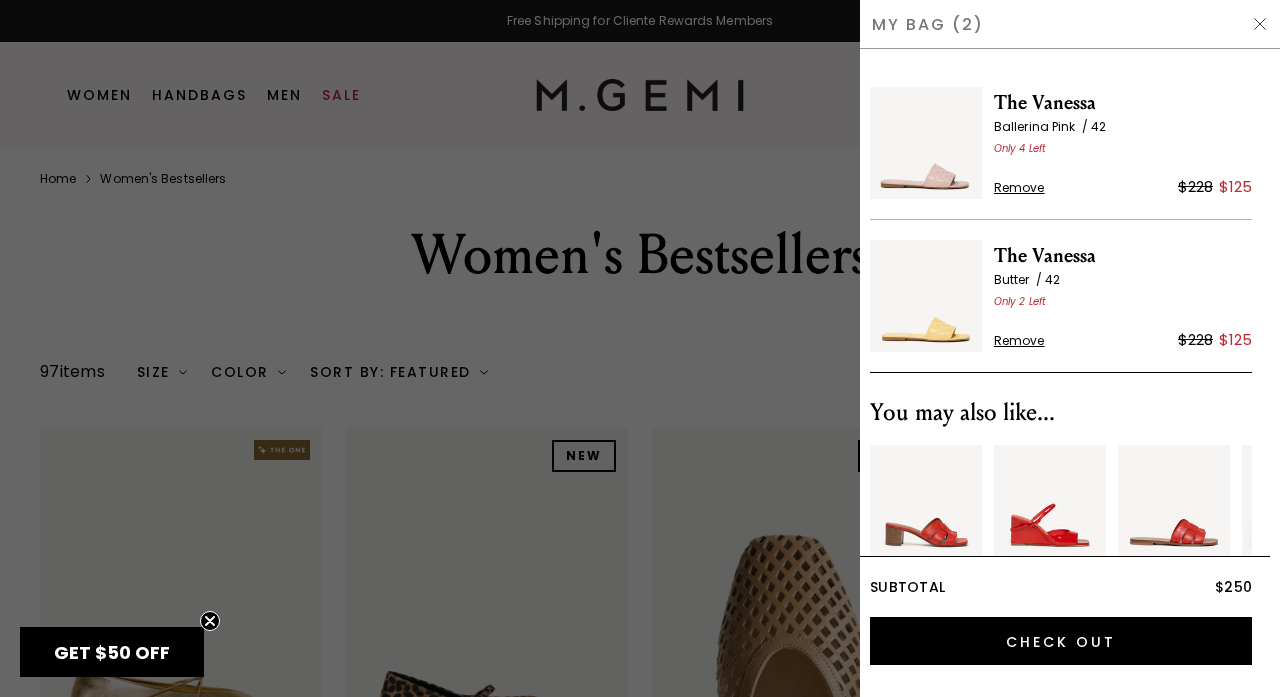 click at bounding box center (640, 348) 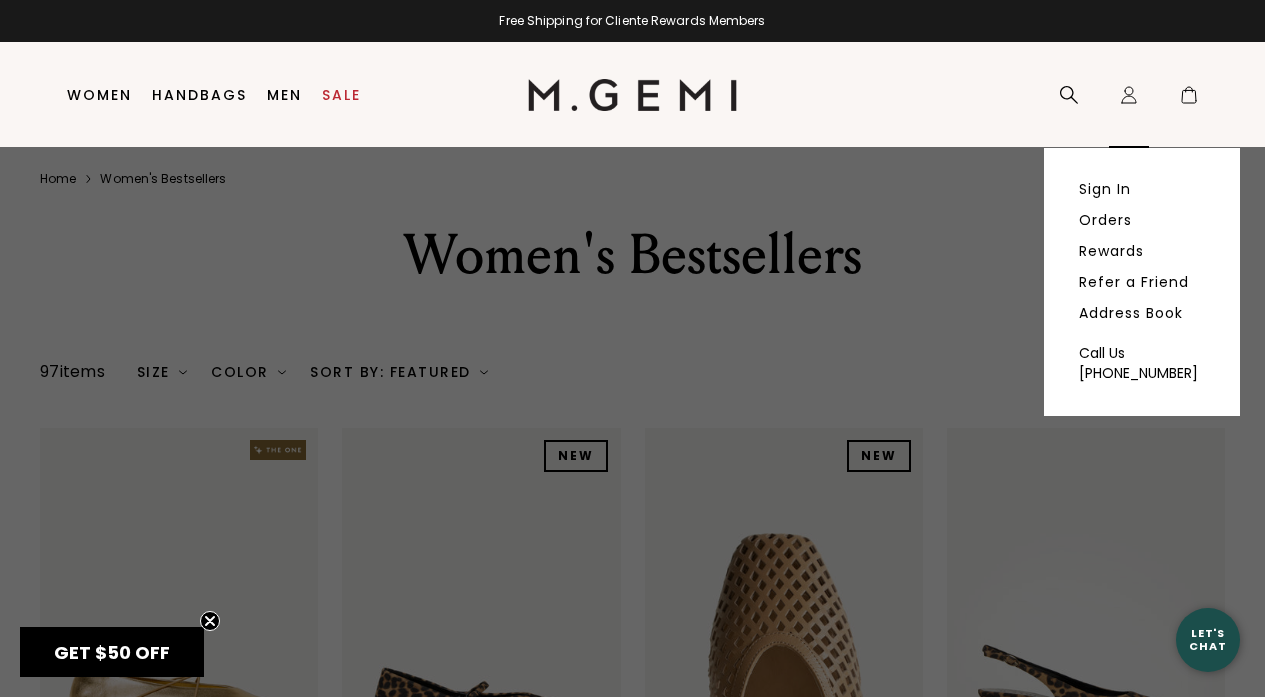 click 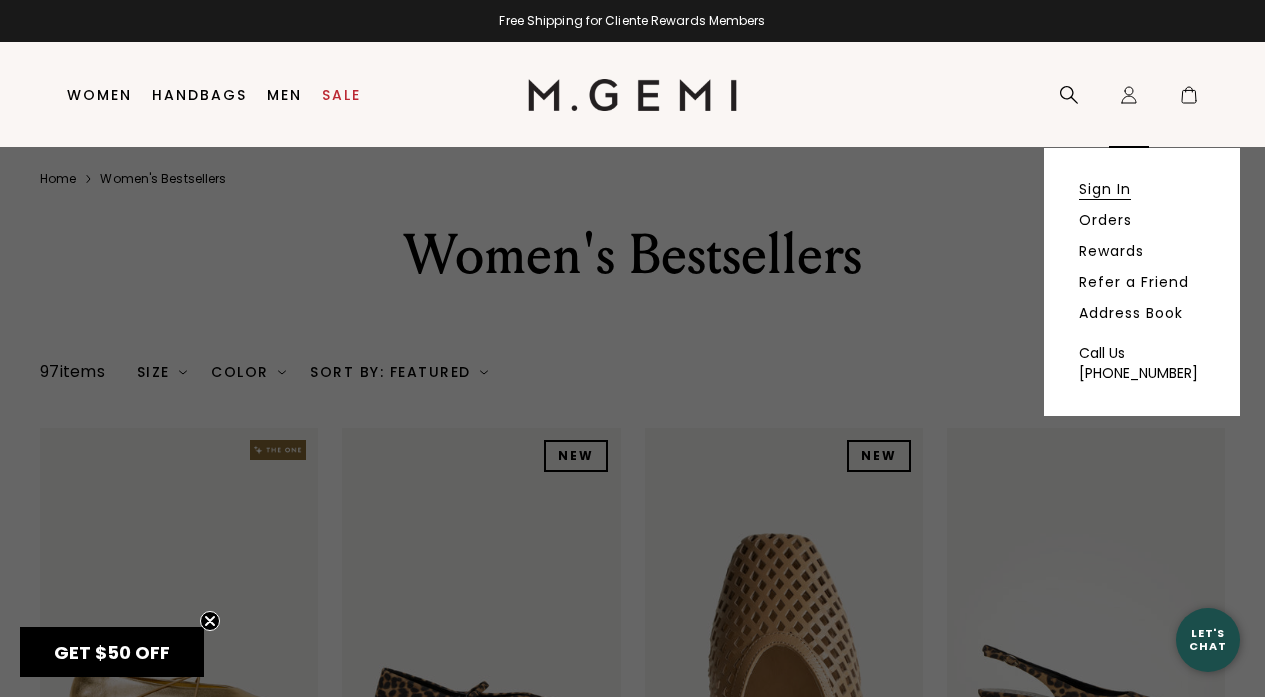 click on "Sign In" at bounding box center [1105, 189] 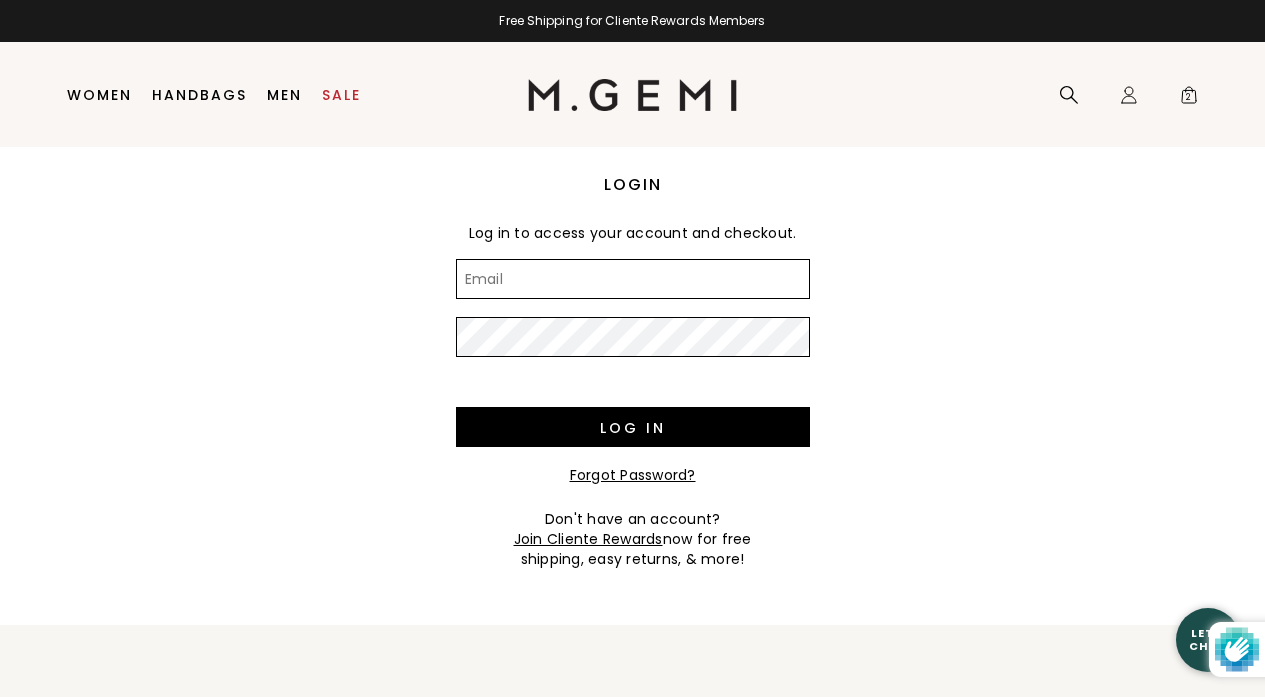 scroll, scrollTop: 0, scrollLeft: 0, axis: both 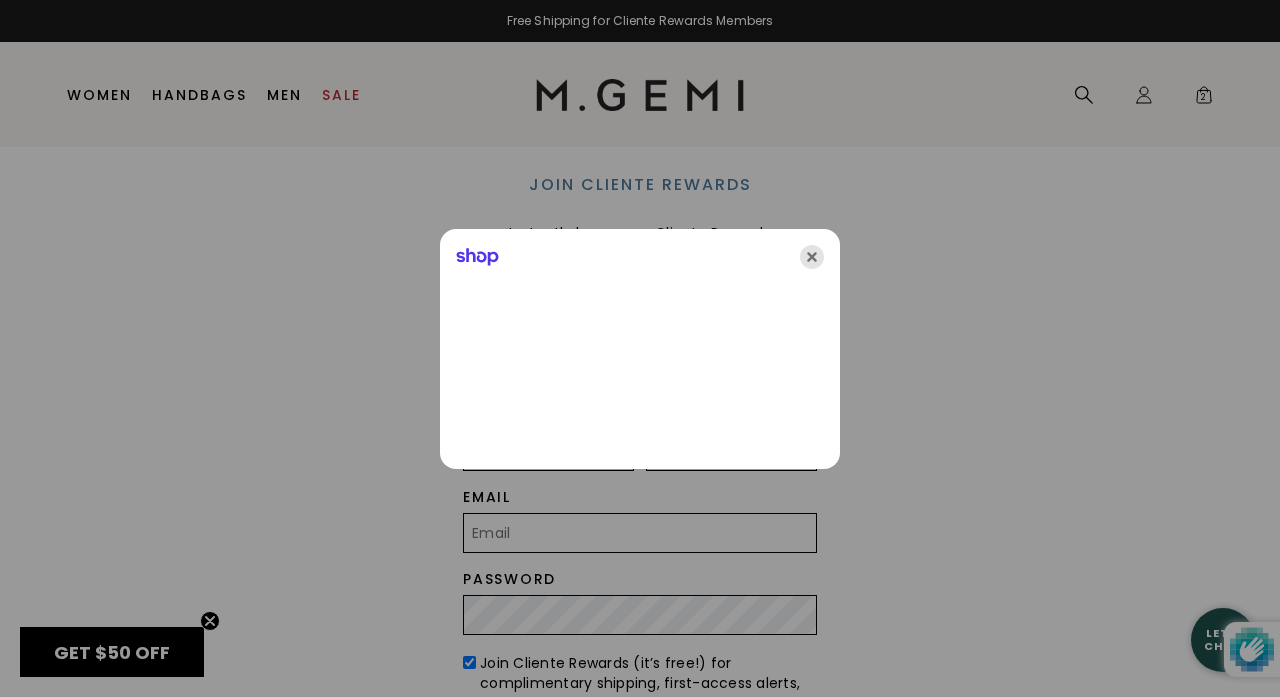 click 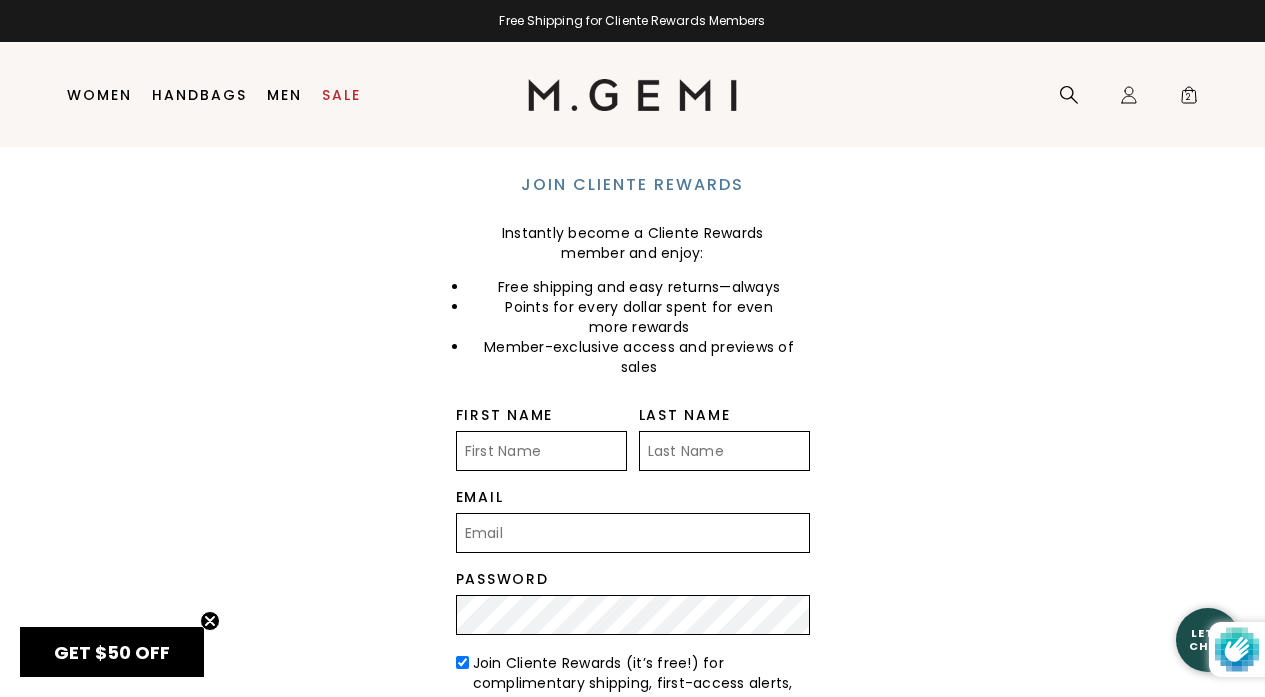 click on "First Name" at bounding box center (541, 448) 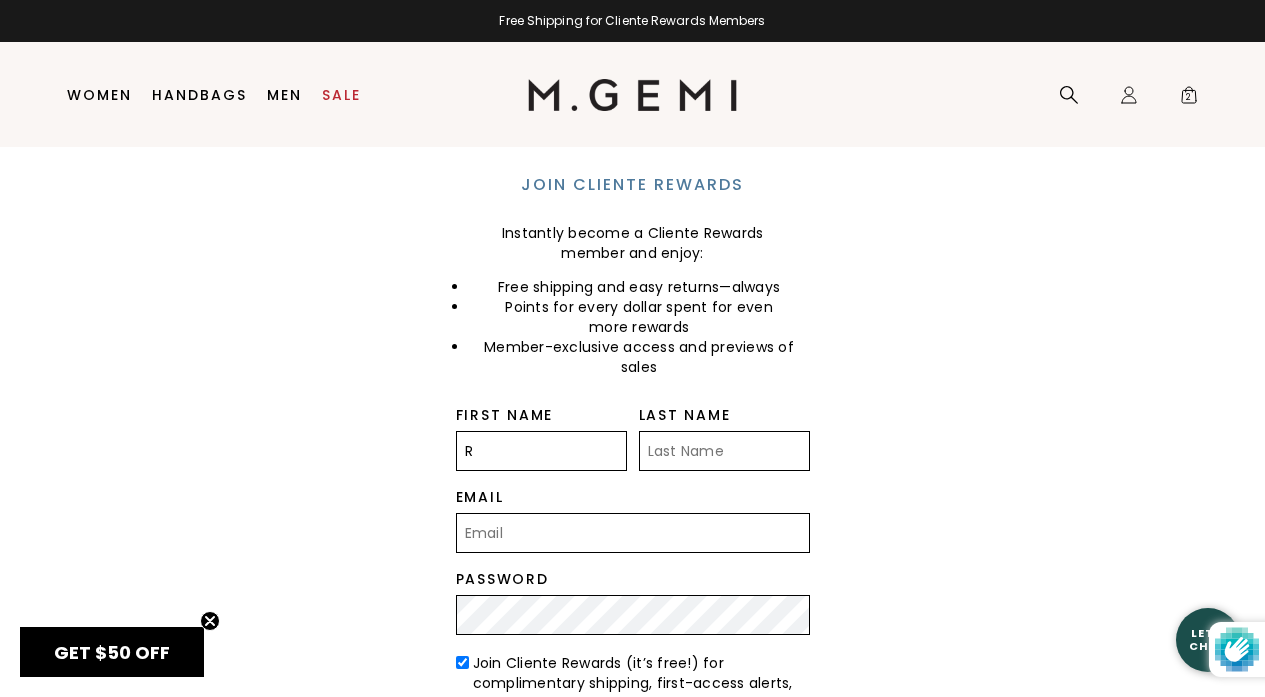 type on "R" 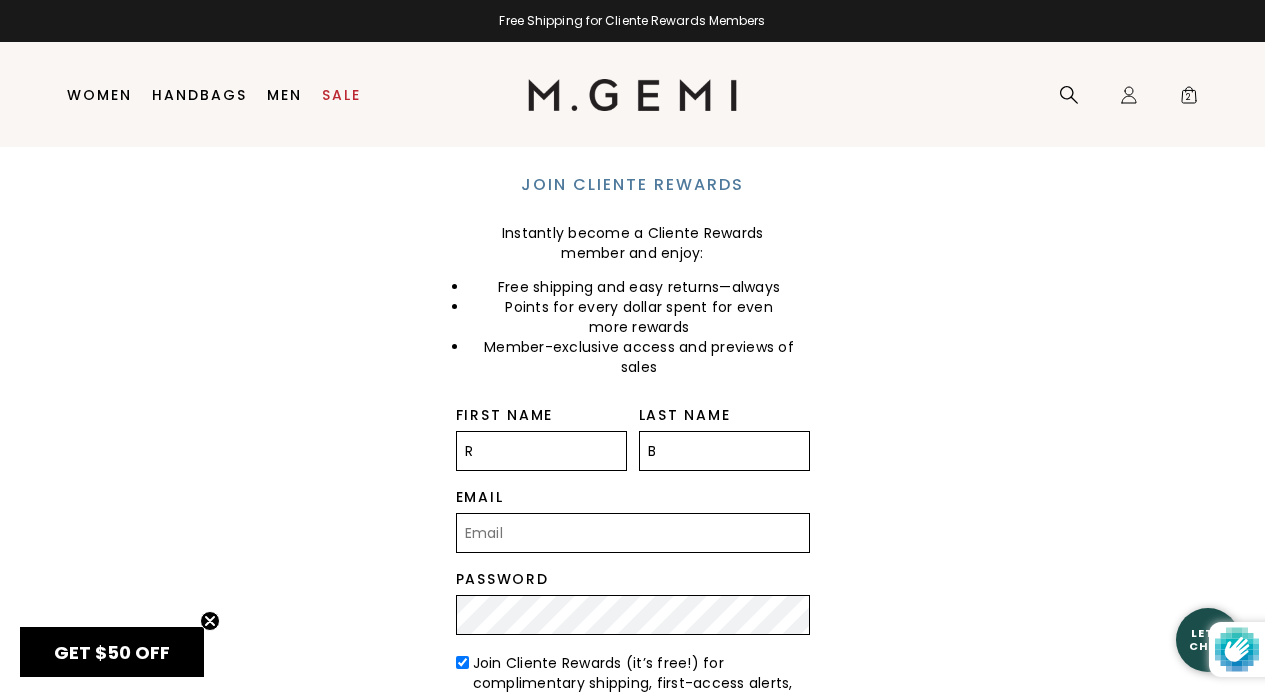 type on "B" 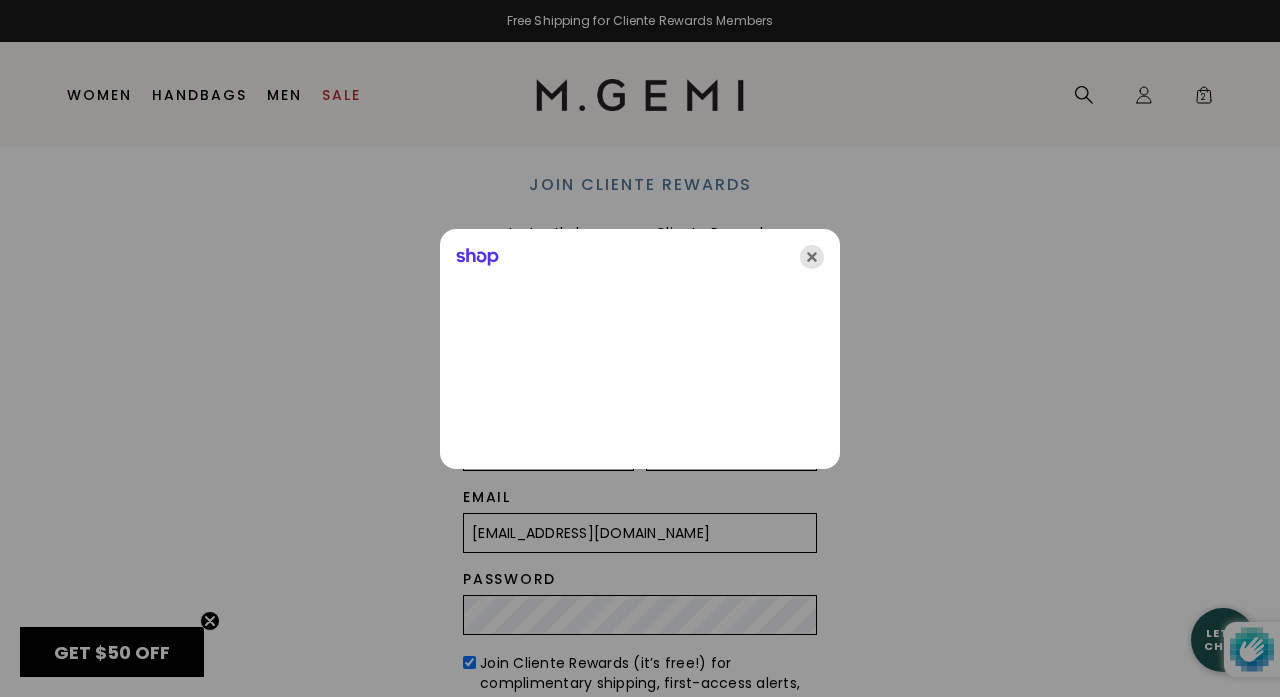 click 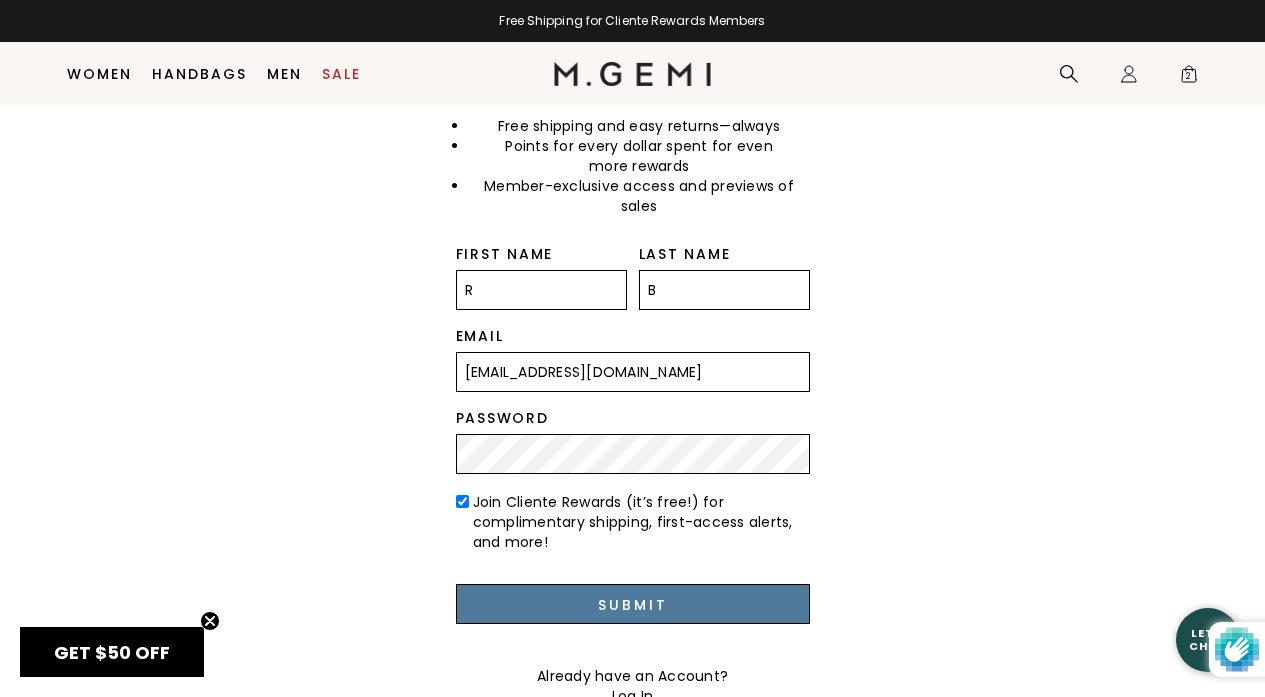 scroll, scrollTop: 223, scrollLeft: 0, axis: vertical 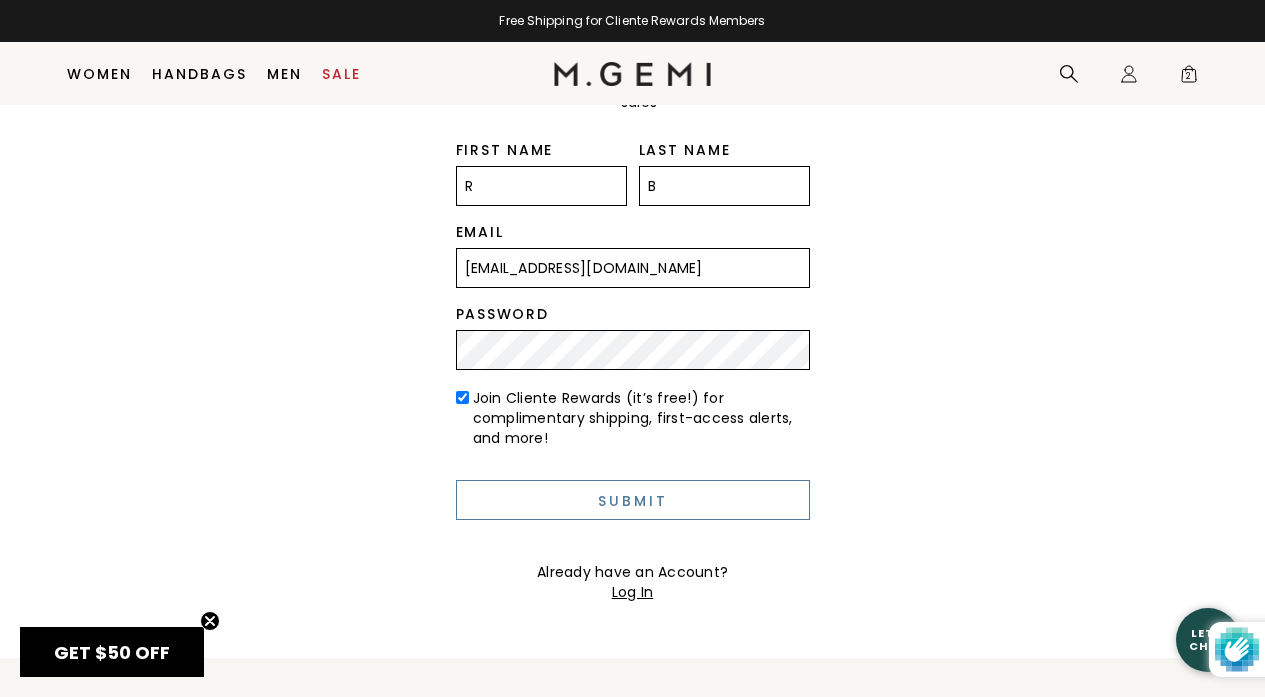 click on "Submit" at bounding box center (633, 500) 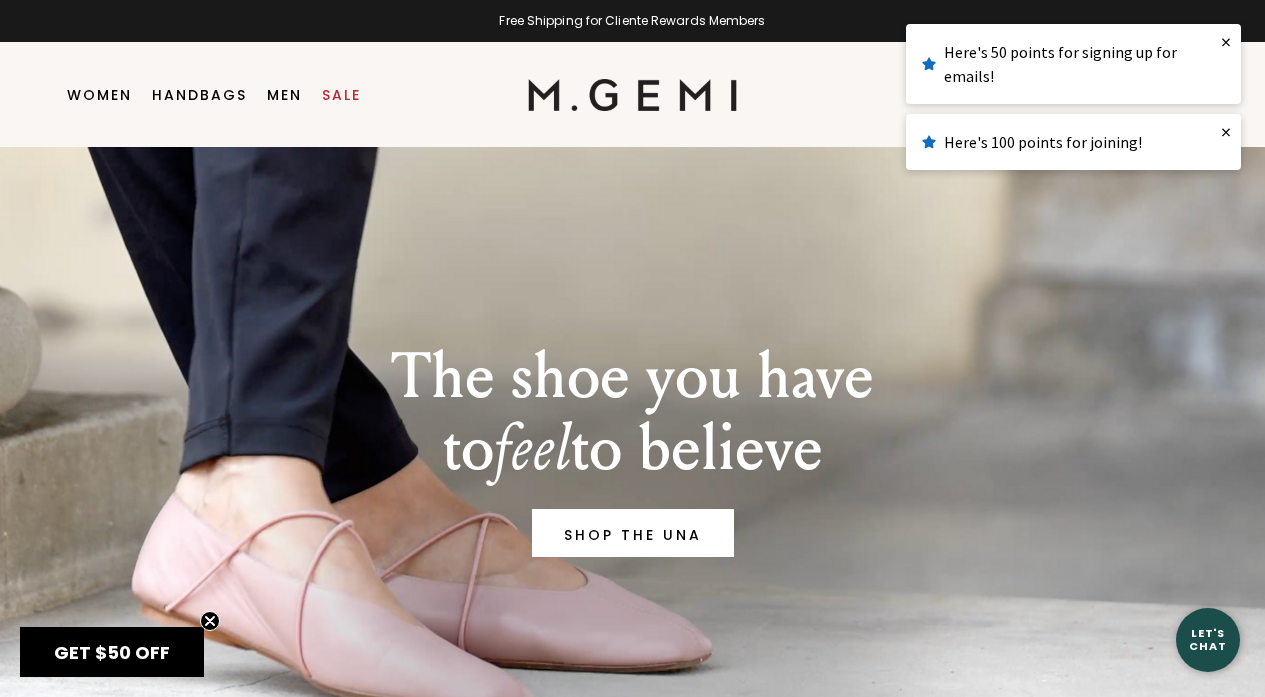 scroll, scrollTop: 0, scrollLeft: 0, axis: both 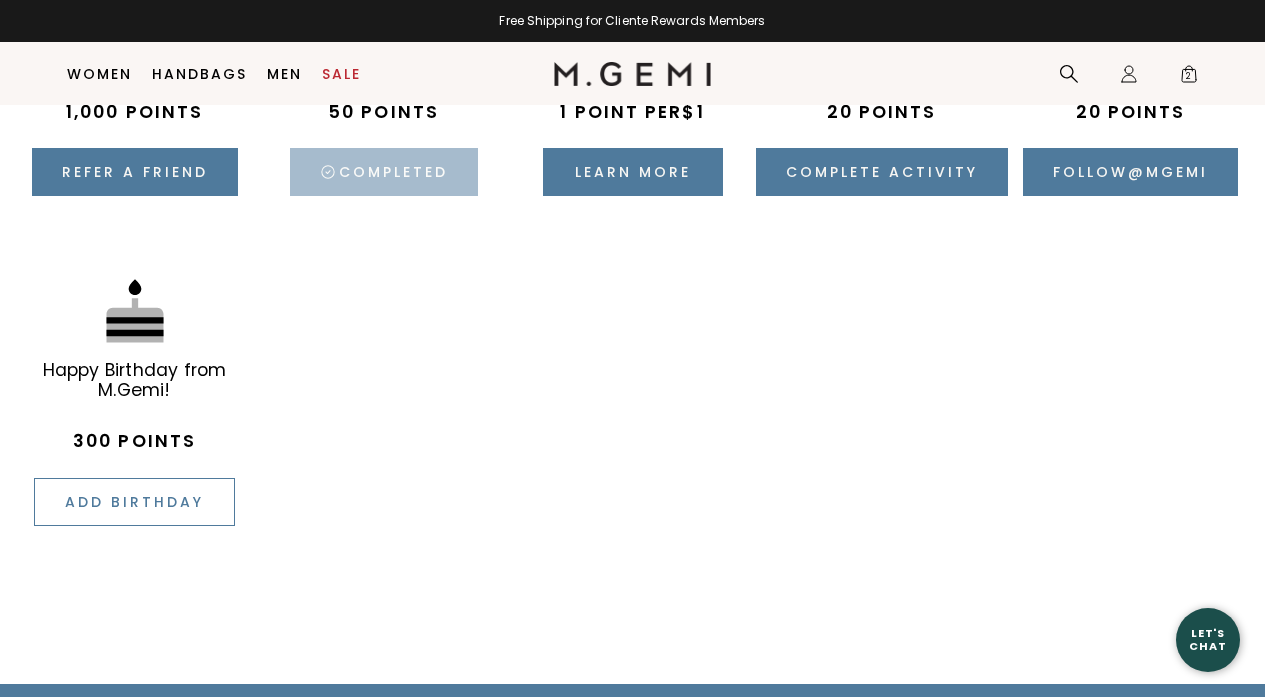 click on "Add birthday" at bounding box center [134, 502] 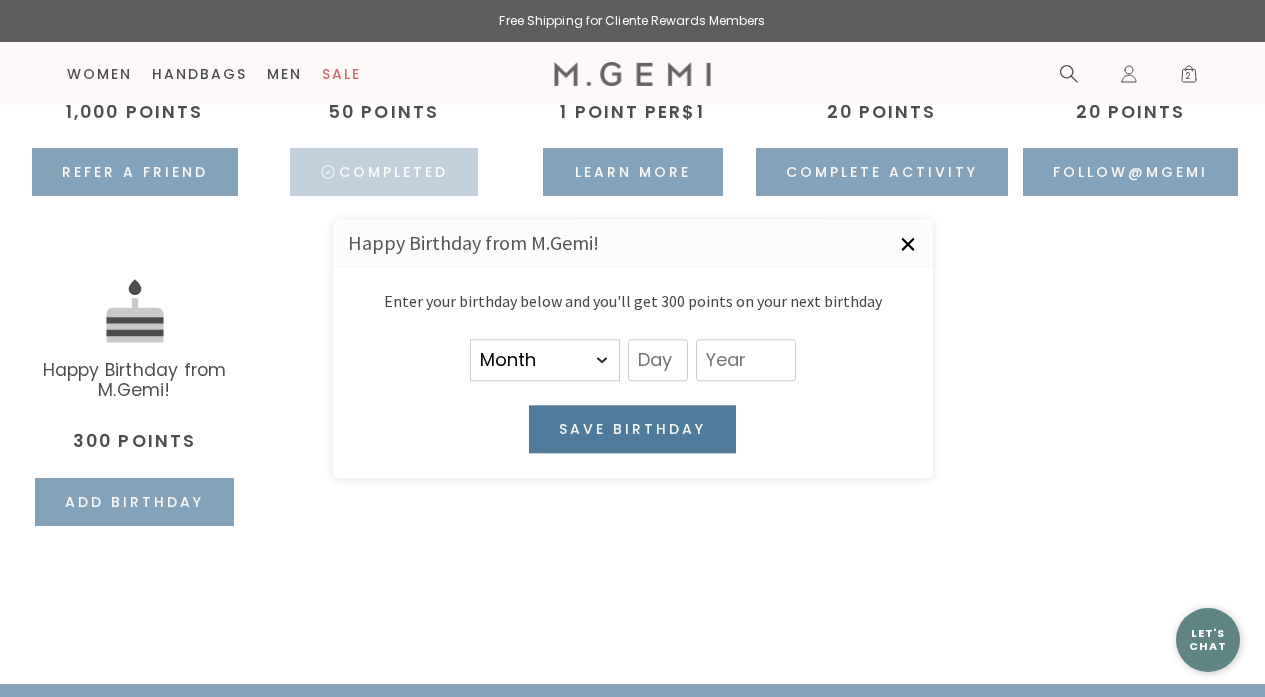 click on "×" at bounding box center [908, 244] 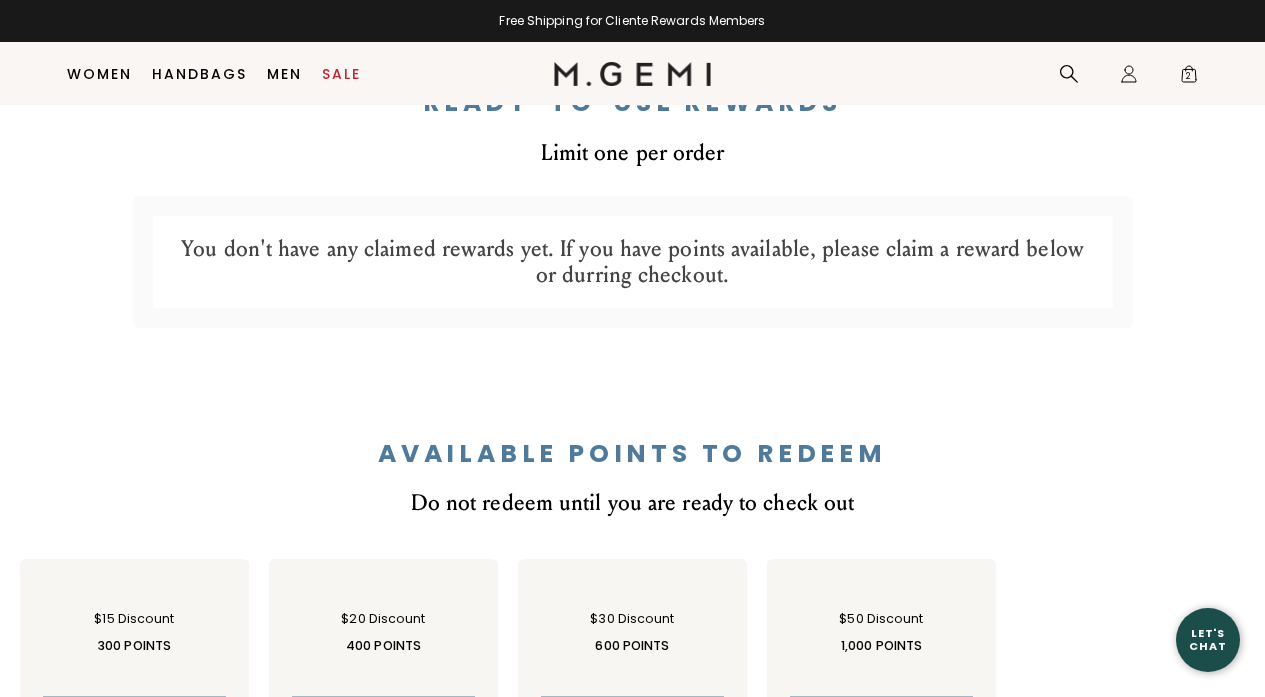 scroll, scrollTop: 262, scrollLeft: 0, axis: vertical 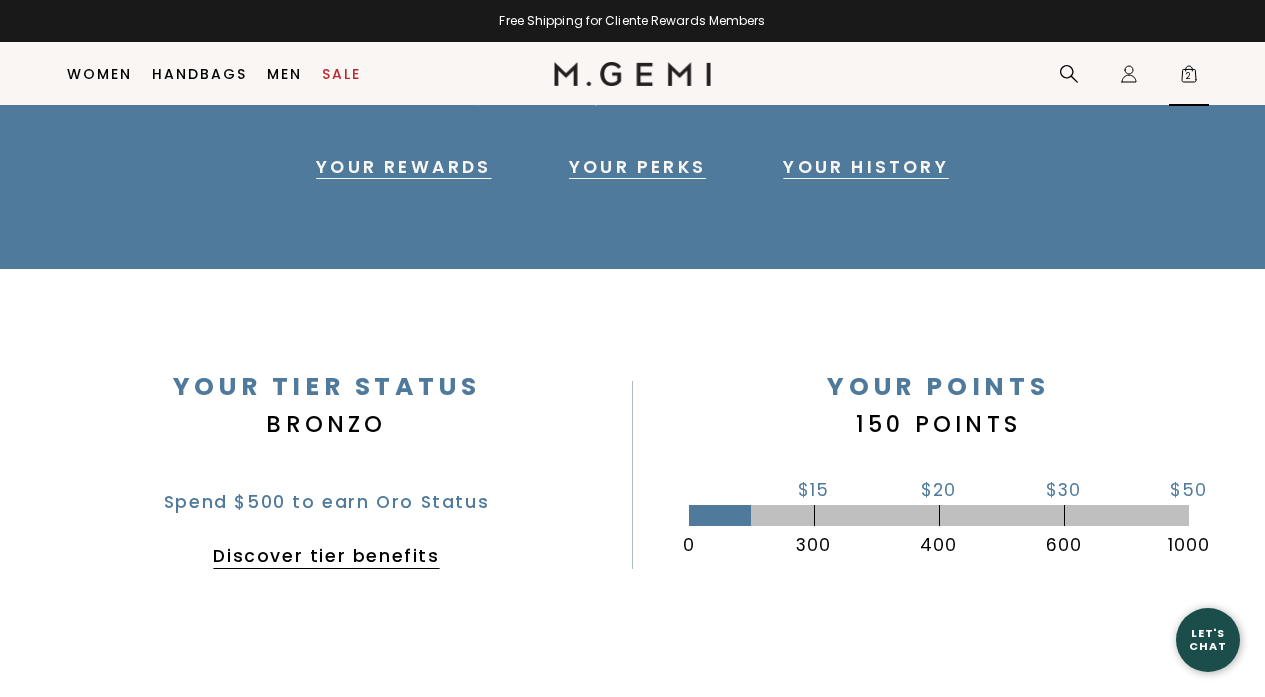 click on "2" at bounding box center (1189, 78) 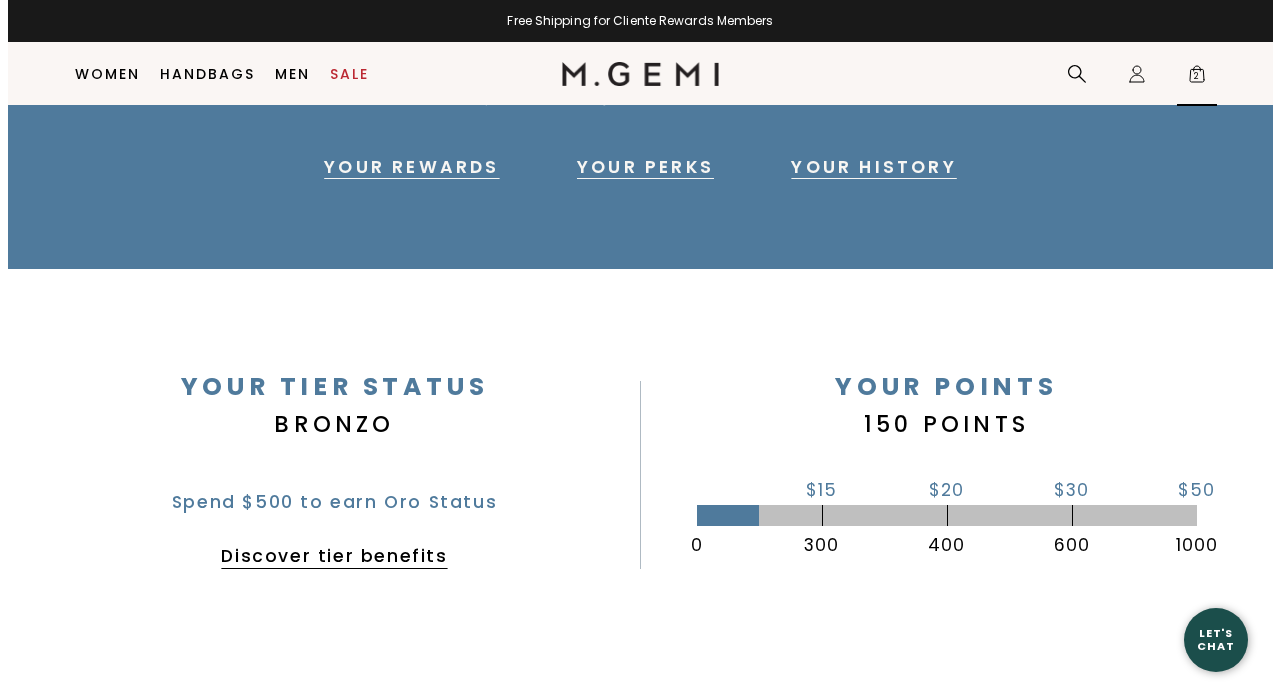 scroll, scrollTop: 0, scrollLeft: 0, axis: both 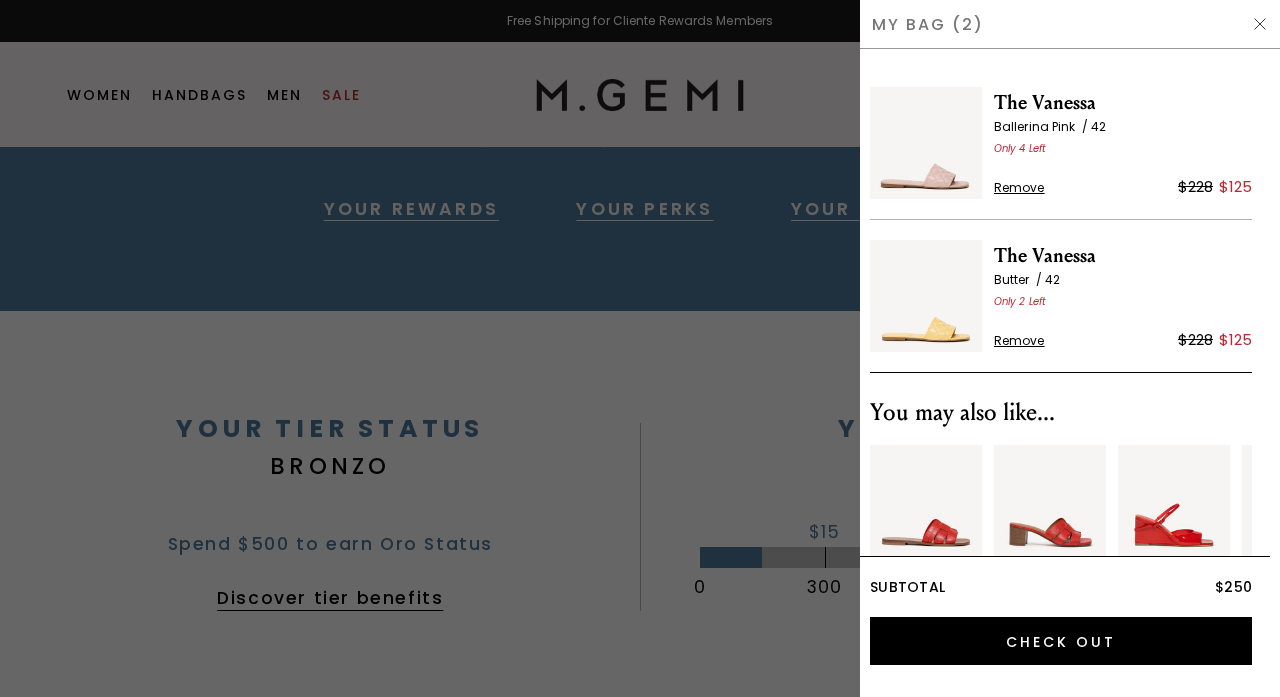 click at bounding box center (926, 296) 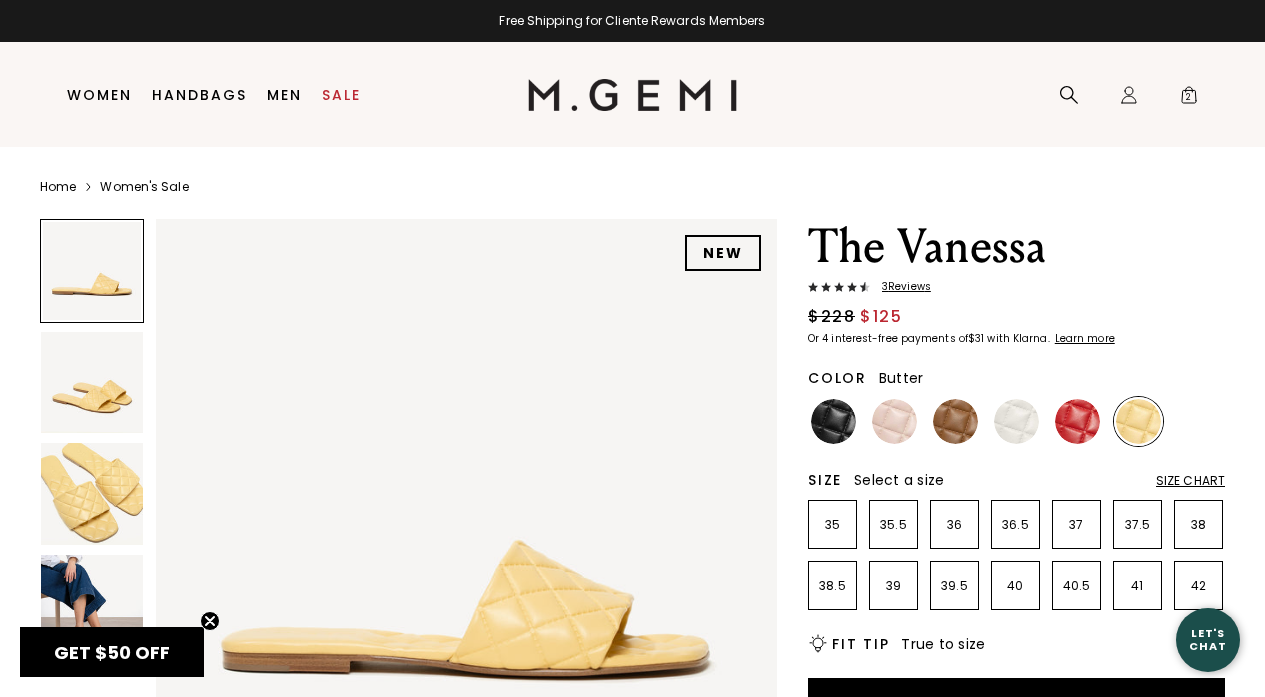 scroll, scrollTop: 0, scrollLeft: 0, axis: both 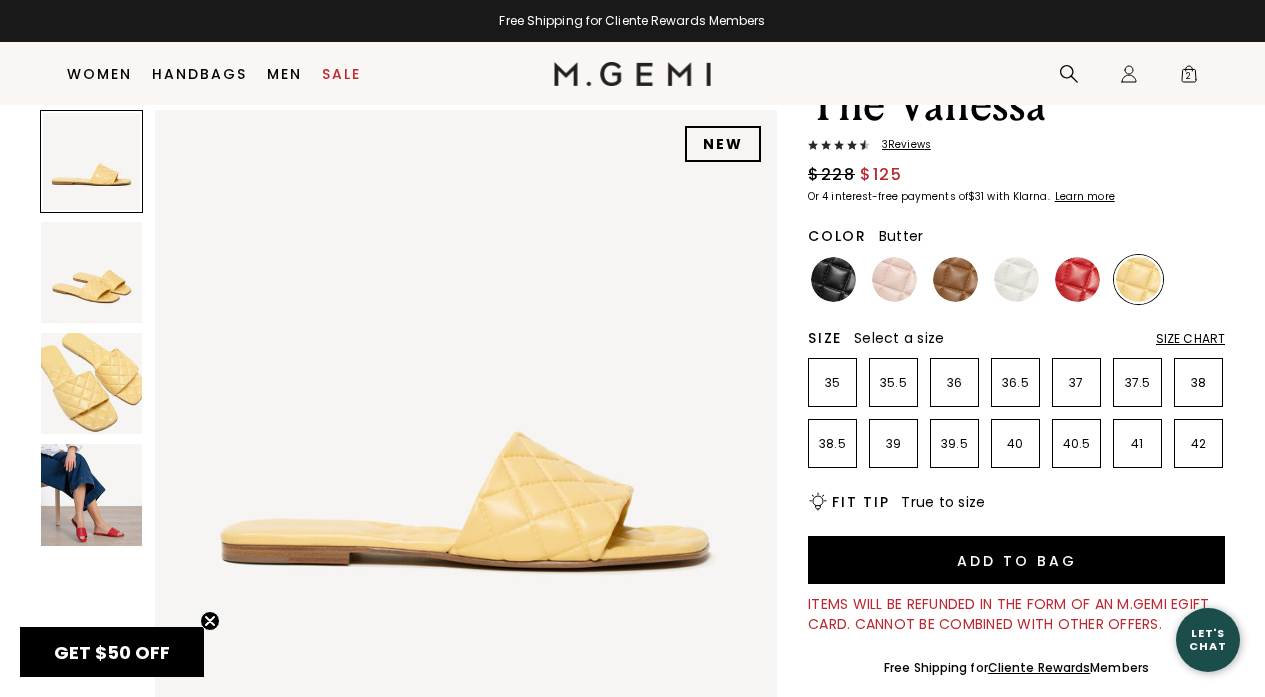 click at bounding box center [466, 421] 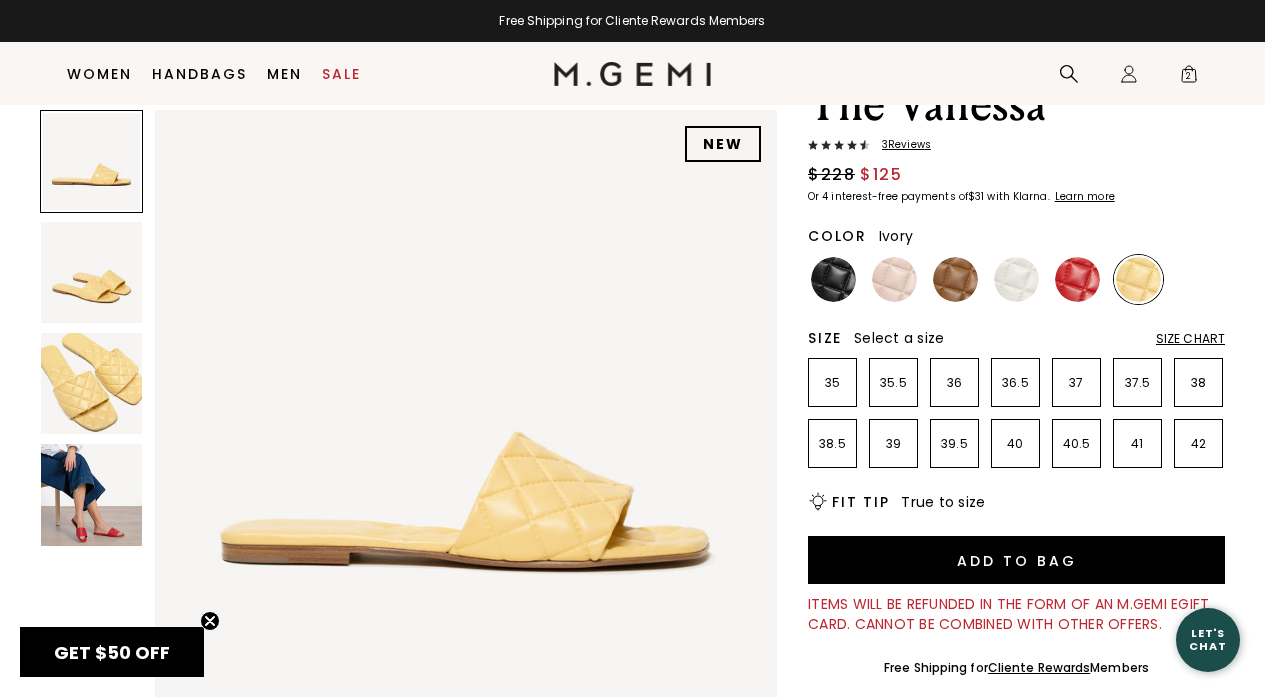 click at bounding box center (1016, 279) 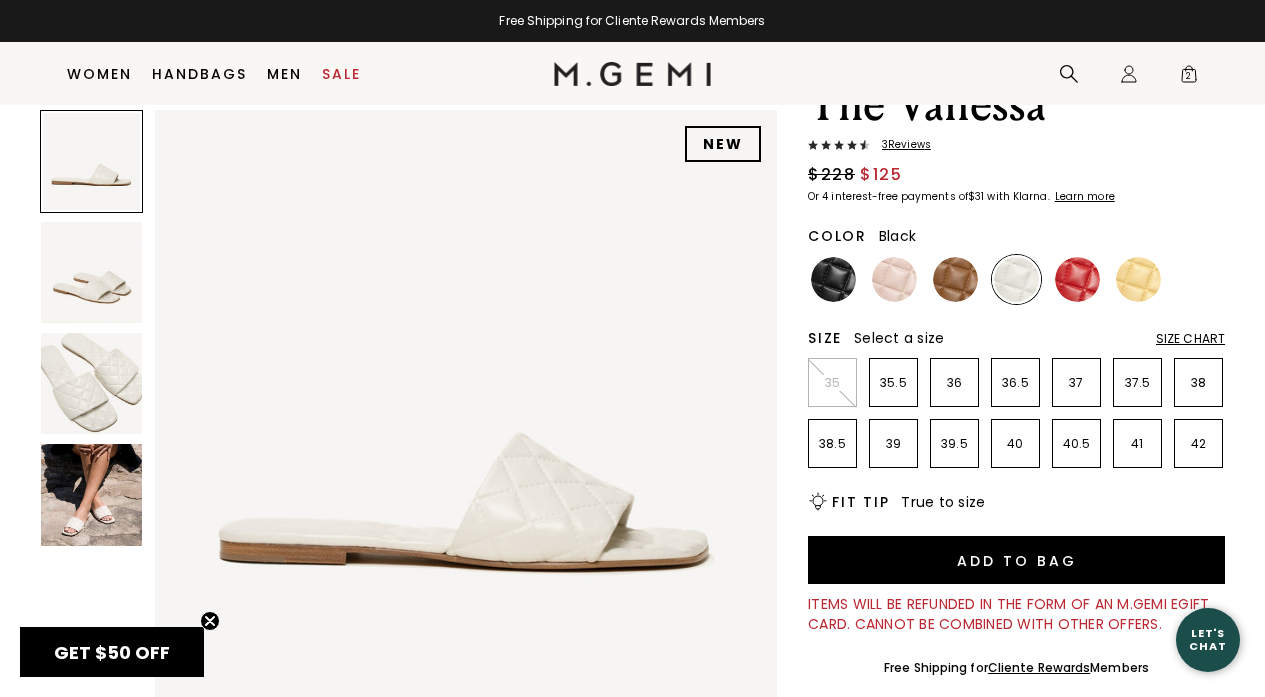 click at bounding box center (833, 279) 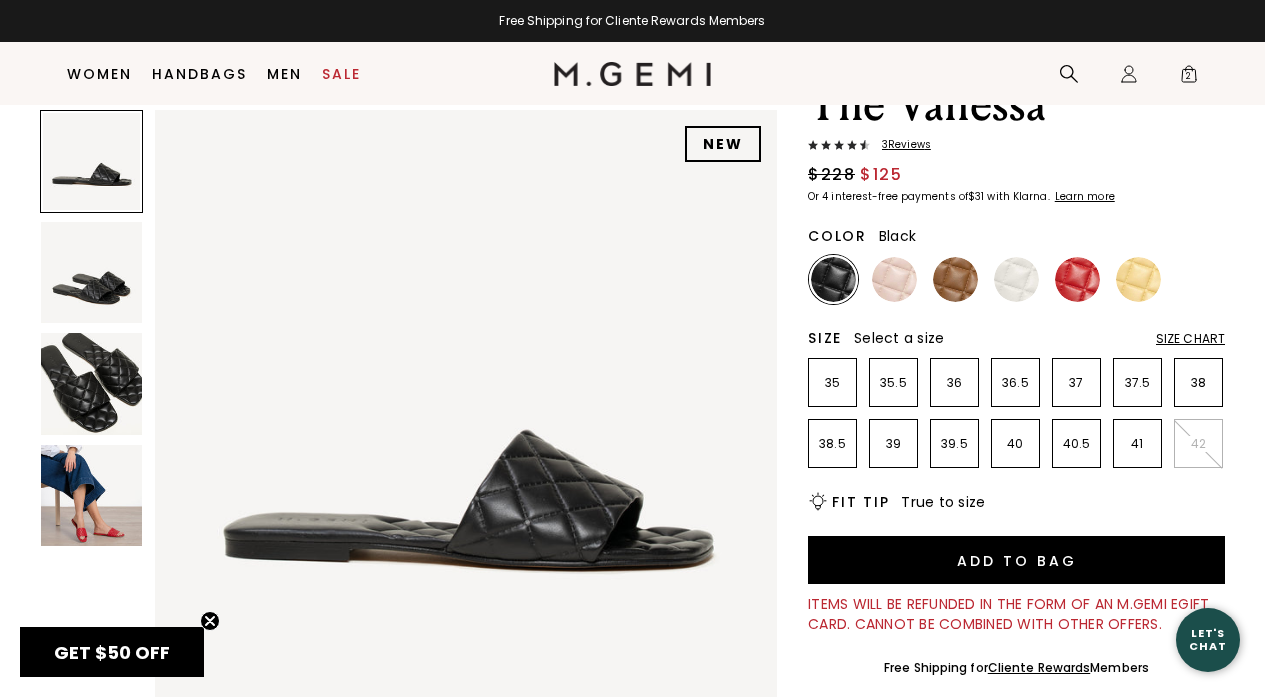 scroll, scrollTop: 0, scrollLeft: 0, axis: both 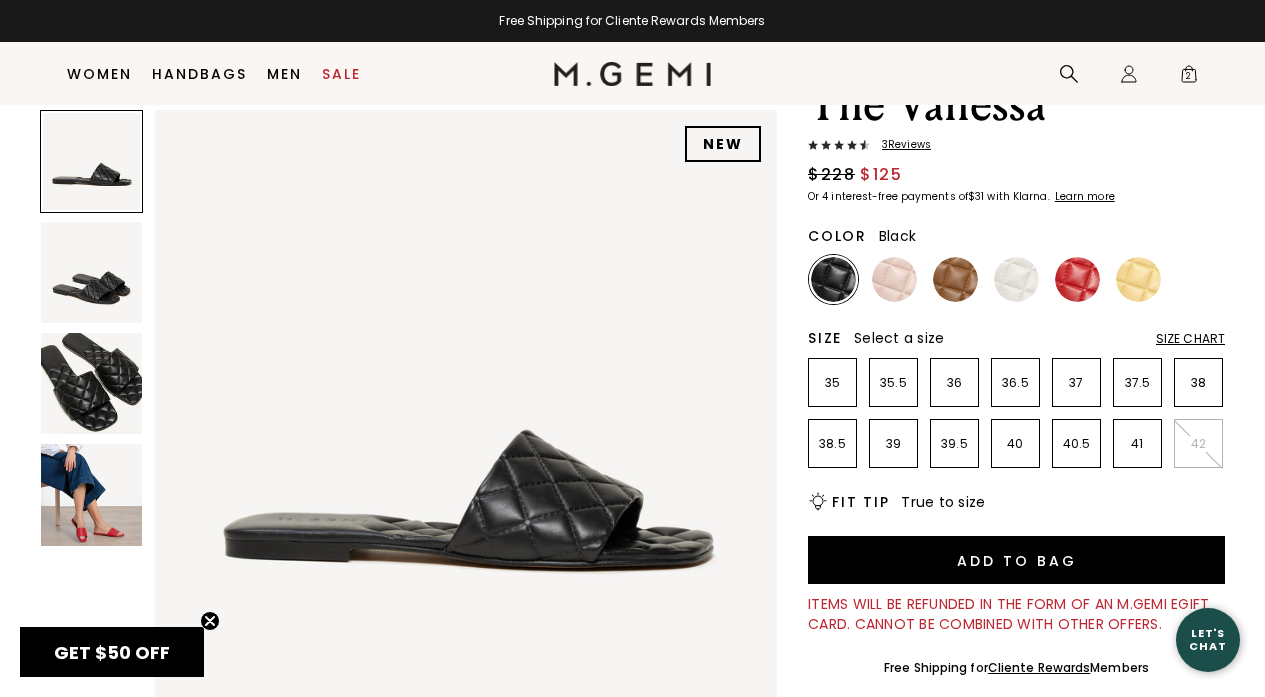 click at bounding box center [91, 383] 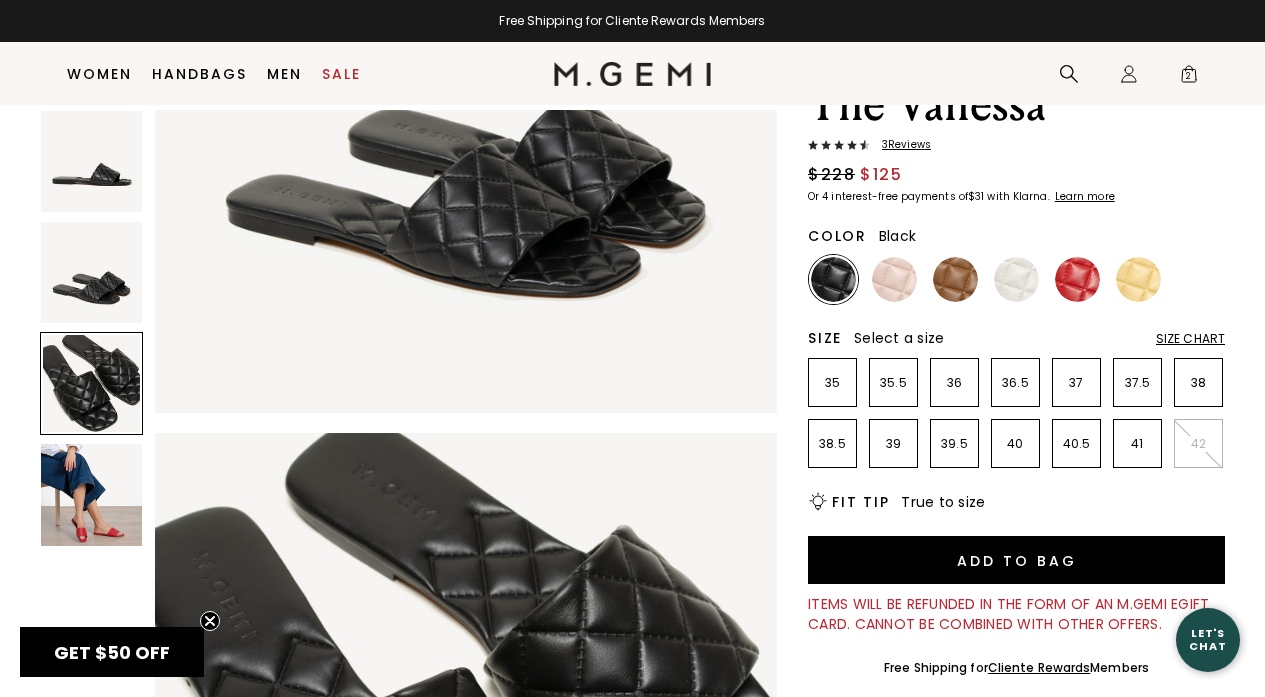 scroll, scrollTop: 1254, scrollLeft: 0, axis: vertical 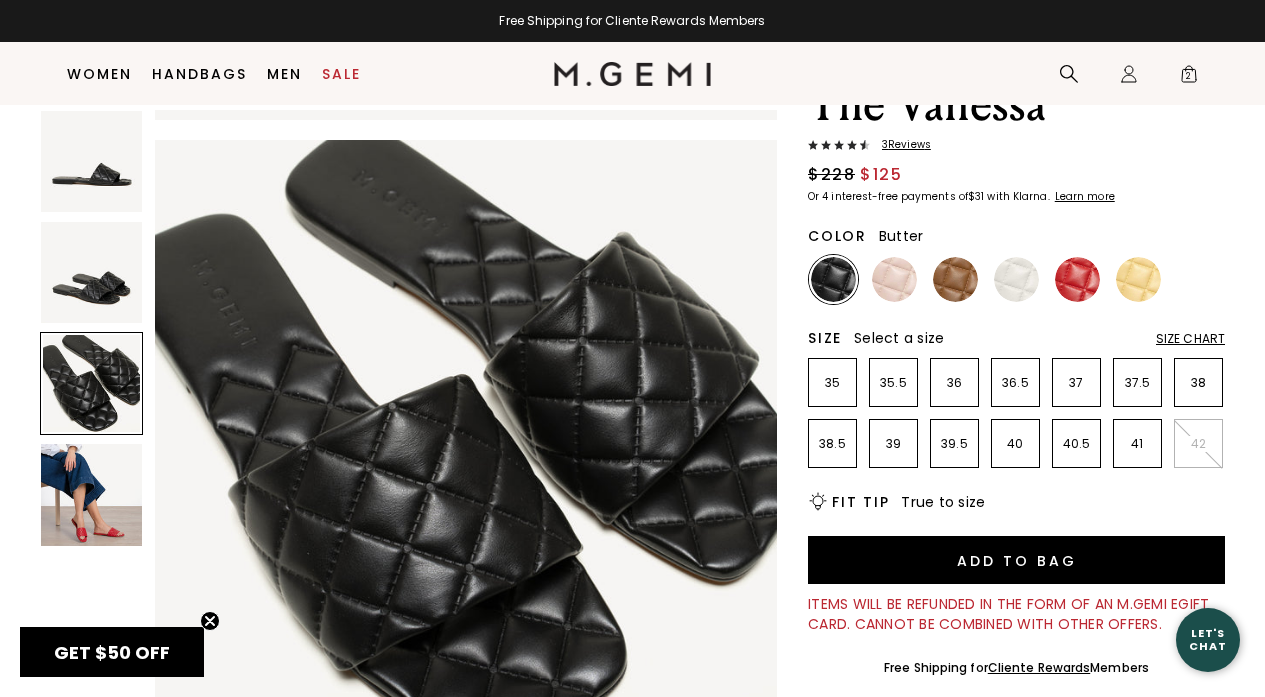 click at bounding box center (1138, 279) 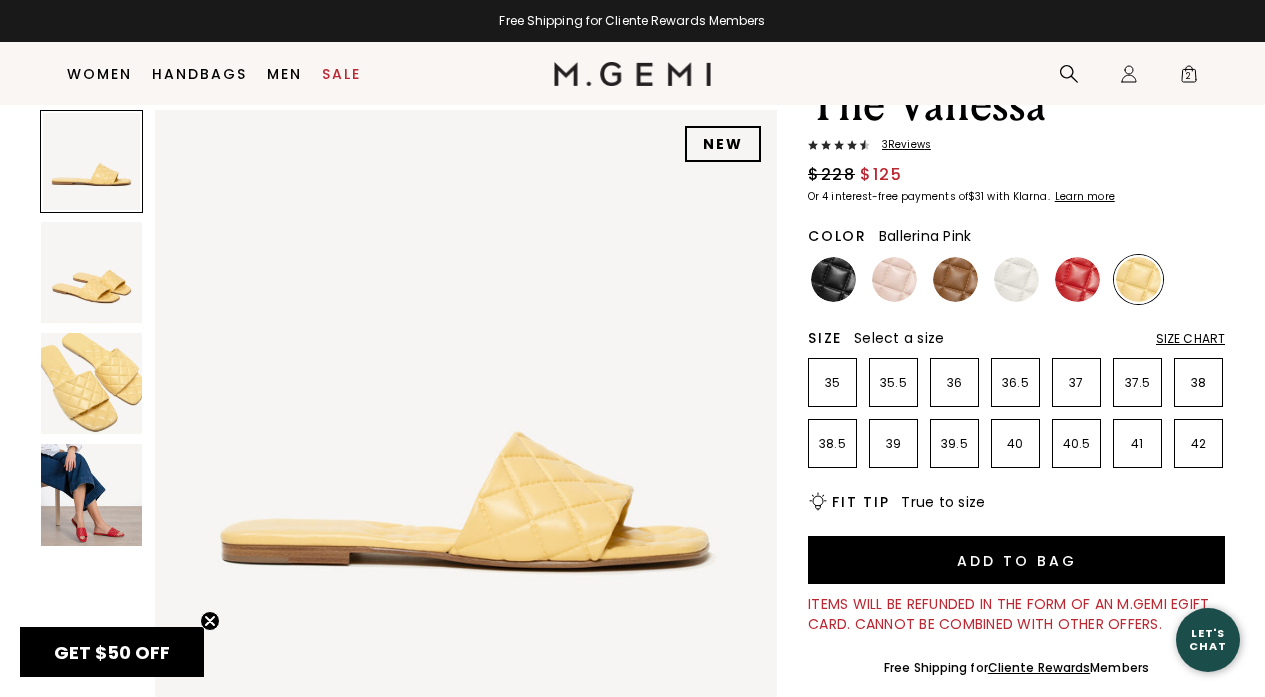 click at bounding box center [894, 279] 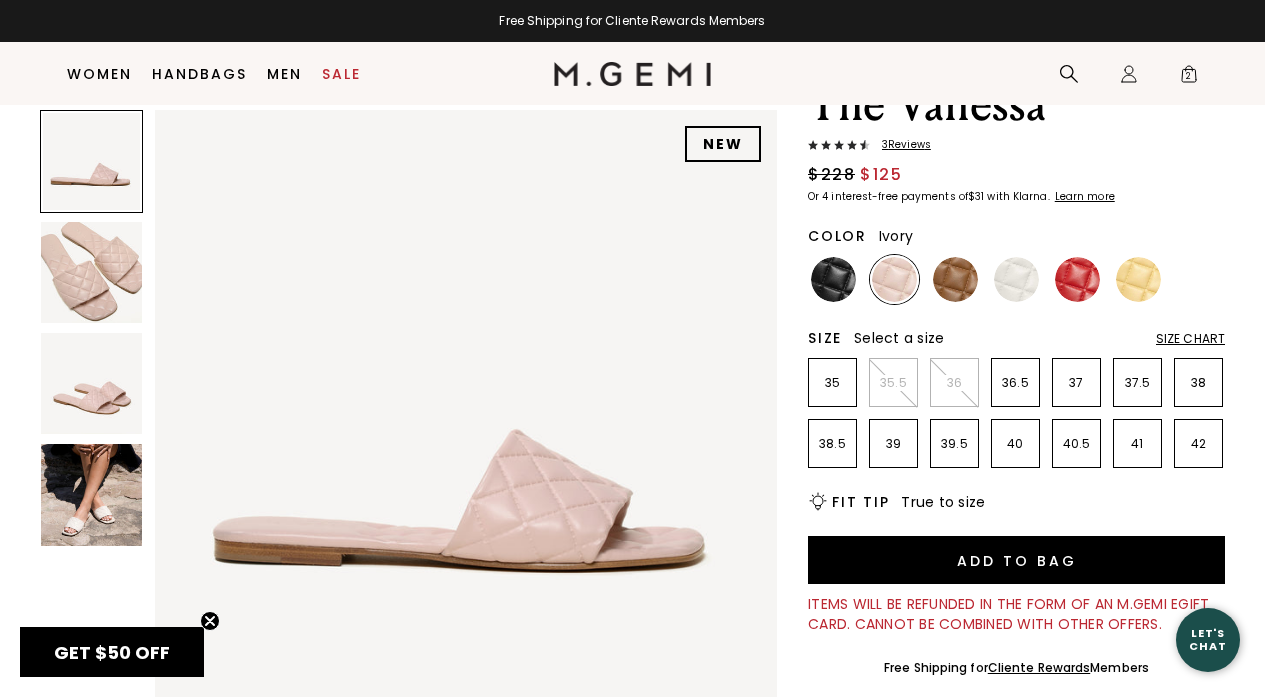 click at bounding box center (1016, 279) 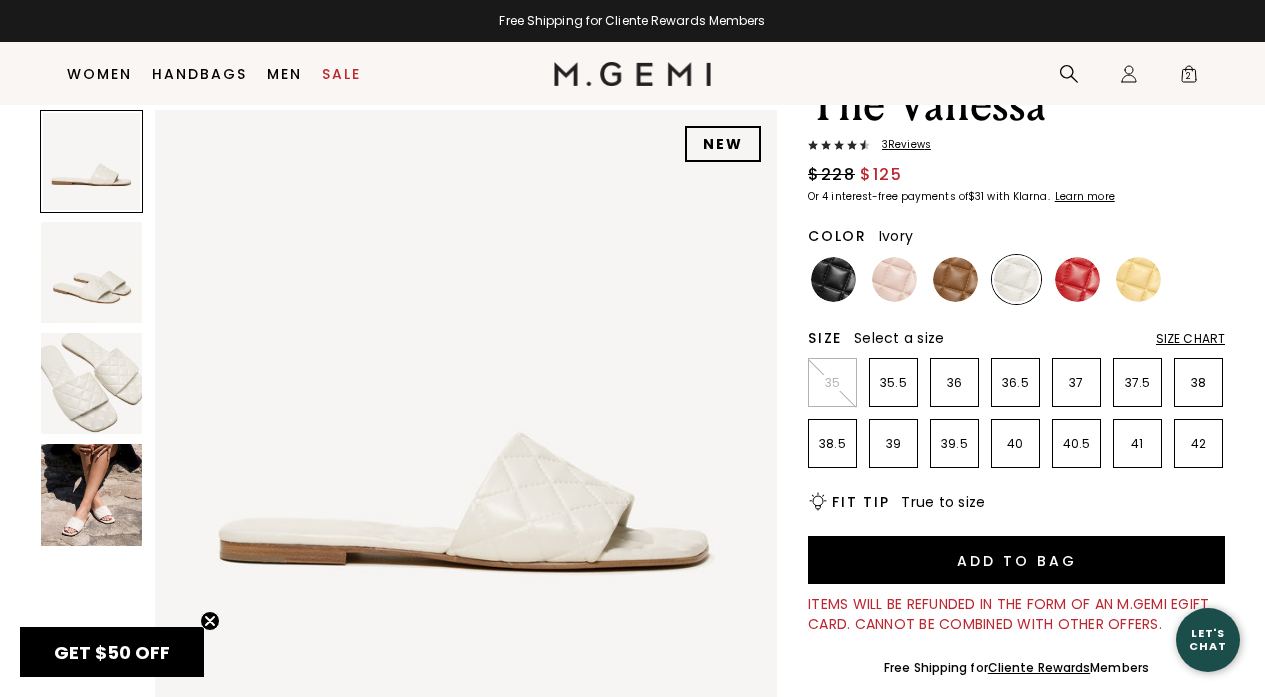 click at bounding box center (91, 494) 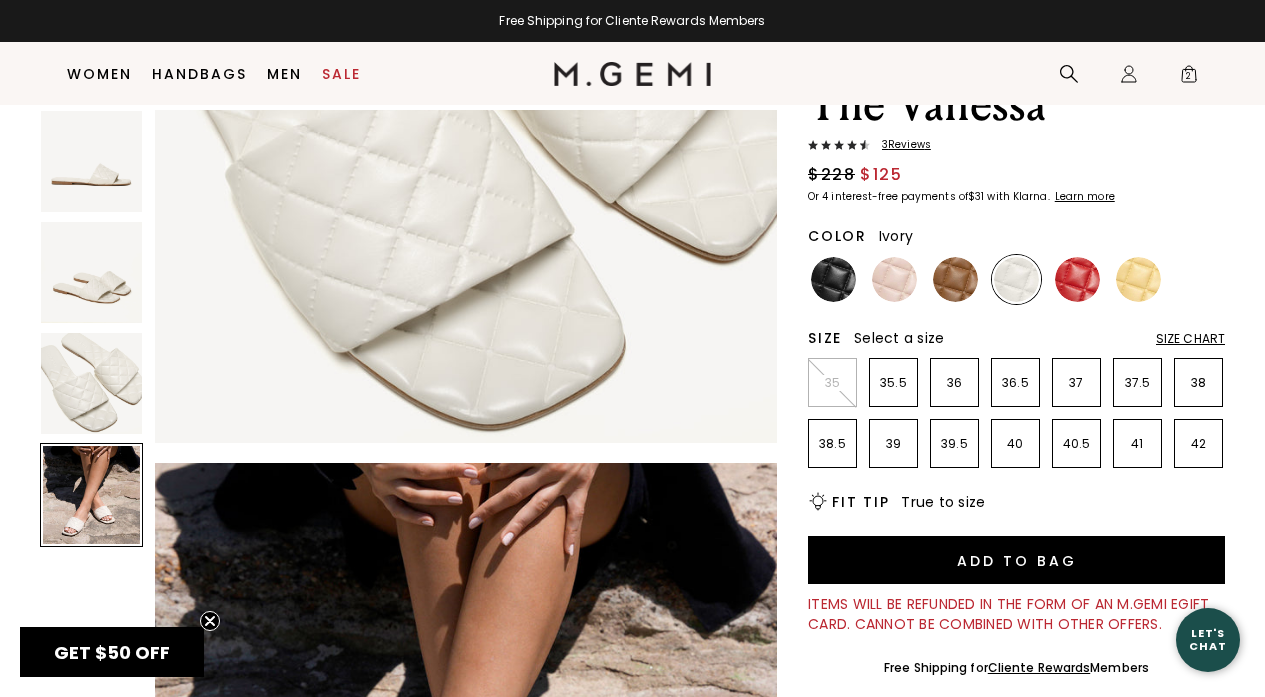 scroll, scrollTop: 1881, scrollLeft: 0, axis: vertical 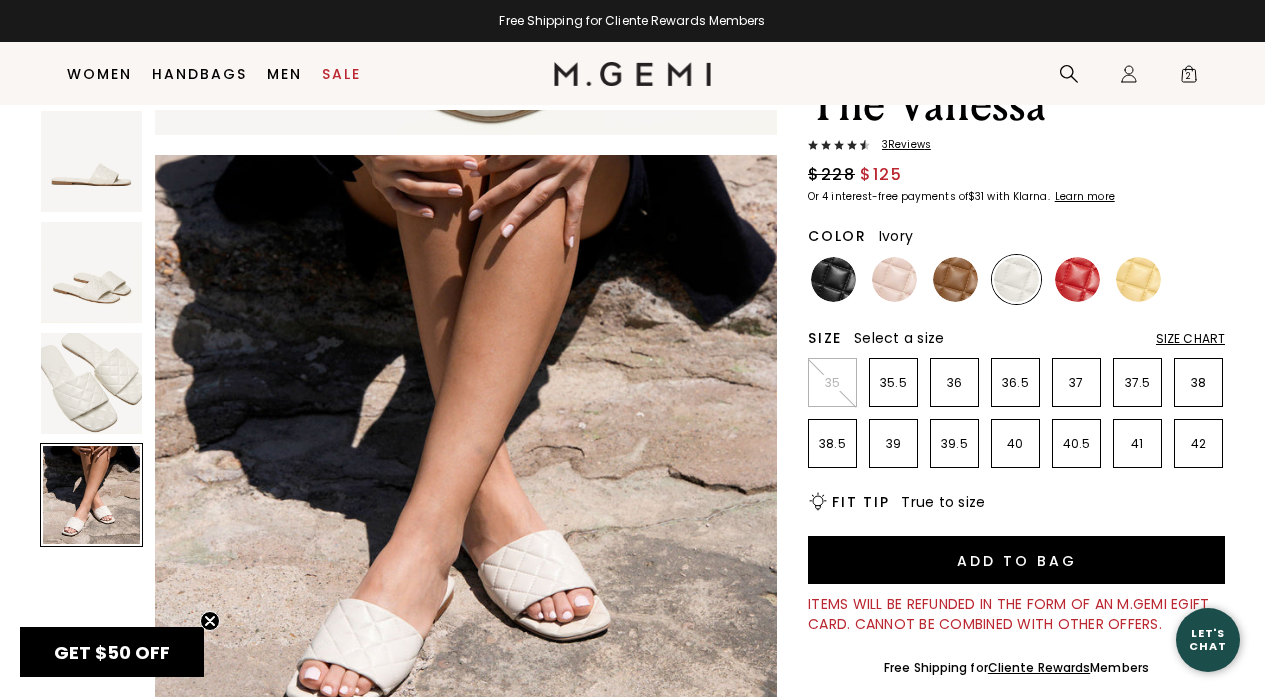 click at bounding box center [91, 383] 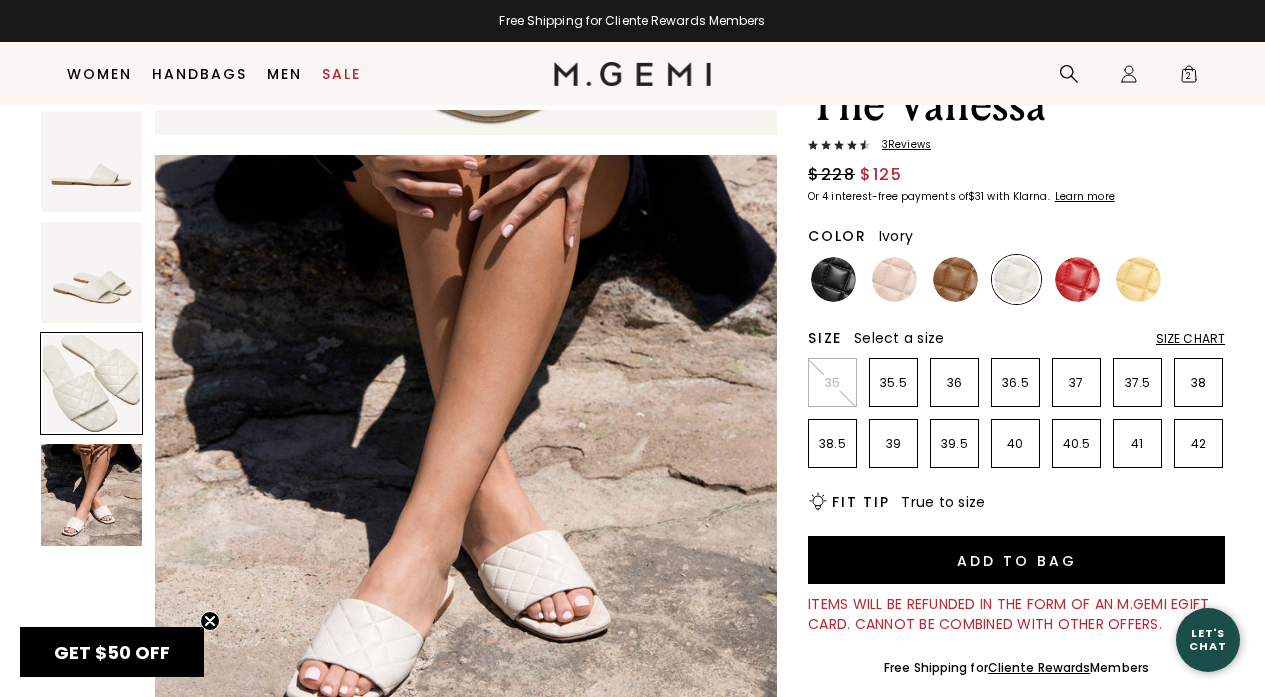 scroll, scrollTop: 1254, scrollLeft: 0, axis: vertical 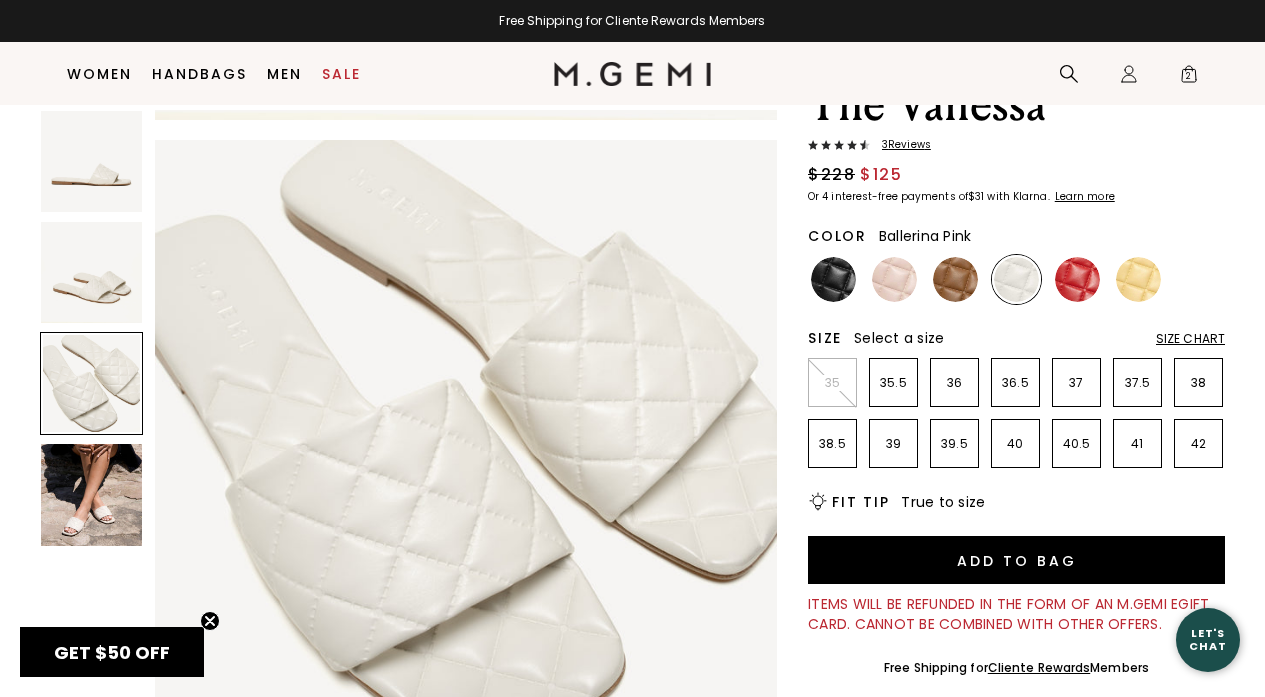 click at bounding box center [894, 279] 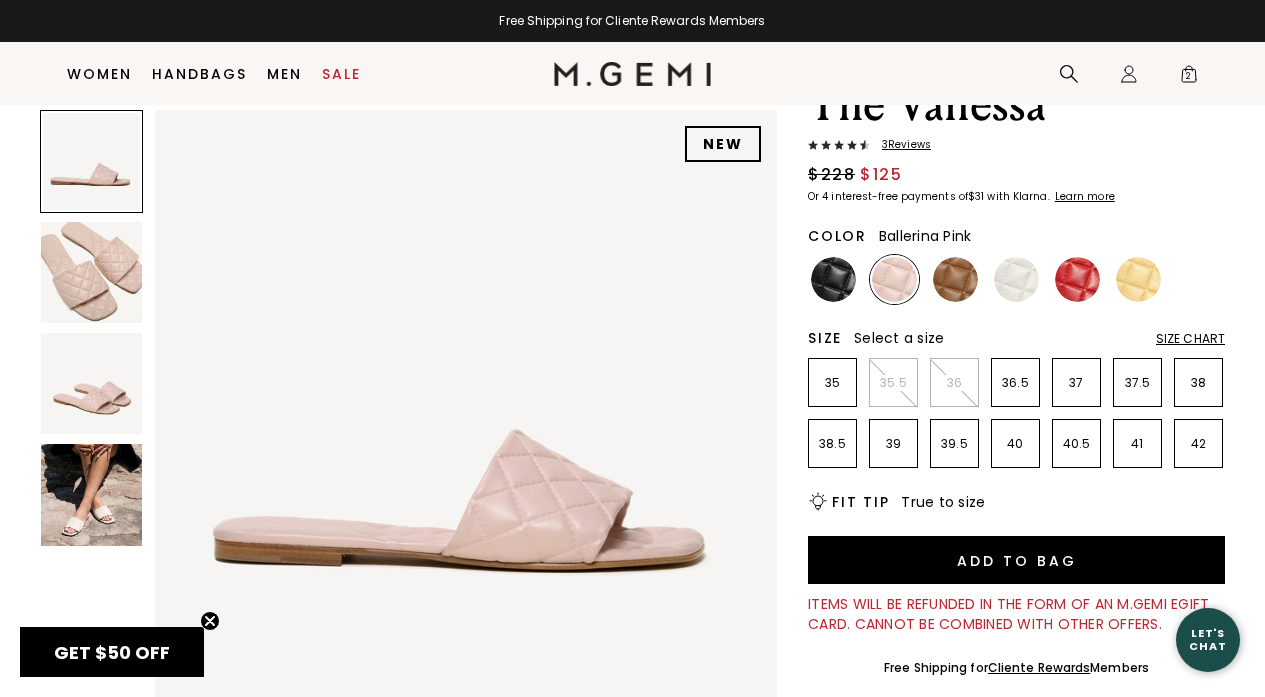 click at bounding box center [91, 272] 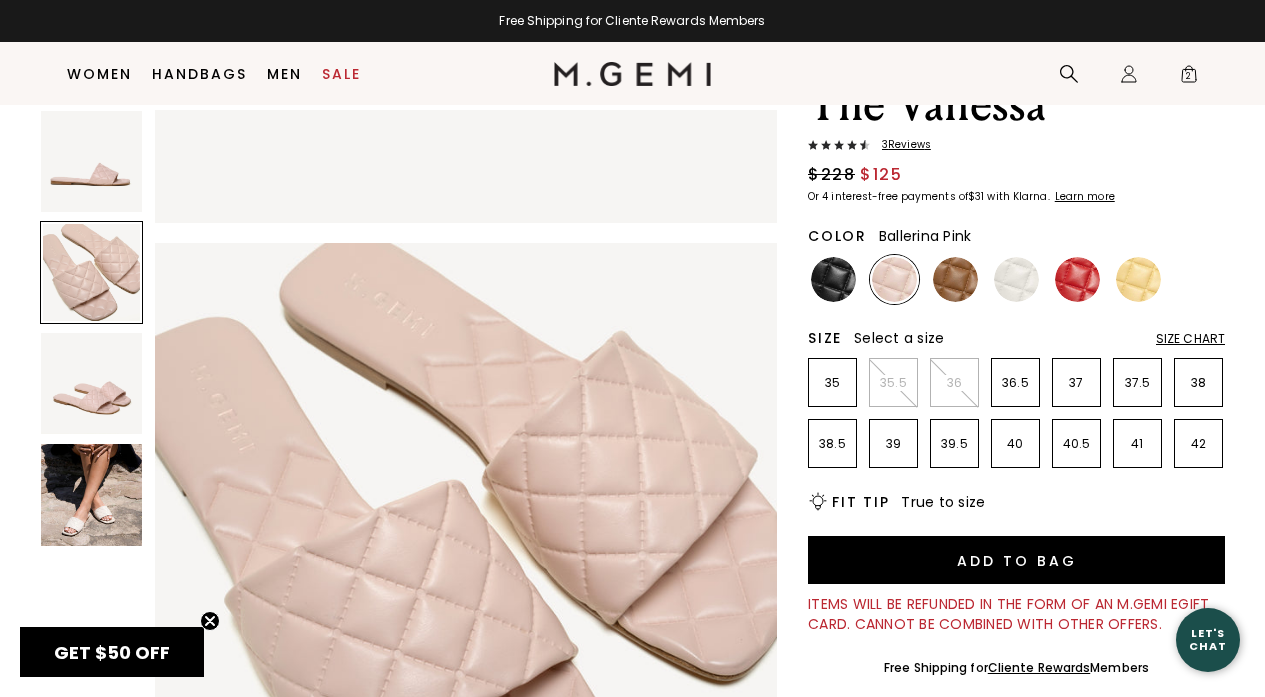 scroll, scrollTop: 627, scrollLeft: 0, axis: vertical 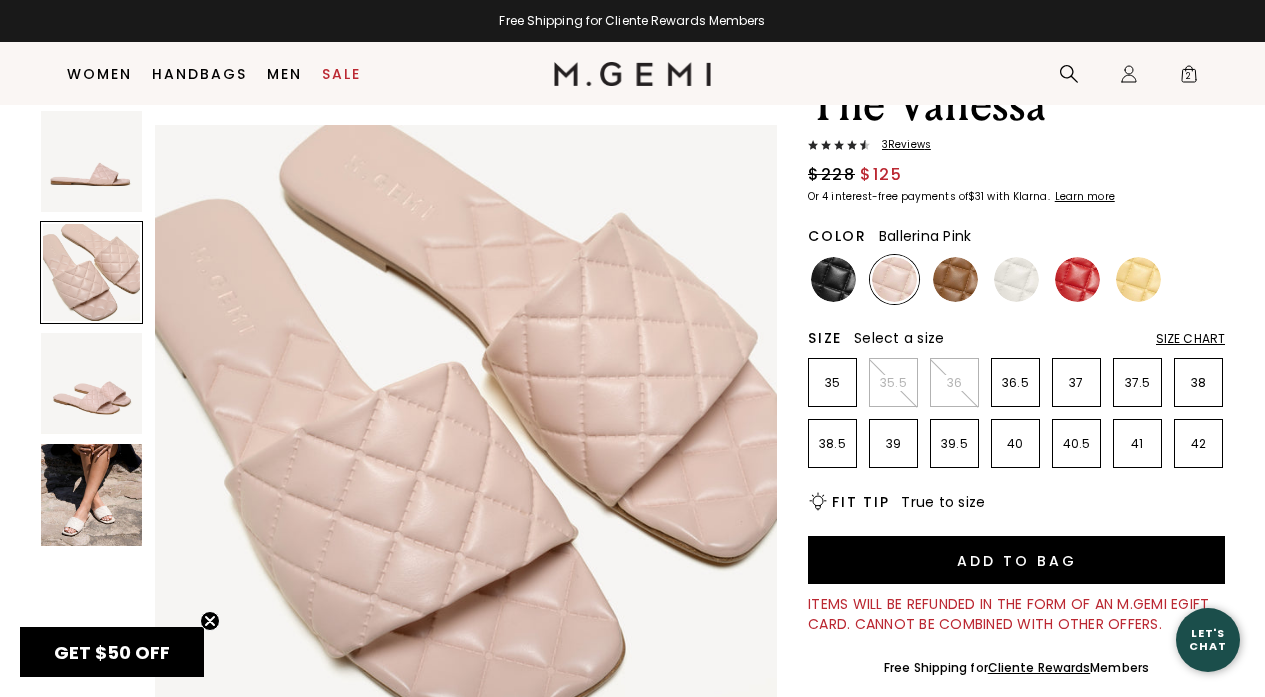 click on "Size Chart" at bounding box center [1190, 339] 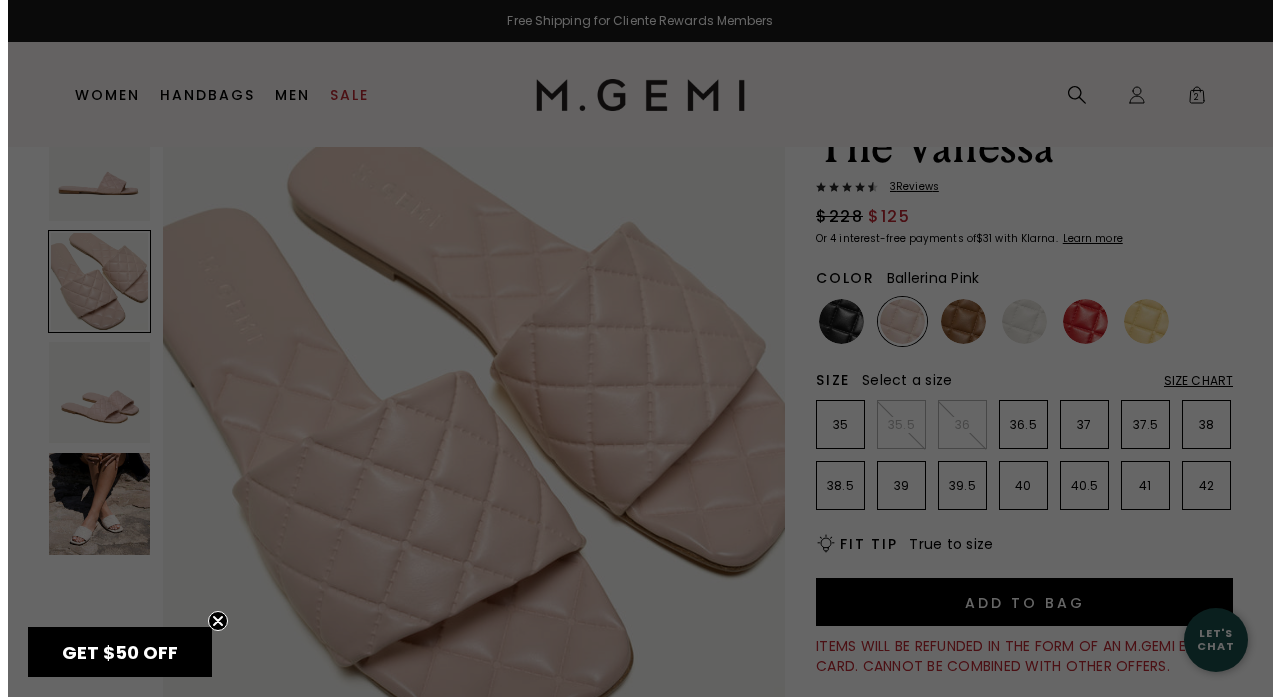 scroll, scrollTop: 0, scrollLeft: 0, axis: both 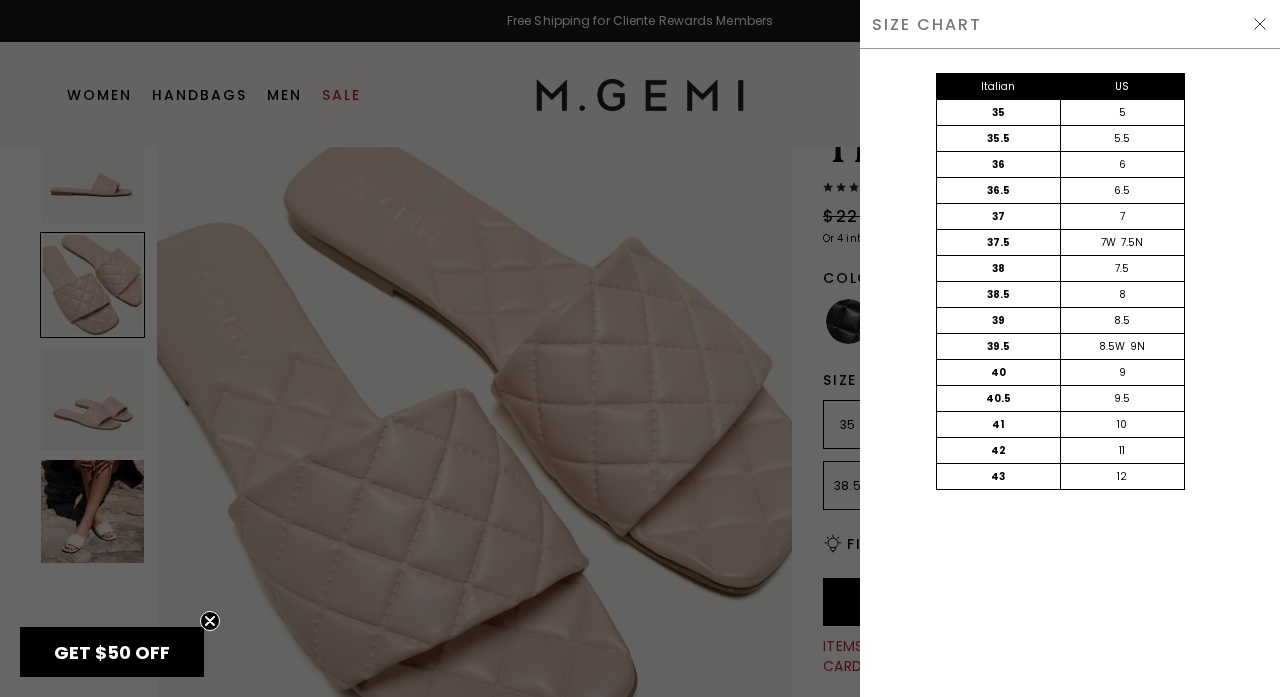 click on "Italian US 35 5 35.5 5.5 36 6 36.5 6.5 37 7 37.5 7W 7.5N 38 7.5 38.5 8 39 8.5 39.5 8.5W 9N 40 9 40.5 9.5 41 10 42 11 43 12" at bounding box center (1060, 301) 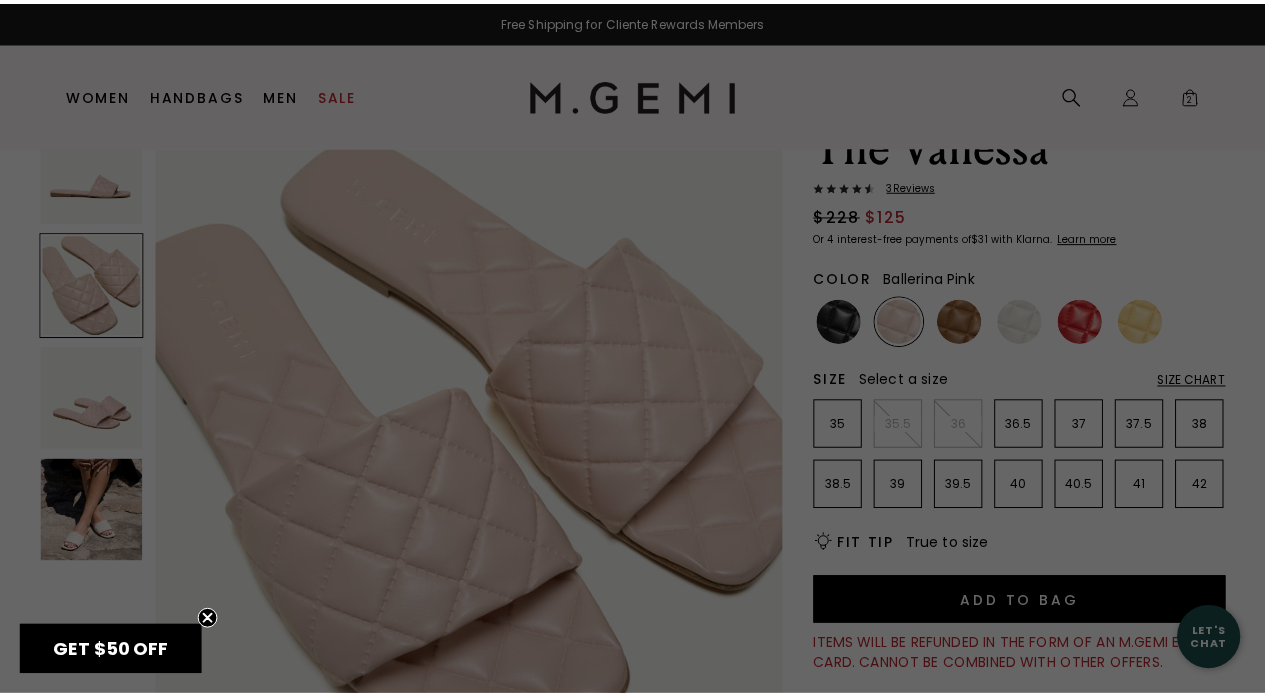 scroll, scrollTop: 100, scrollLeft: 0, axis: vertical 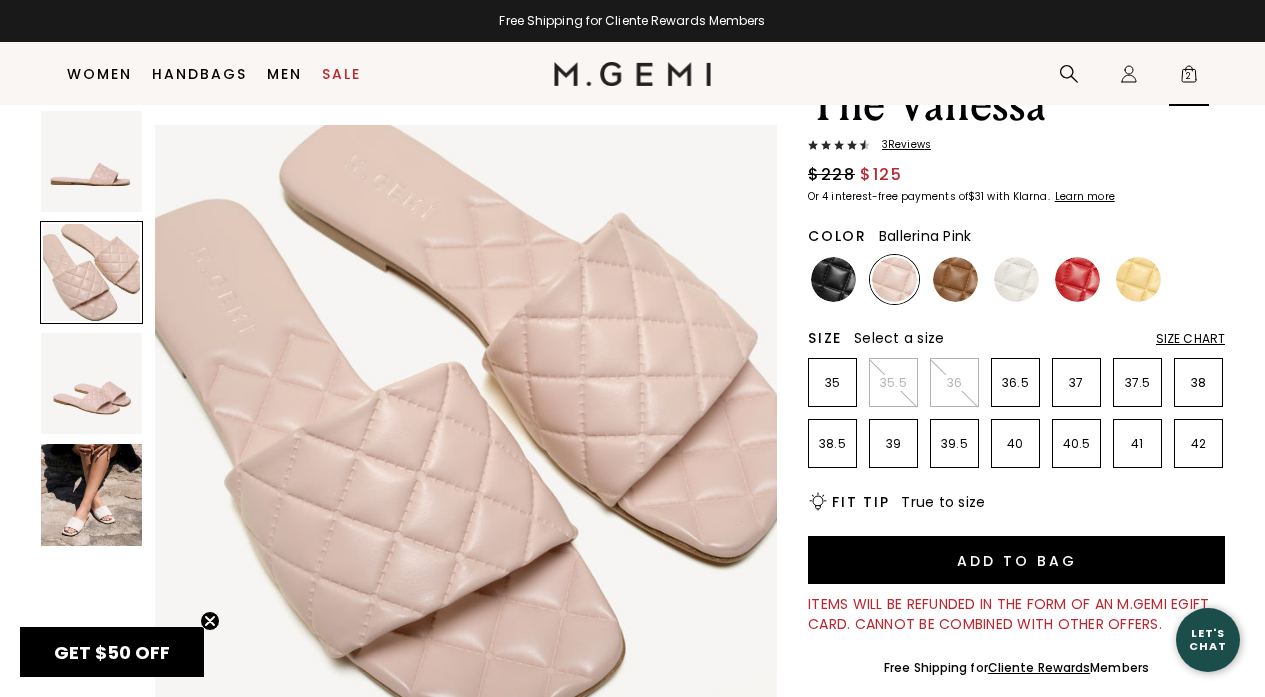 click on "2" at bounding box center (1189, 78) 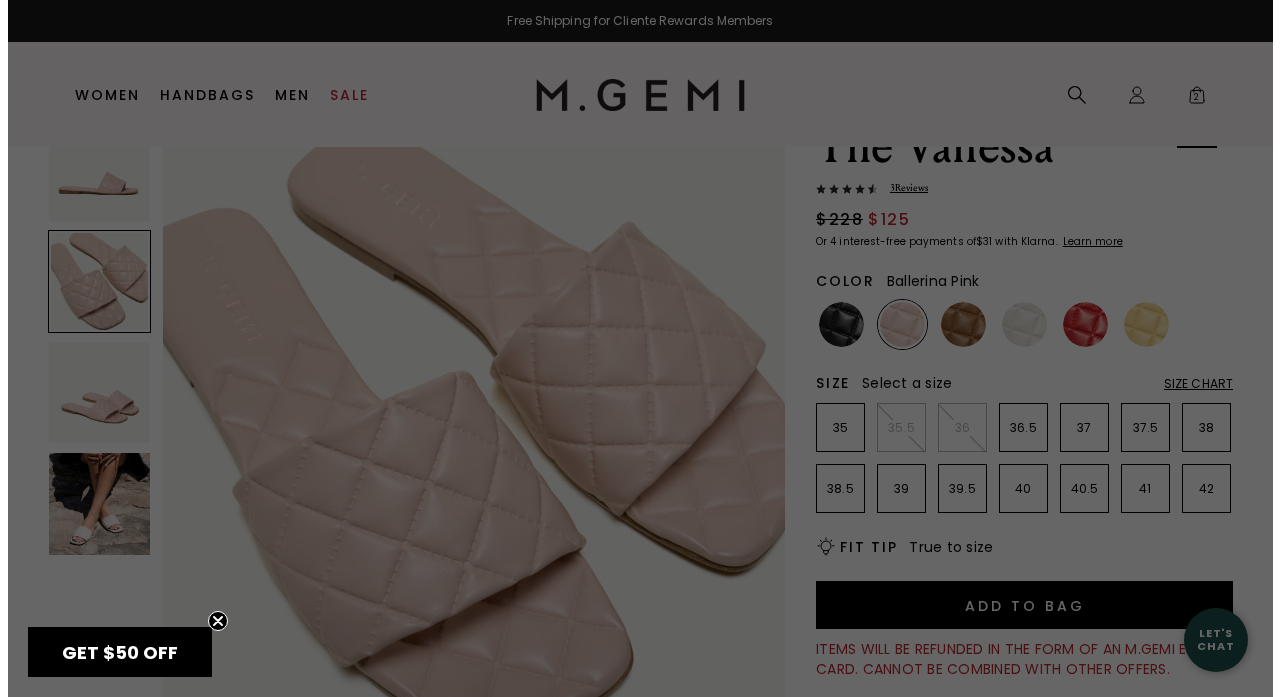 scroll, scrollTop: 0, scrollLeft: 0, axis: both 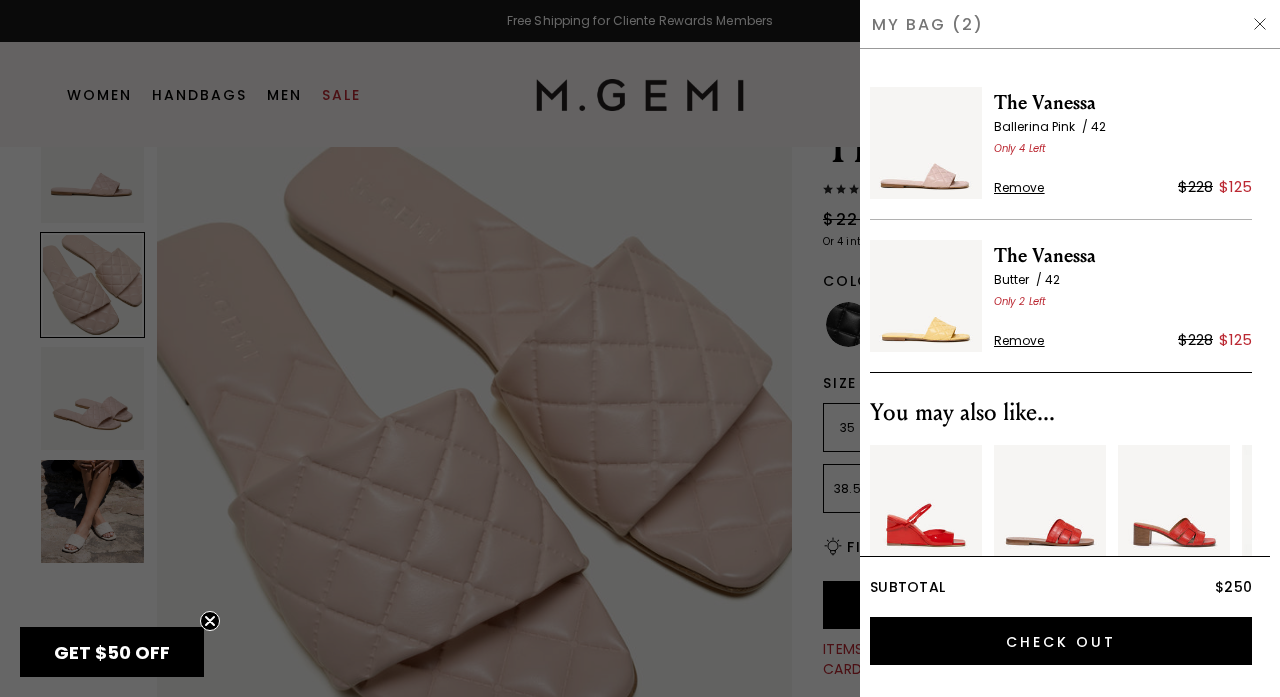 click at bounding box center [926, 296] 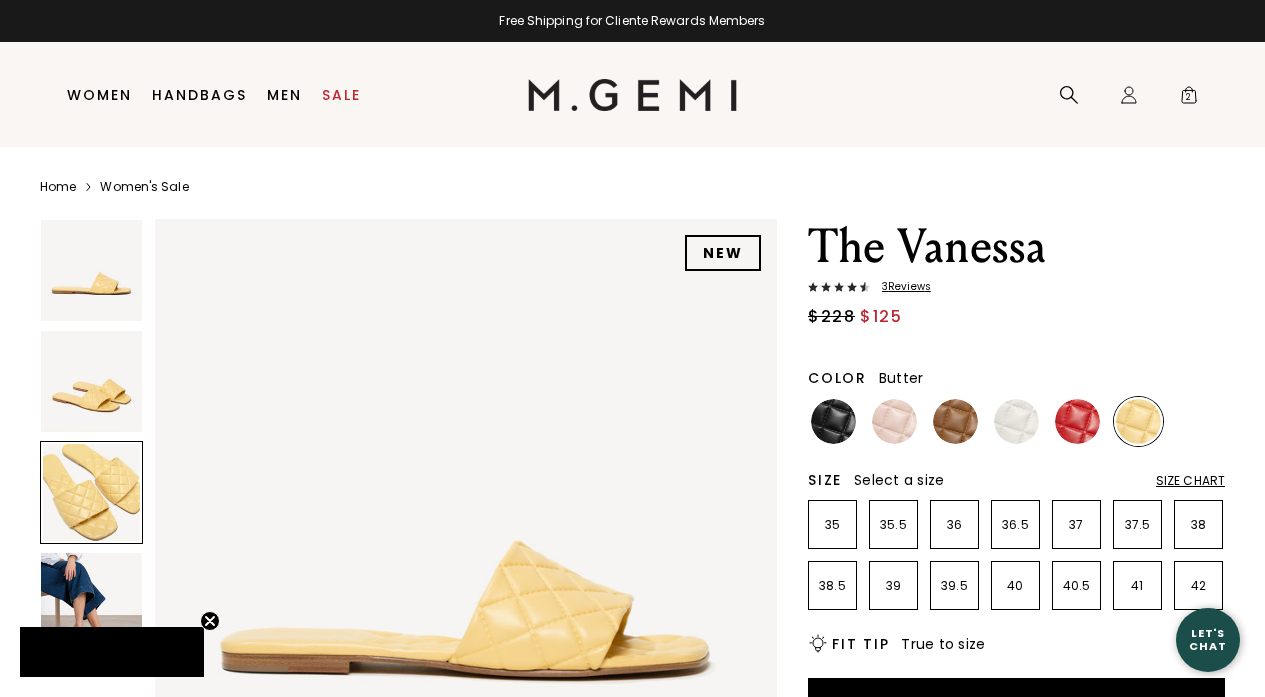 scroll, scrollTop: 0, scrollLeft: 0, axis: both 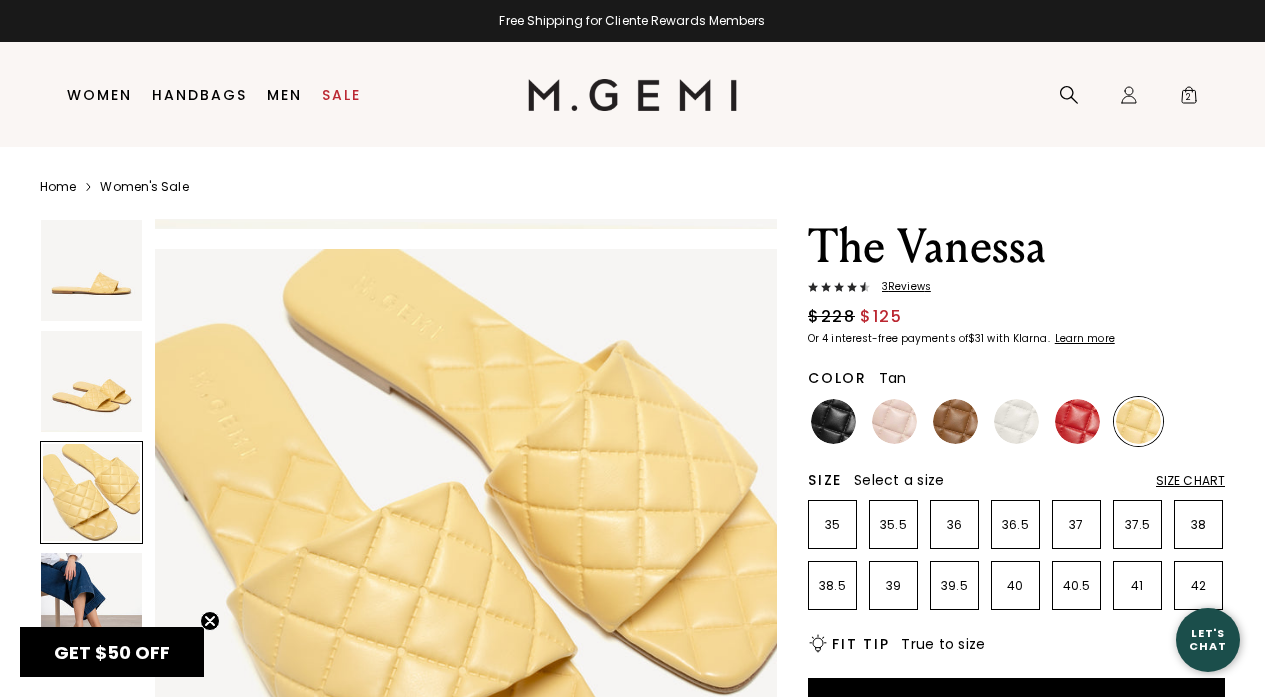 click at bounding box center [955, 421] 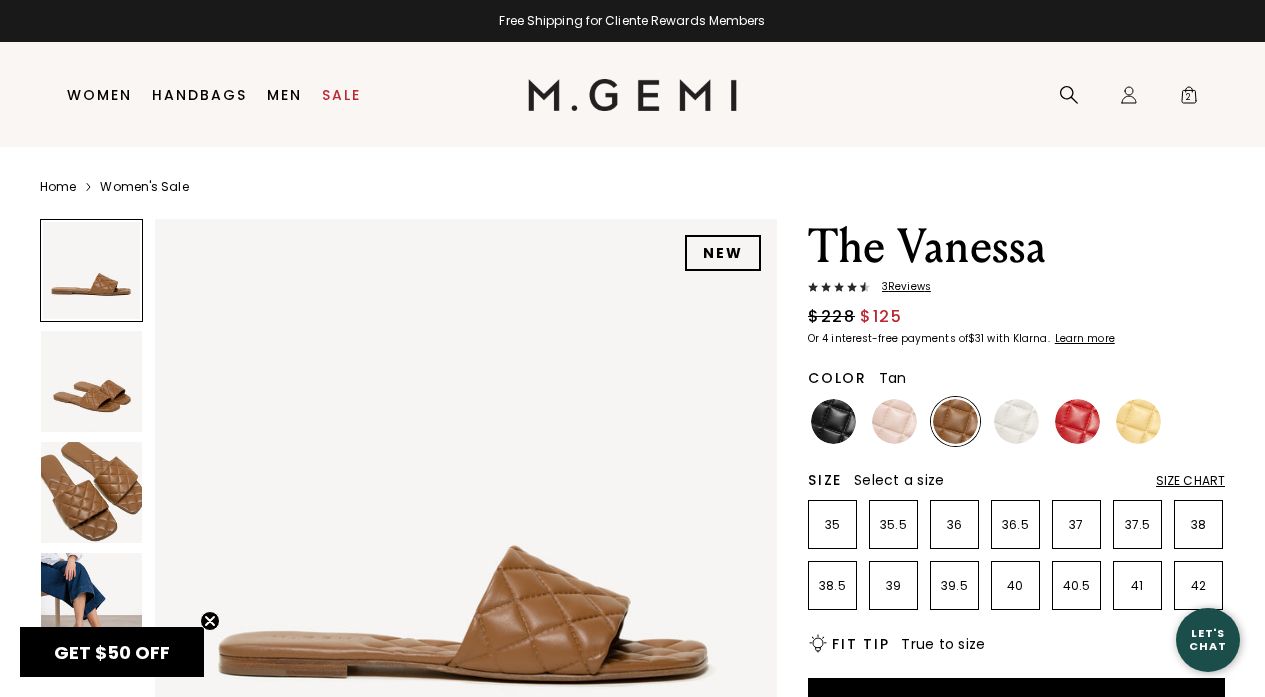click at bounding box center (91, 492) 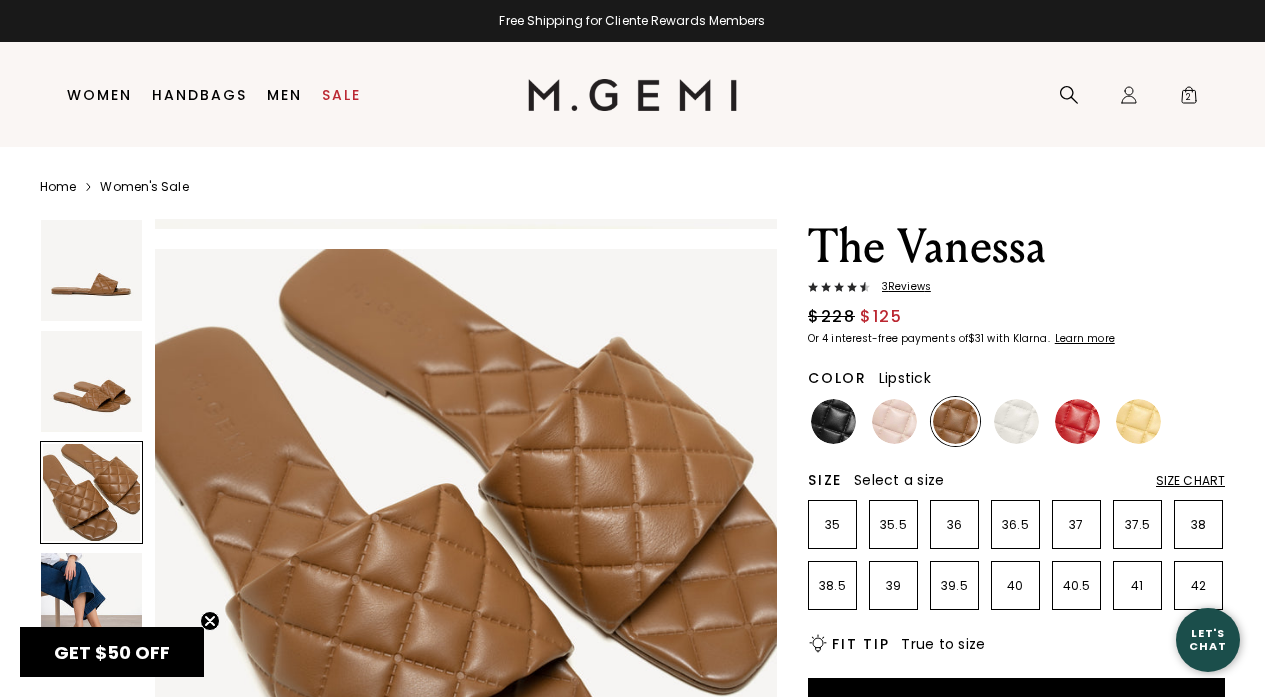 click at bounding box center [1077, 421] 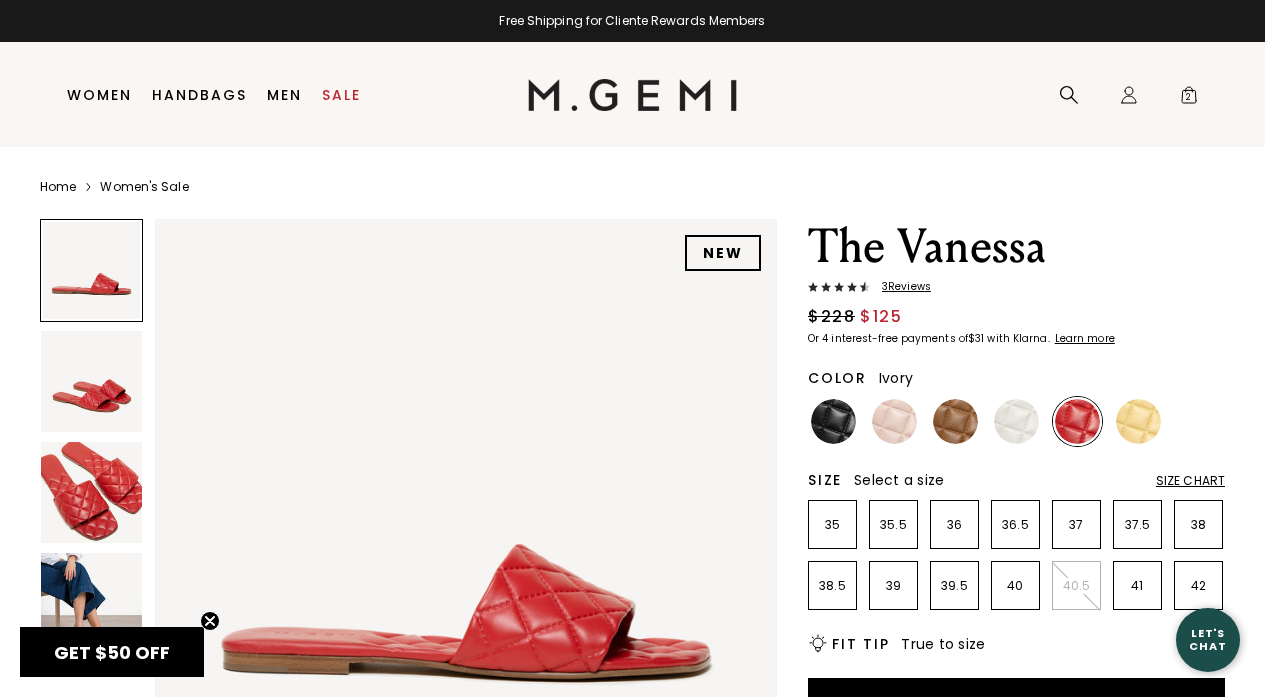 click at bounding box center [1016, 421] 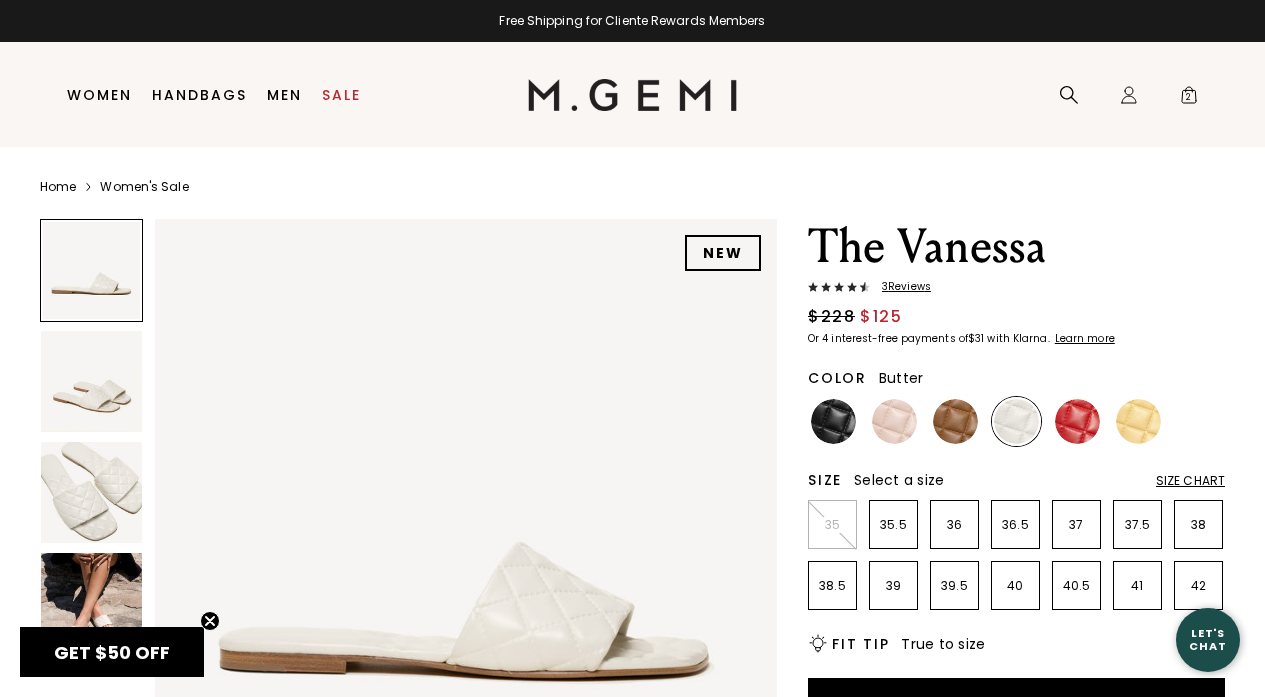 click at bounding box center (1138, 421) 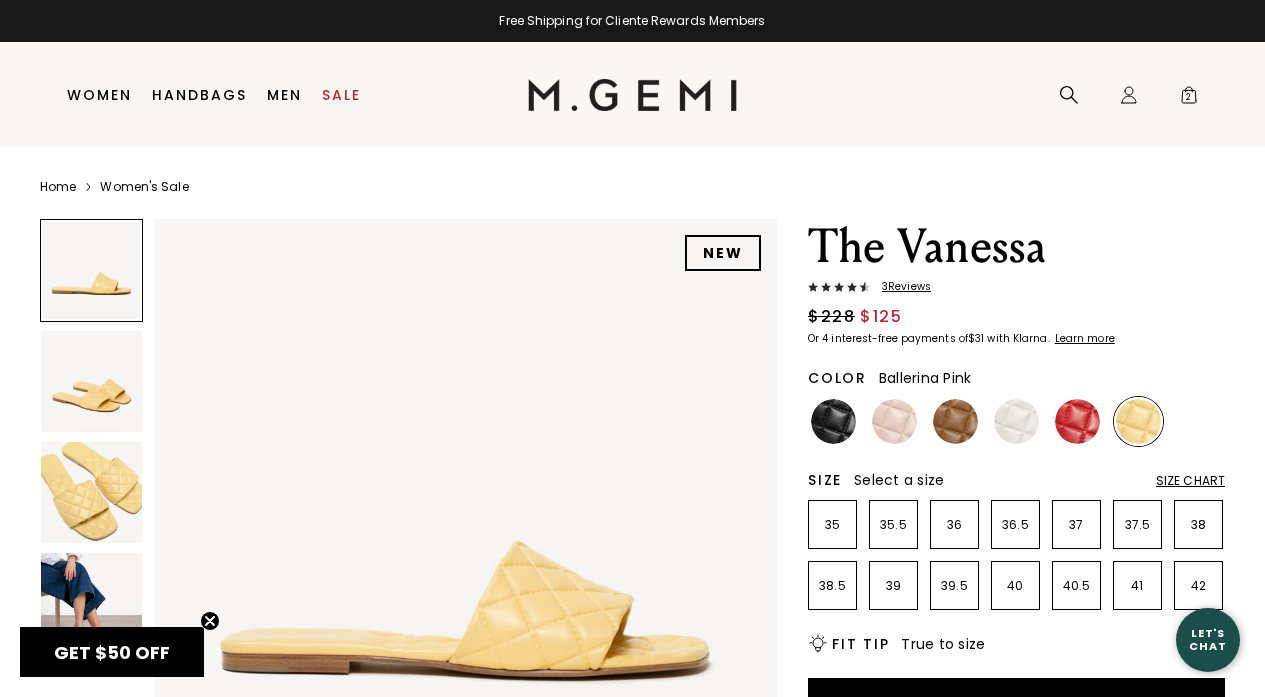 click at bounding box center (894, 421) 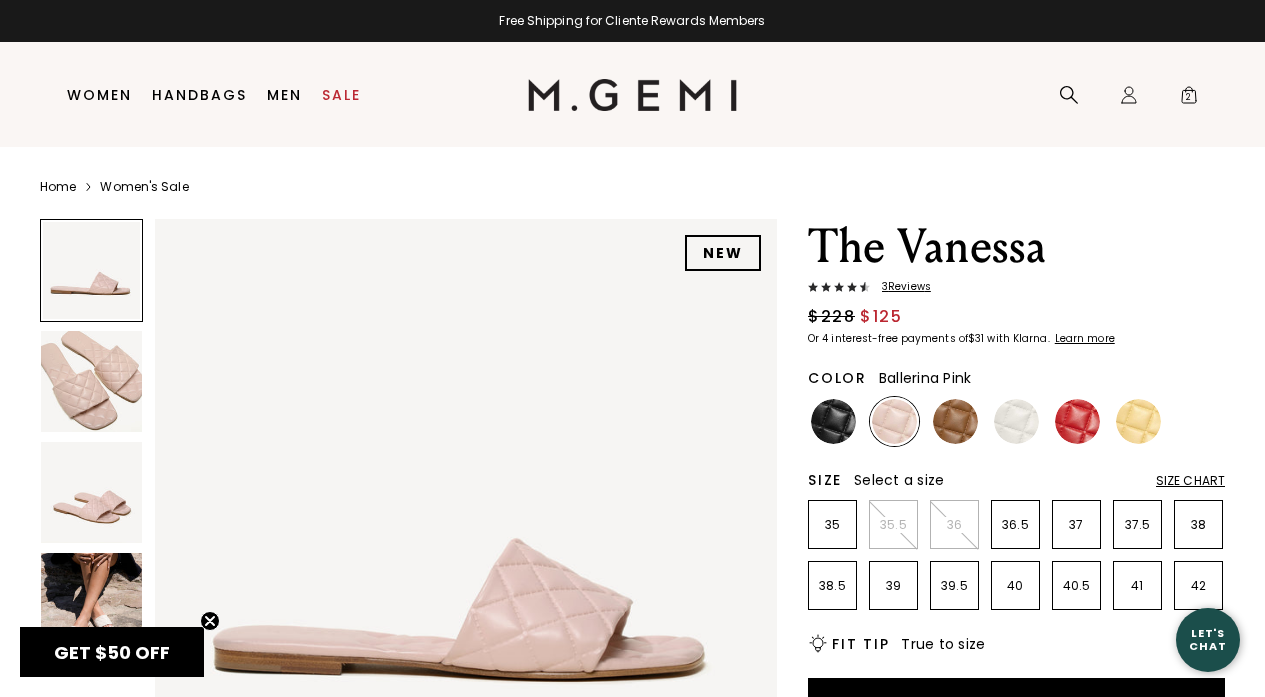 click at bounding box center [91, 492] 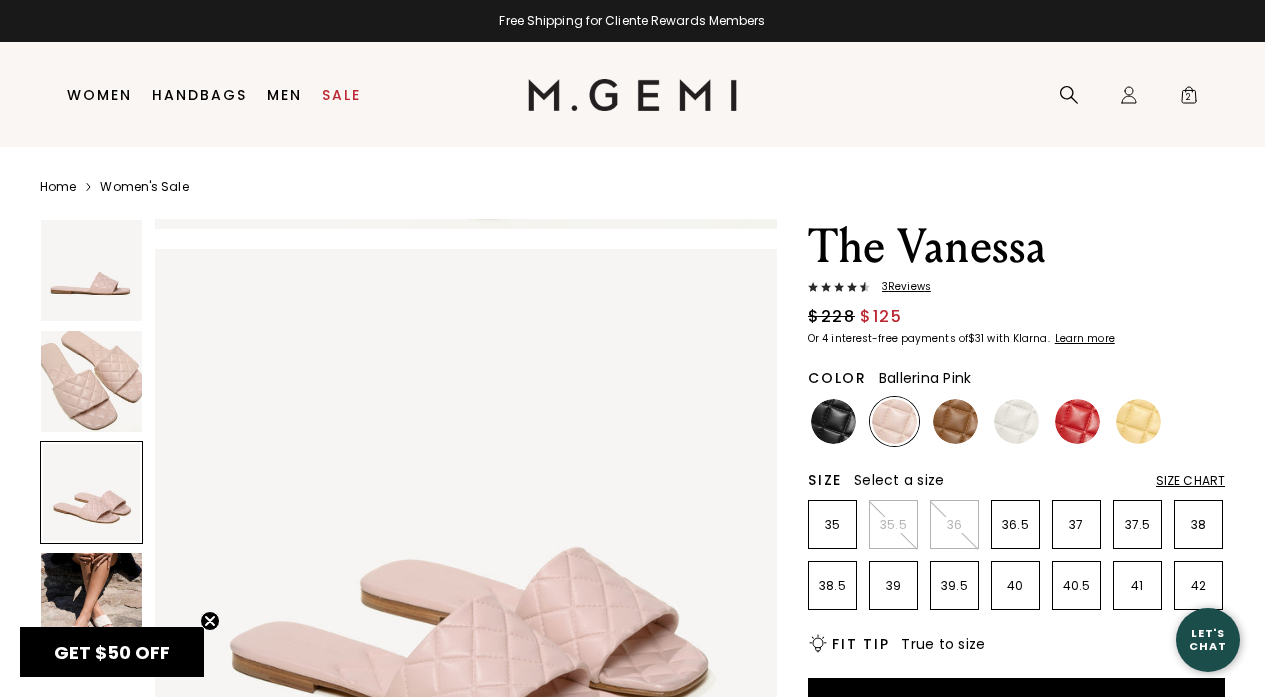click at bounding box center [91, 381] 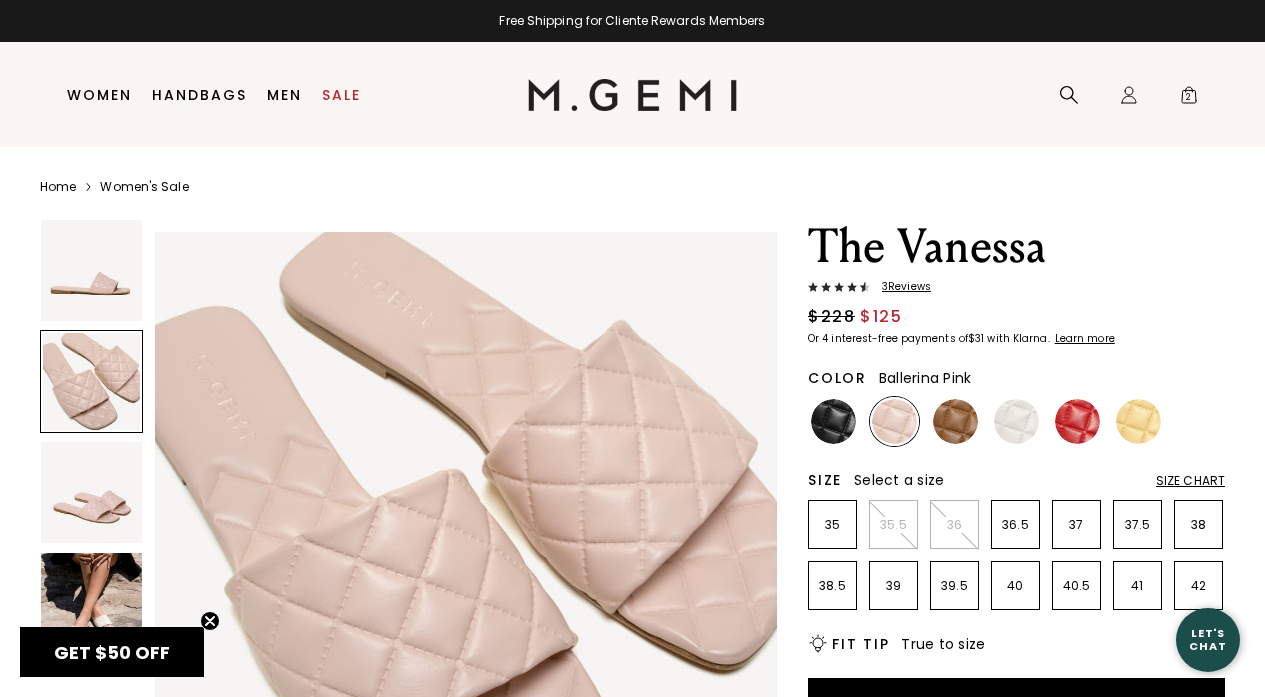 scroll, scrollTop: 627, scrollLeft: 0, axis: vertical 